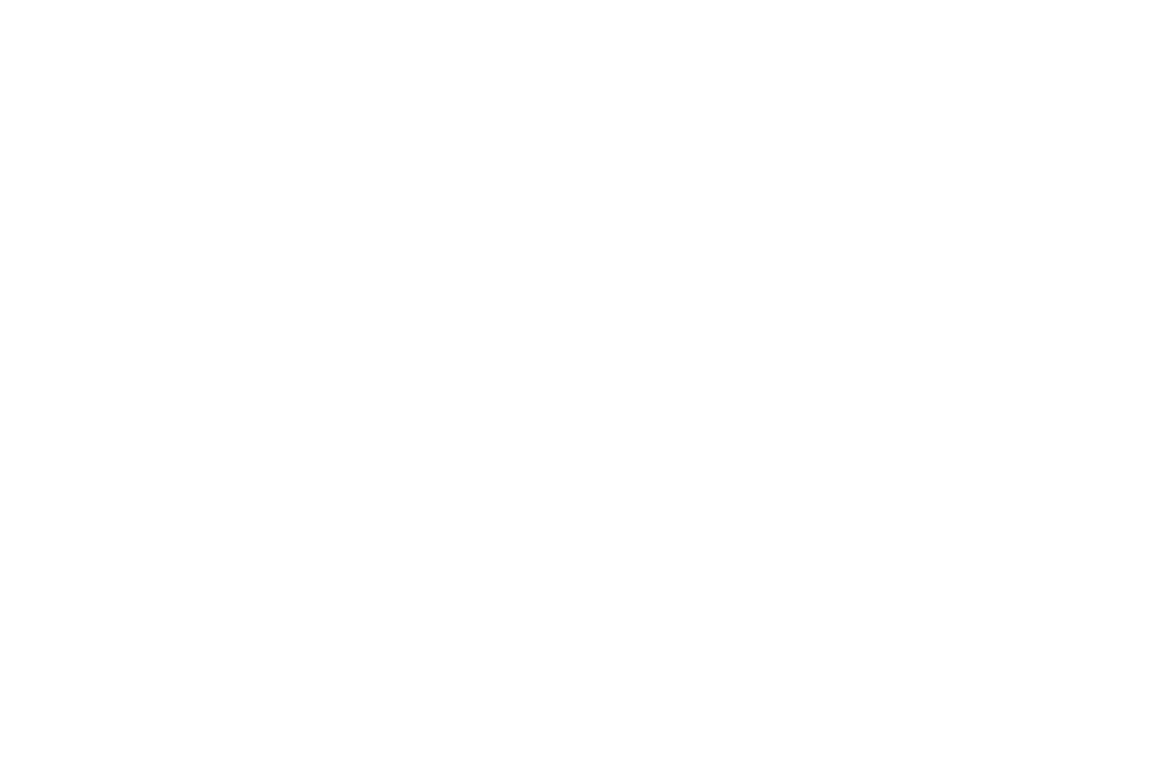 scroll, scrollTop: 0, scrollLeft: 0, axis: both 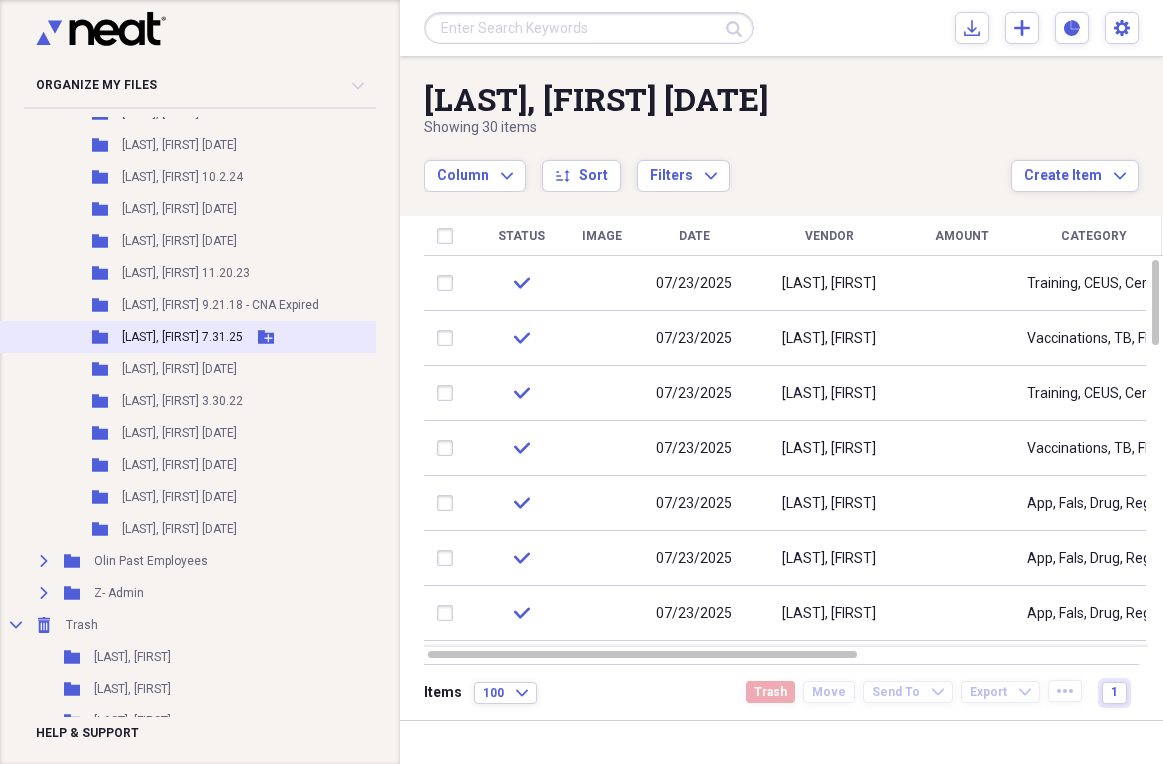 click on "[LAST], [FIRST] 7.31.25" at bounding box center [182, 337] 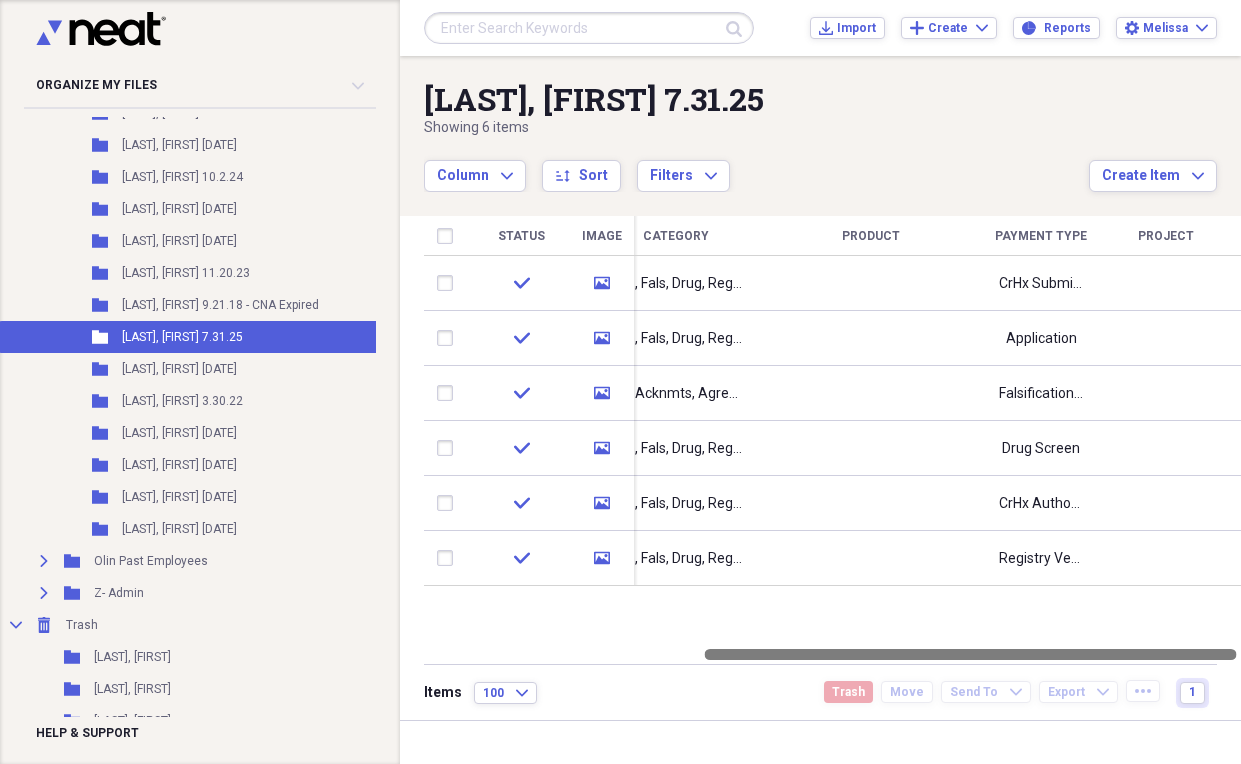 click on "Status Image Date Vendor Amount Category Product Payment Type Project check media [DATE] [LAST], [FIRST] App, Fals, Drug, Reg, ID, CrHx, New Hire, EVer, I9 CrHx Submission check media [DATE] [LAST], [FIRST] App, Fals, Drug, Reg, ID, CrHx, New Hire, EVer, I9 Application check media [DATE] [LAST], [FIRST] Pol, Acknmts, Agreemts, Handbook, Job Desc, Docu Falsification Form check media [DATE] [LAST], [FIRST] App, Fals, Drug, Reg, ID, CrHx, New Hire, EVer, I9 Drug Screen check media [DATE] [LAST], [FIRST] App, Fals, Drug, Reg, ID, CrHx, New Hire, EVer, I9 CrHx Authorization check media [DATE] [LAST], [FIRST] App, Fals, Drug, Reg, ID, CrHx, New Hire, EVer, I9 Registry Verification Items 100 Expand Trash Move Send To Expand Export Expand more 1" at bounding box center [820, 388] 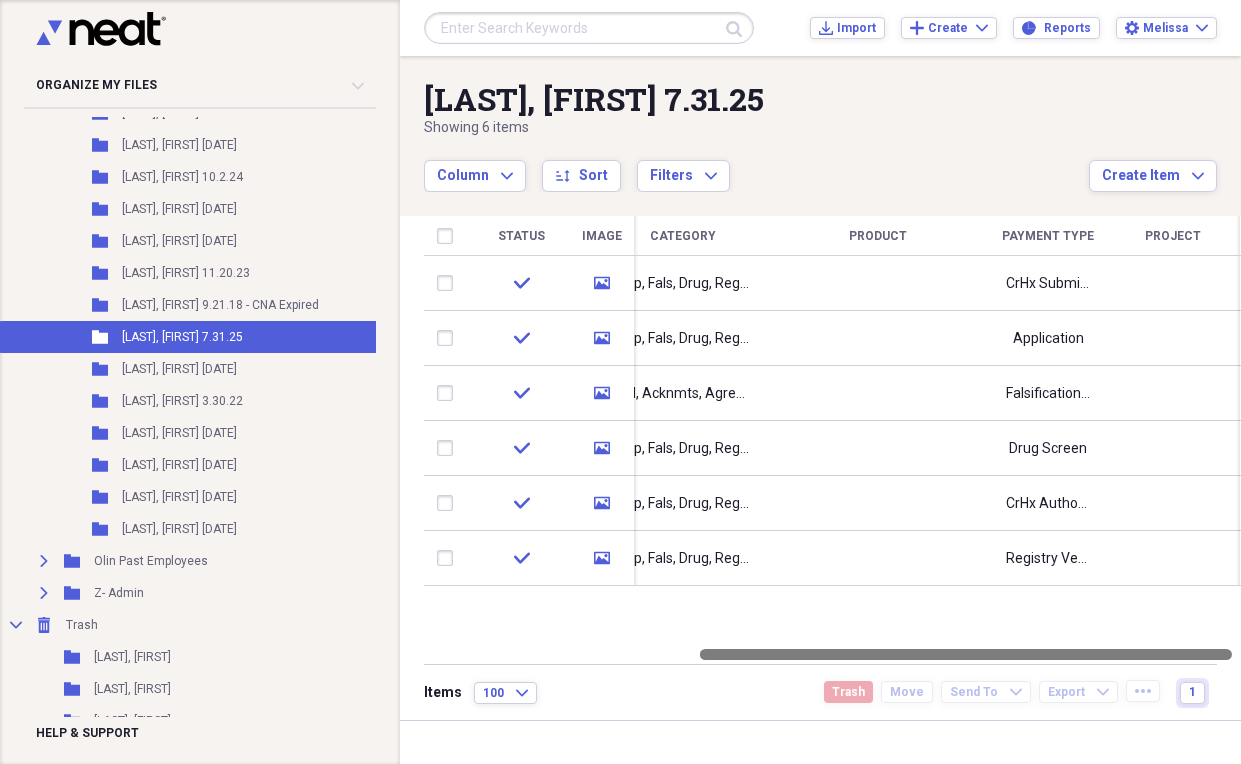 click on "Status Image Date Vendor Amount Category Product Payment Type Project check media 08/04/2025 [LAST], [FIRST] App, Fals, Drug, Reg, ID, CrHx, New Hire, EVer, I9 CrHx Submission check media 07/25/2025 [LAST], [FIRST] App, Fals, Drug, Reg, ID, CrHx, New Hire, EVer, I9 Application check media 07/25/2025 [LAST], [FIRST] Pol, Acknmts, Agreemts, Handbook, Job Desc, Docu Falsification Form check media 07/25/2025 [LAST], [FIRST] App, Fals, Drug, Reg, ID, CrHx, New Hire, EVer, I9 Drug Screen check media 07/25/2025 [LAST], [FIRST] App, Fals, Drug, Reg, ID, CrHx, New Hire, EVer, I9 CrHx Authorization check media 07/30/2025 [LAST], [FIRST] App, Fals, Drug, Reg, ID, CrHx, New Hire, EVer, I9 Registry Verification" at bounding box center (832, 431) 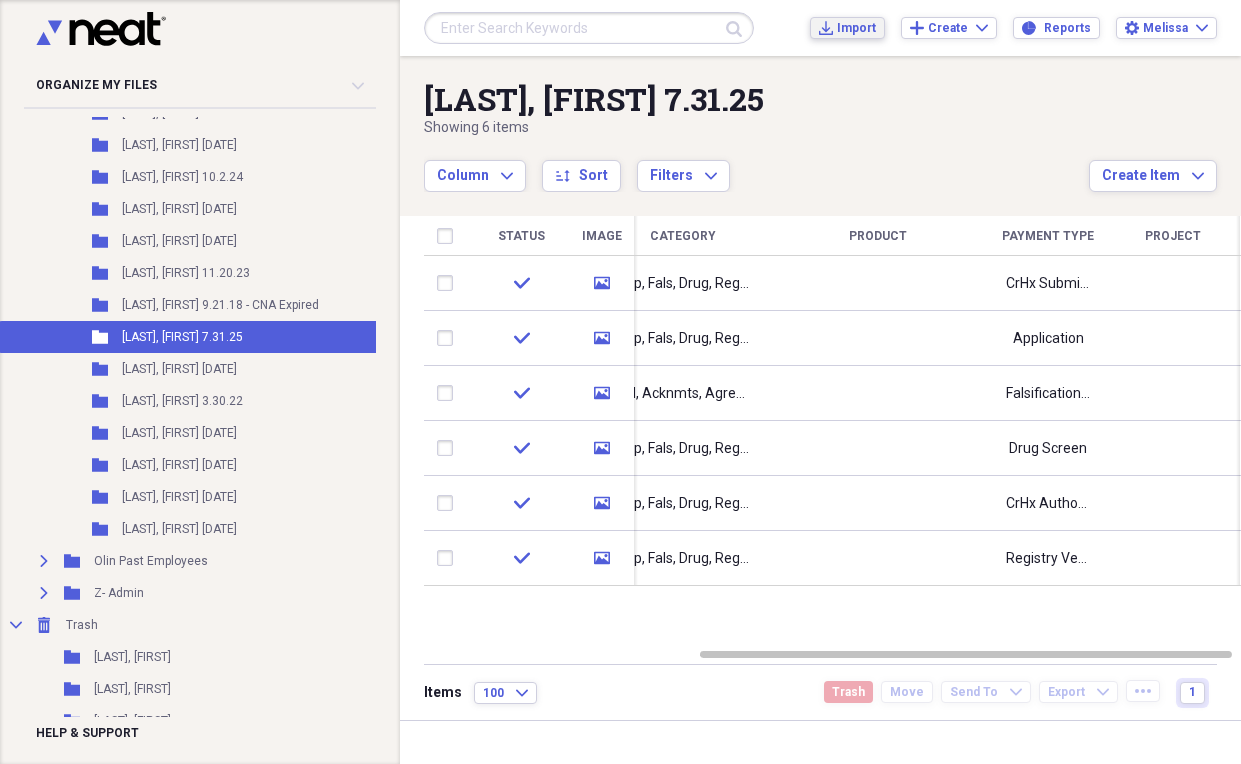 click on "Import" at bounding box center (856, 28) 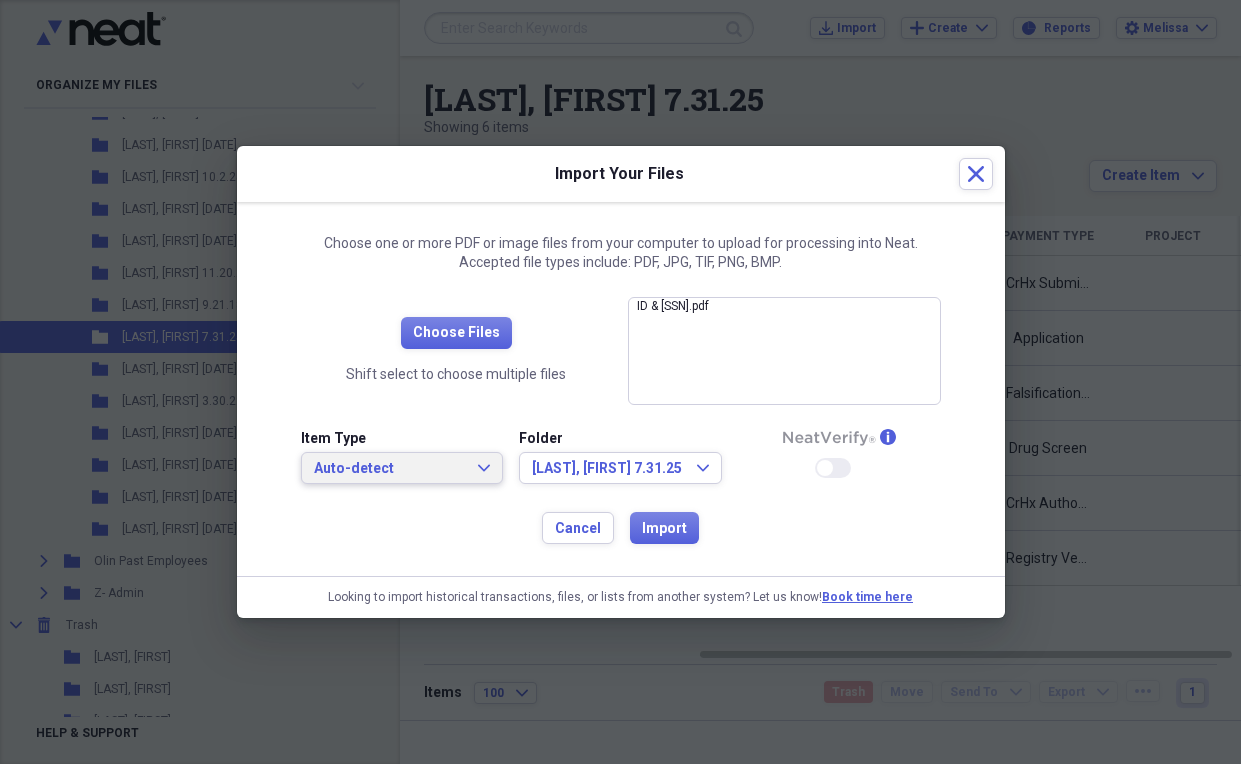 click on "Auto-detect" at bounding box center (390, 469) 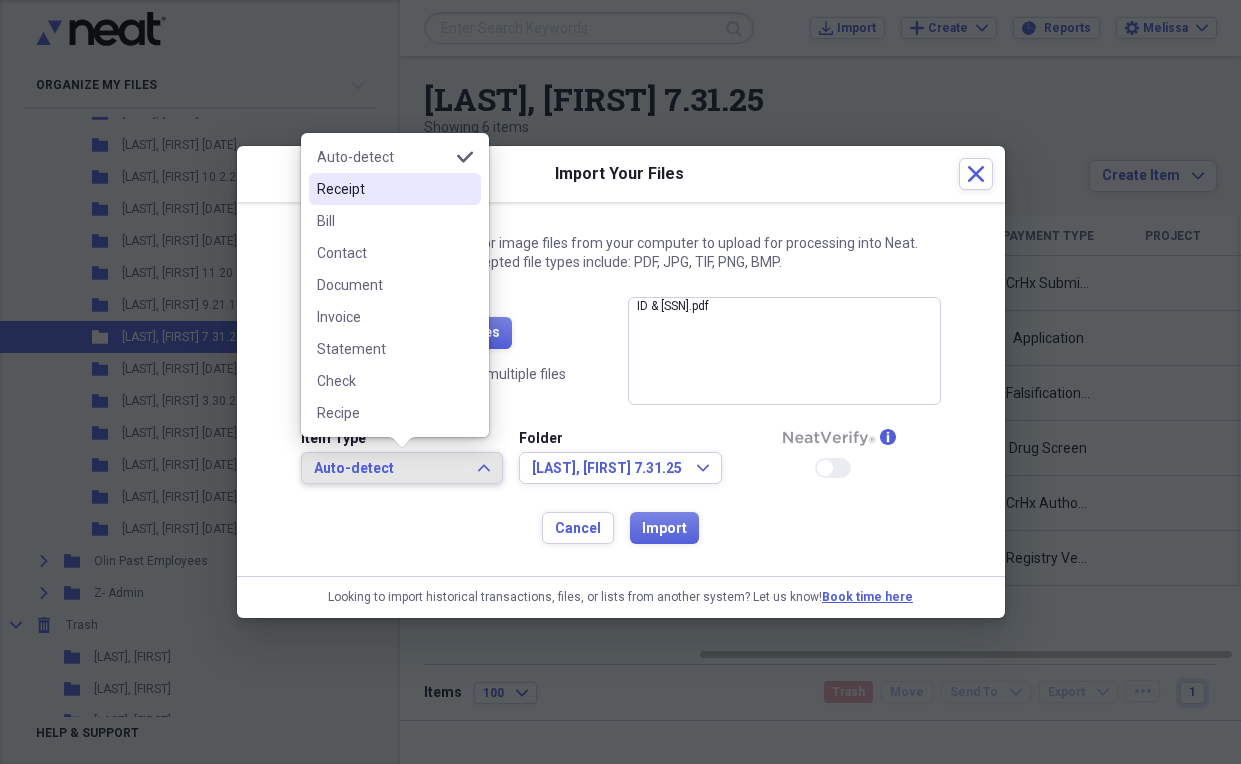 click on "Receipt" at bounding box center (395, 189) 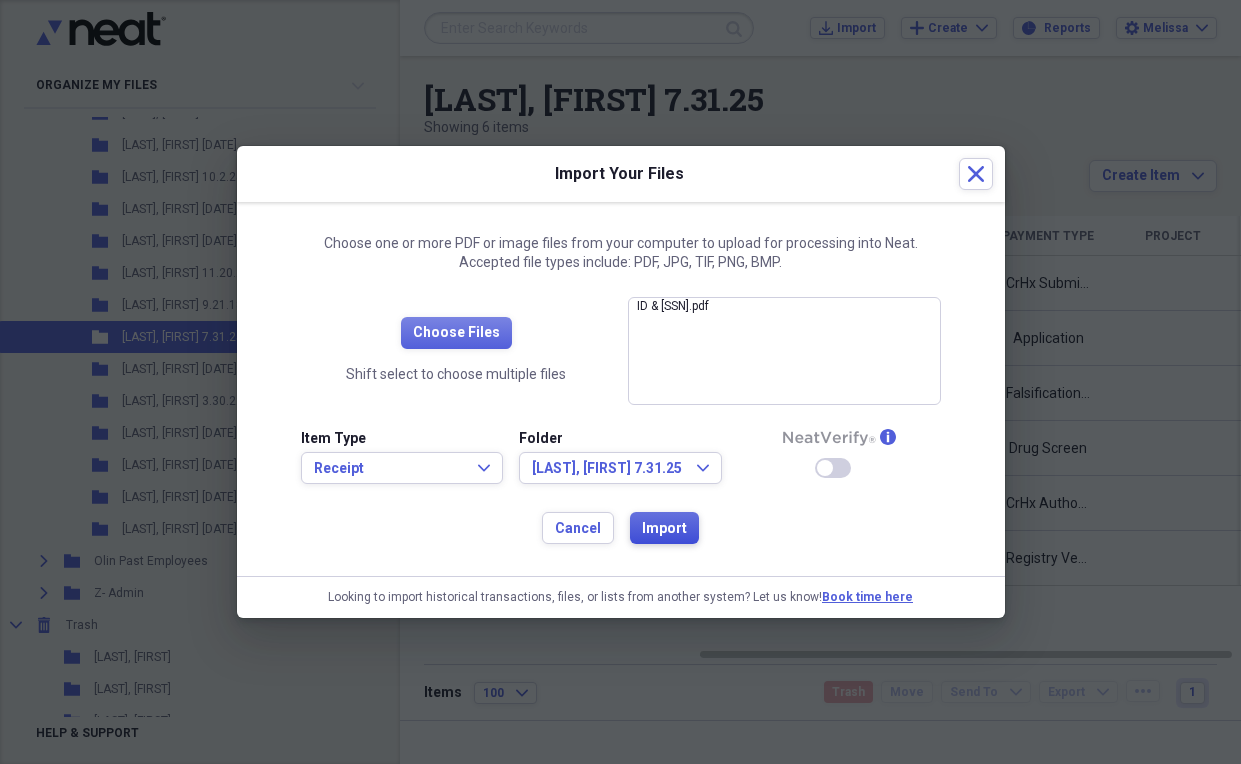 click on "Import" at bounding box center (664, 529) 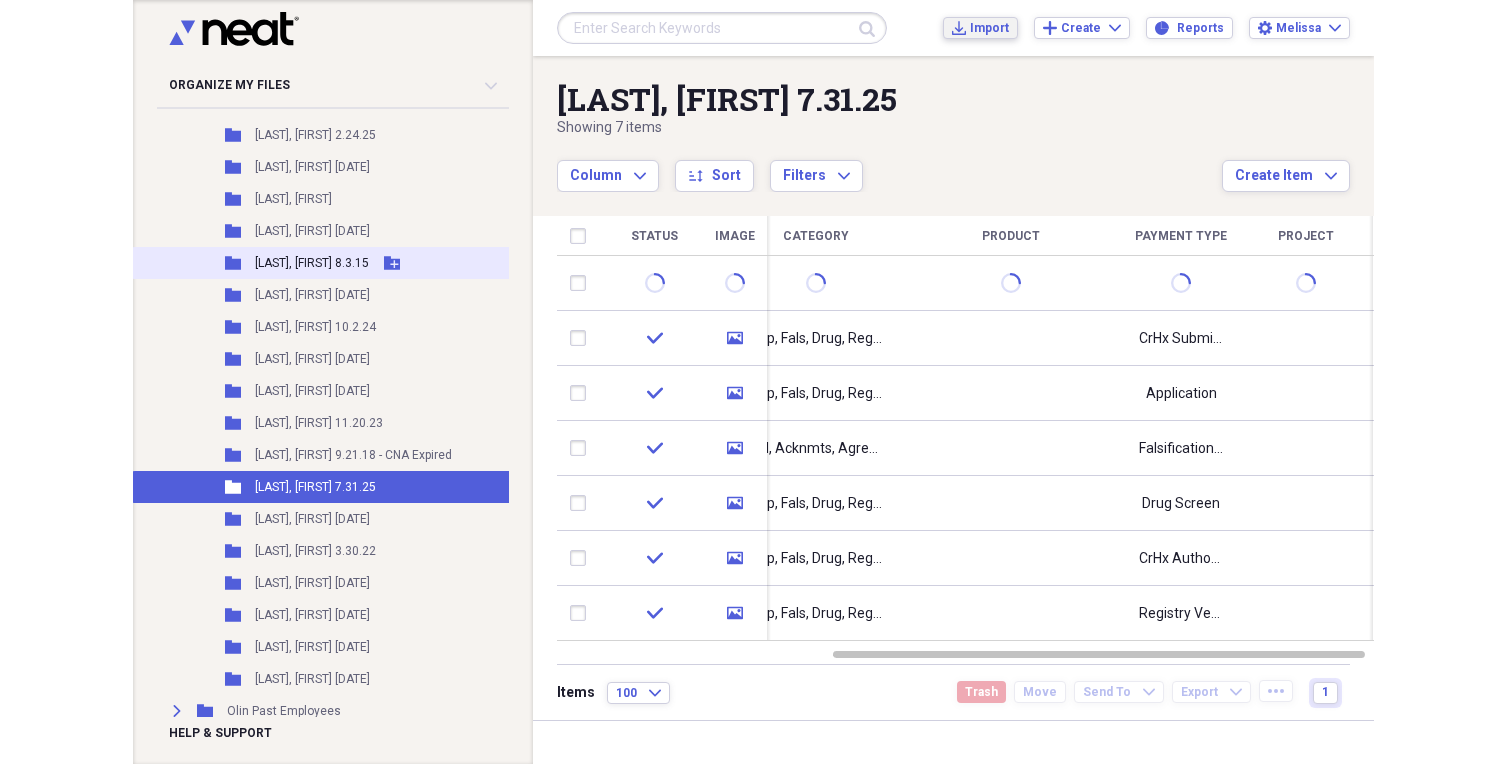 scroll, scrollTop: 4300, scrollLeft: 0, axis: vertical 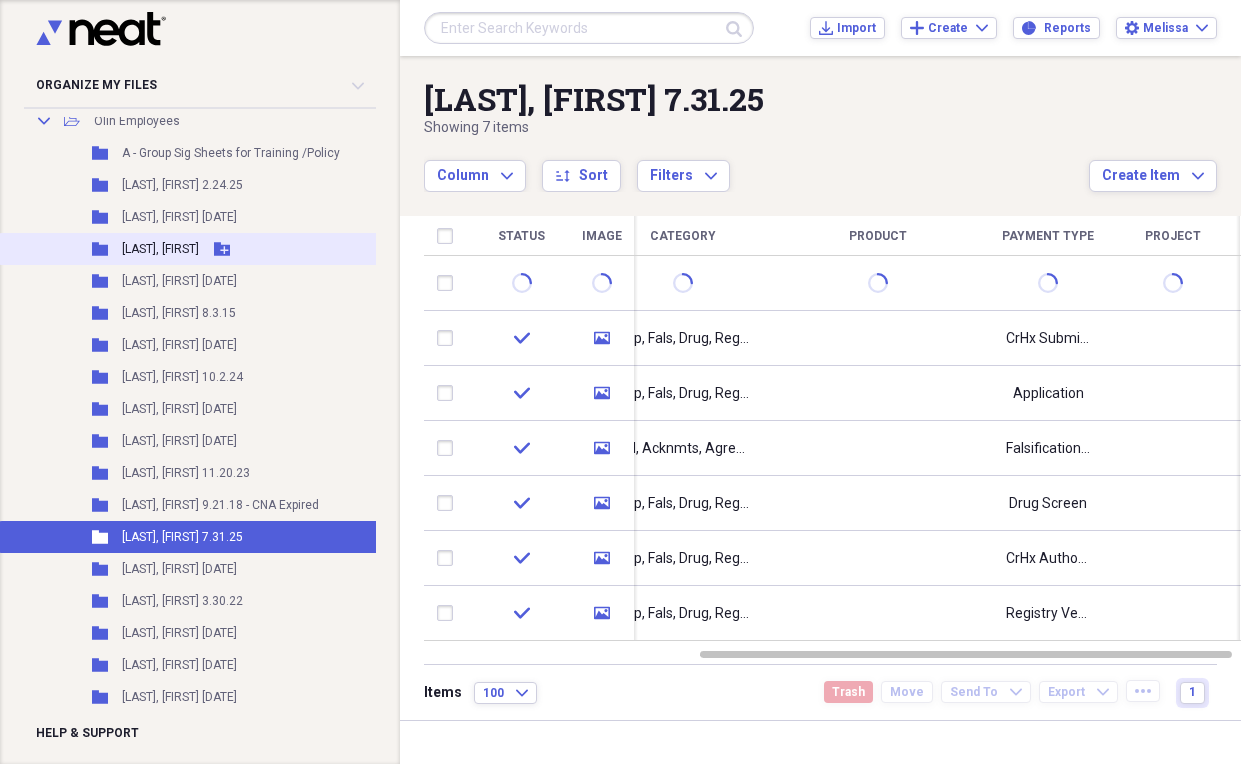 click on "[LAST], [FIRST]" at bounding box center [160, 249] 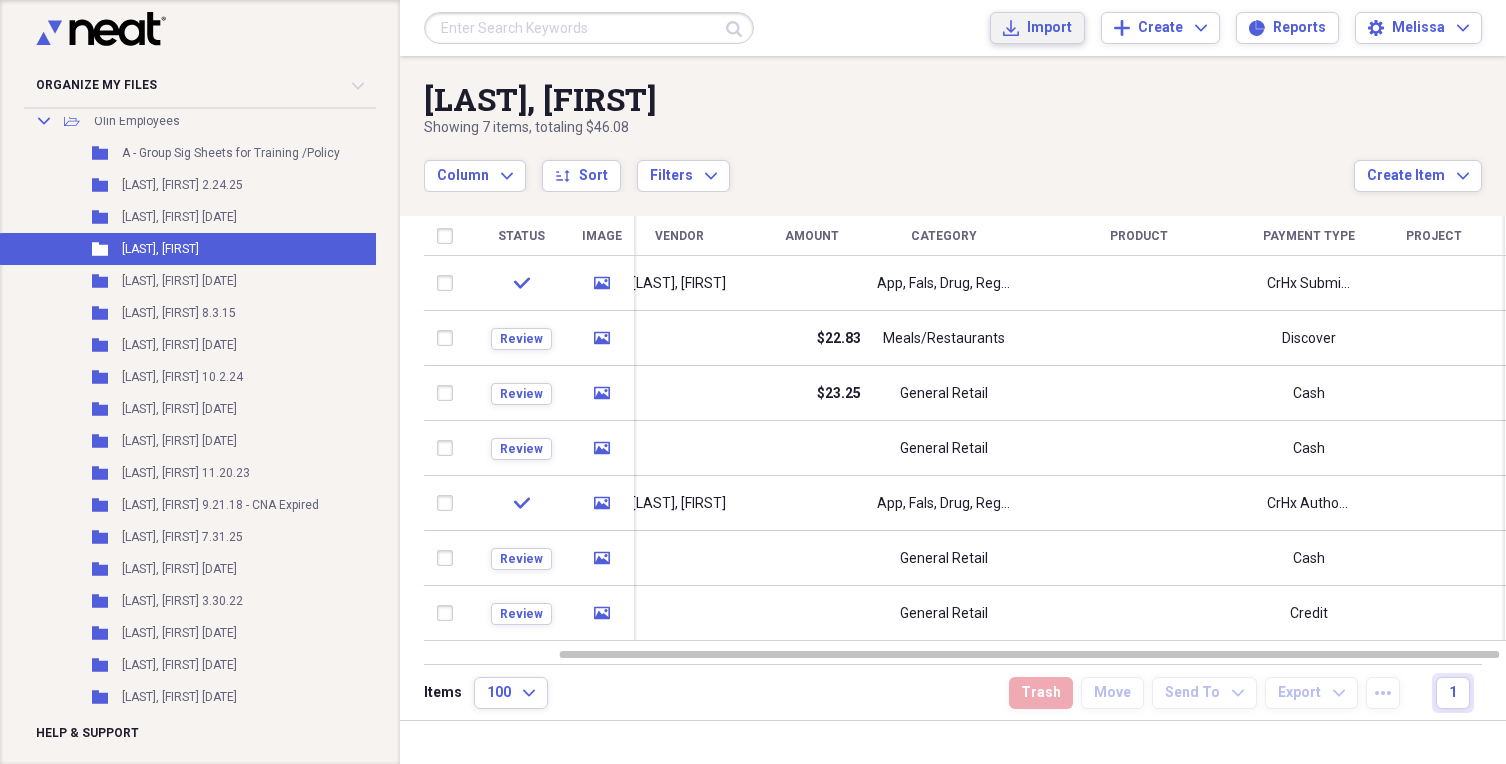 click 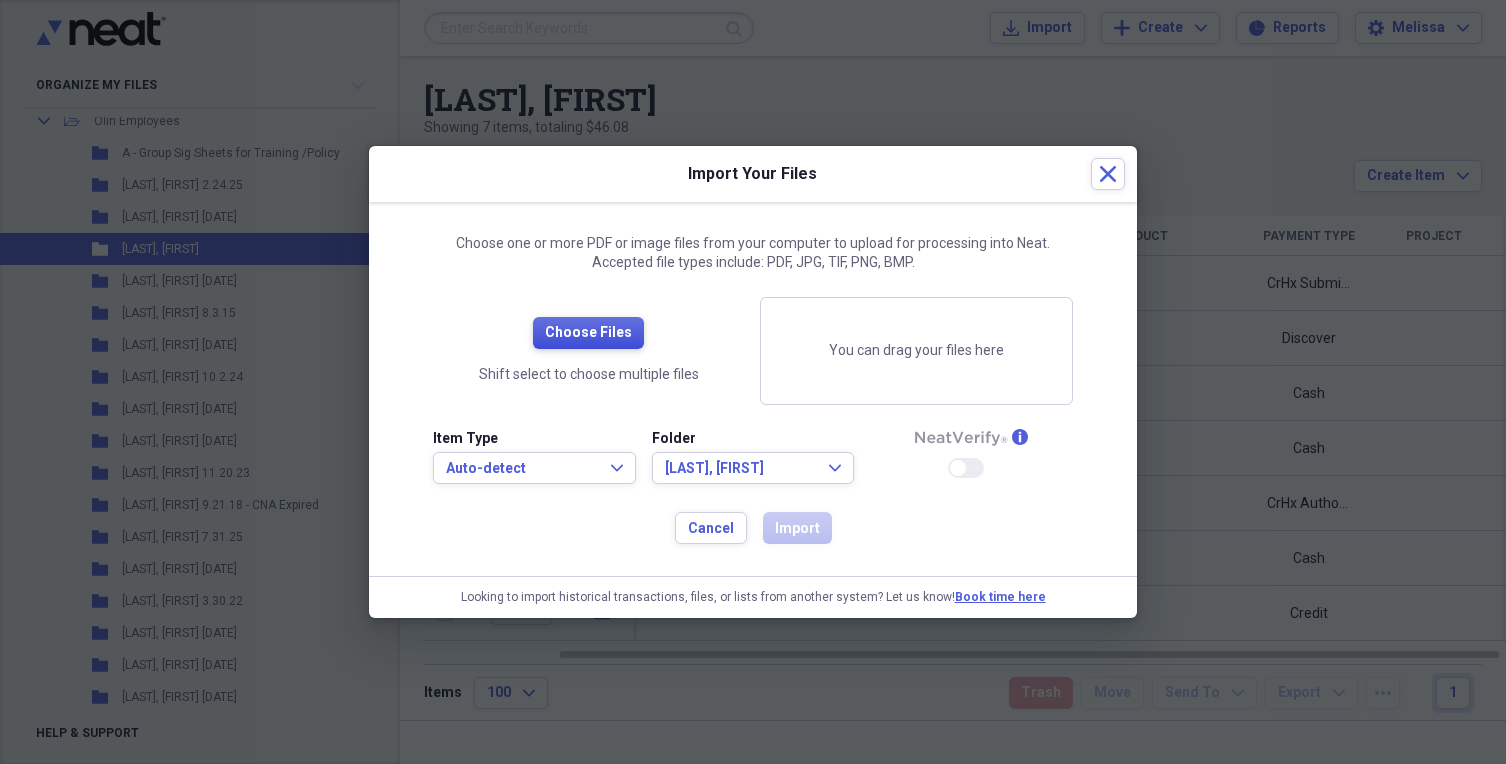 click on "Choose Files" at bounding box center (588, 333) 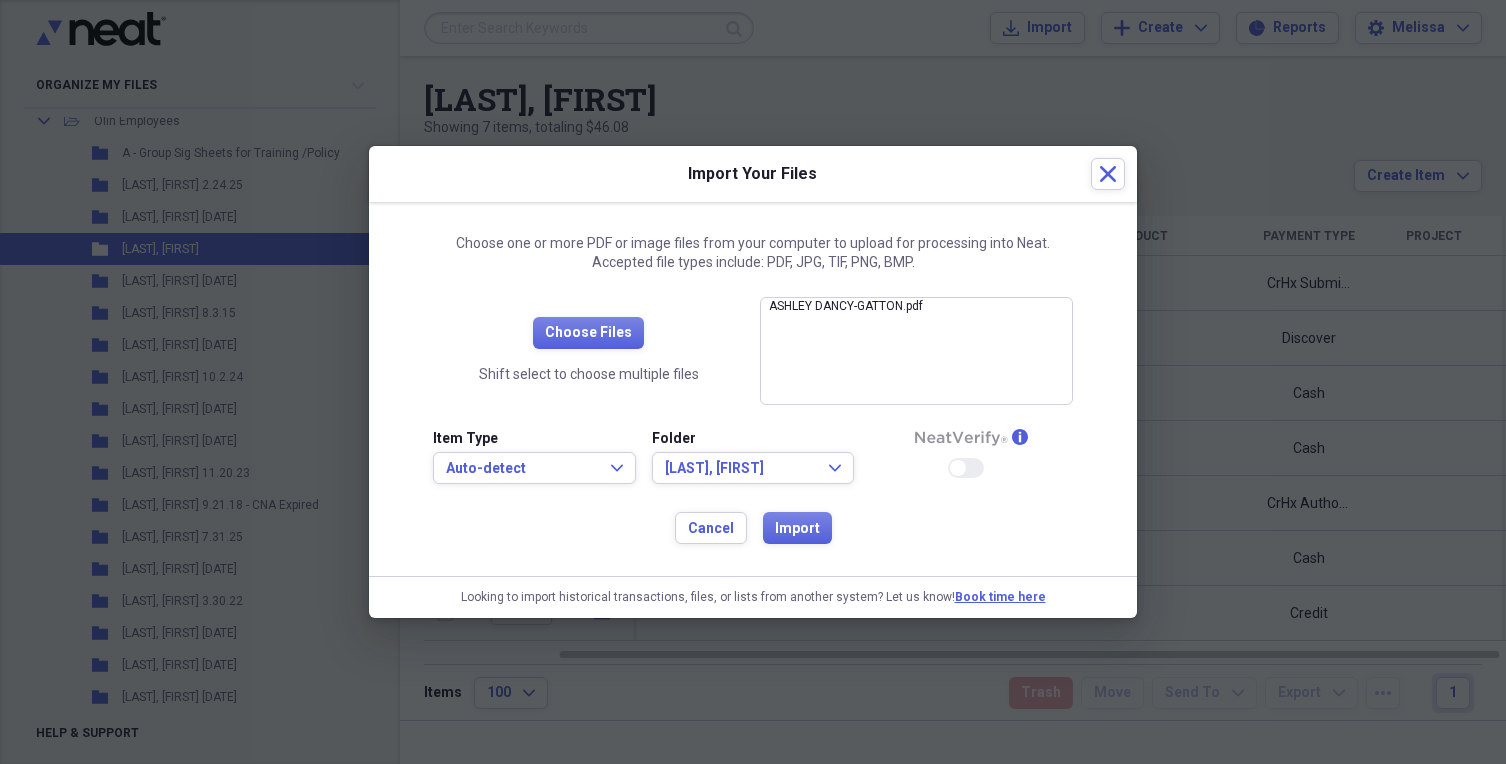 click on "Item Type Auto-detect Expand Folder [LAST], [FIRST] Expand info Enable Neat Verify" at bounding box center (753, 465) 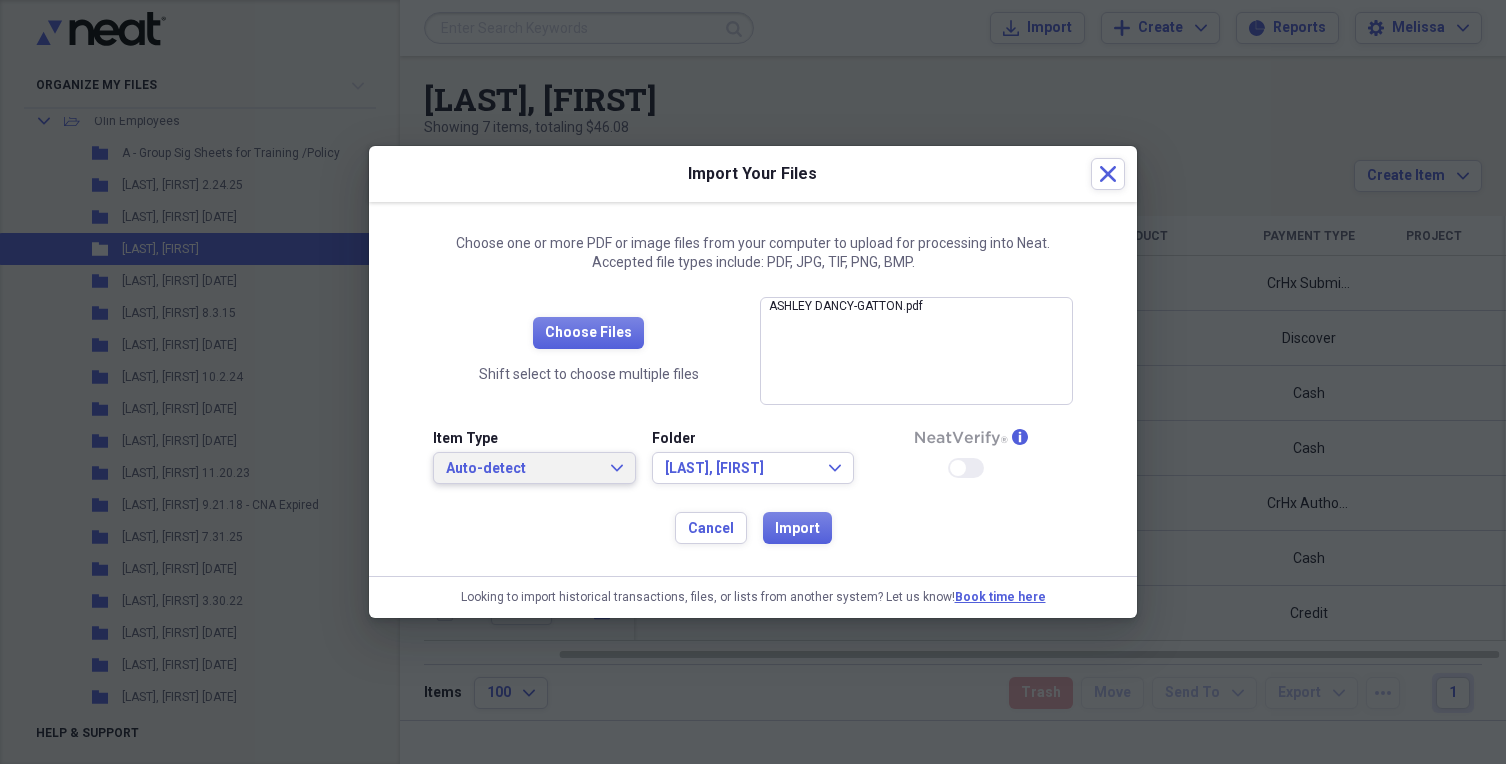 click on "Auto-detect" at bounding box center (522, 469) 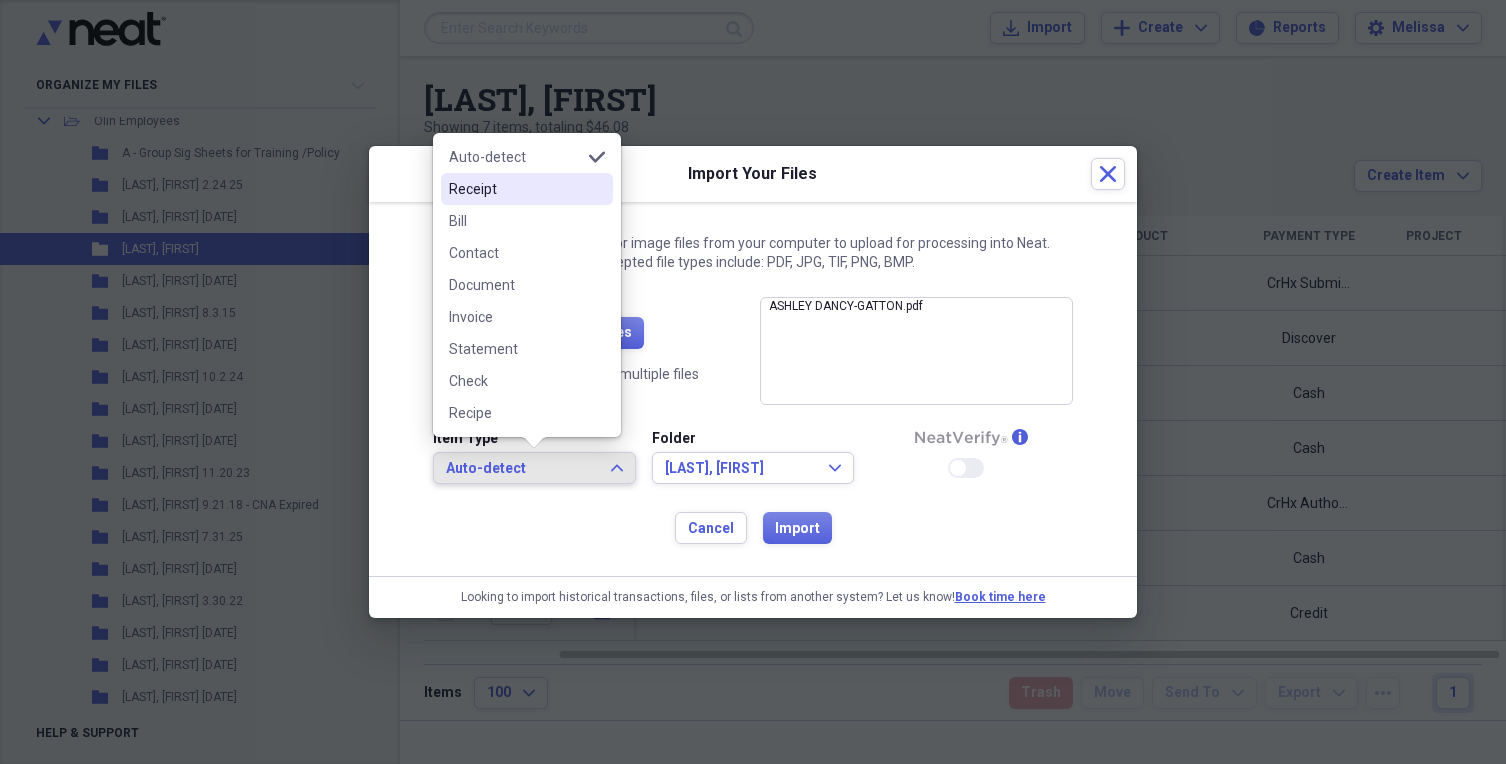 click on "Receipt" at bounding box center [515, 189] 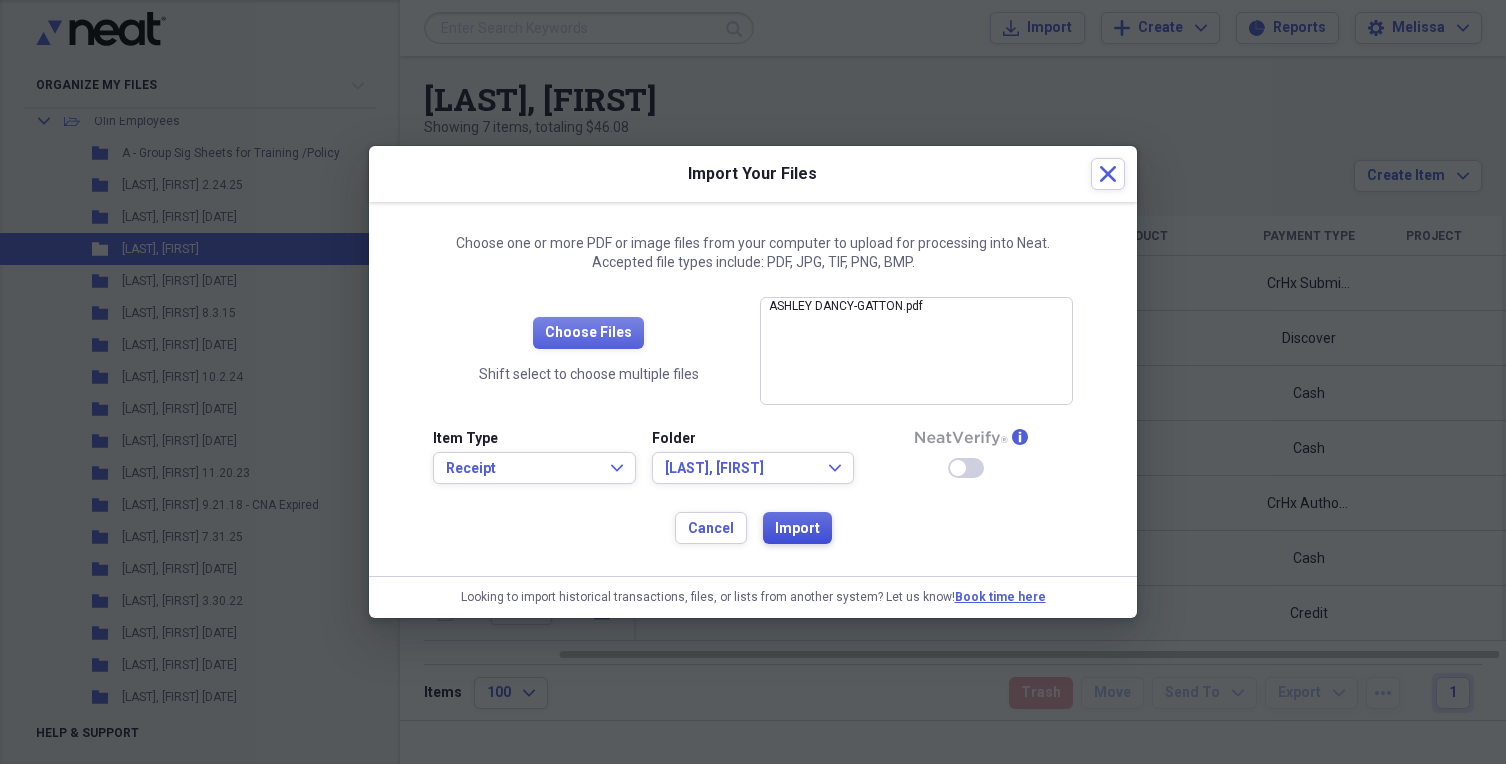 click on "Import" at bounding box center (797, 528) 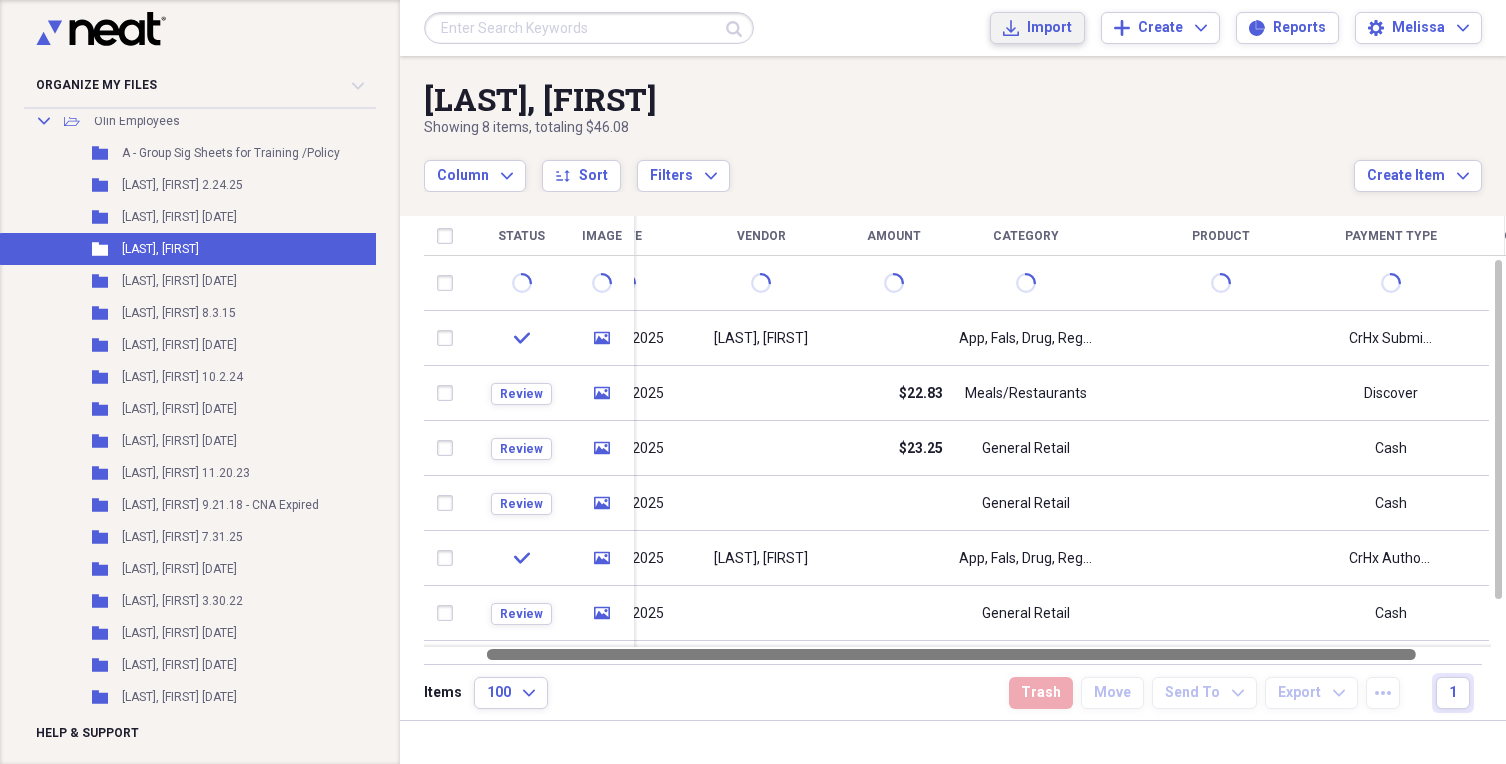 drag, startPoint x: 952, startPoint y: 659, endPoint x: 773, endPoint y: 669, distance: 179.27911 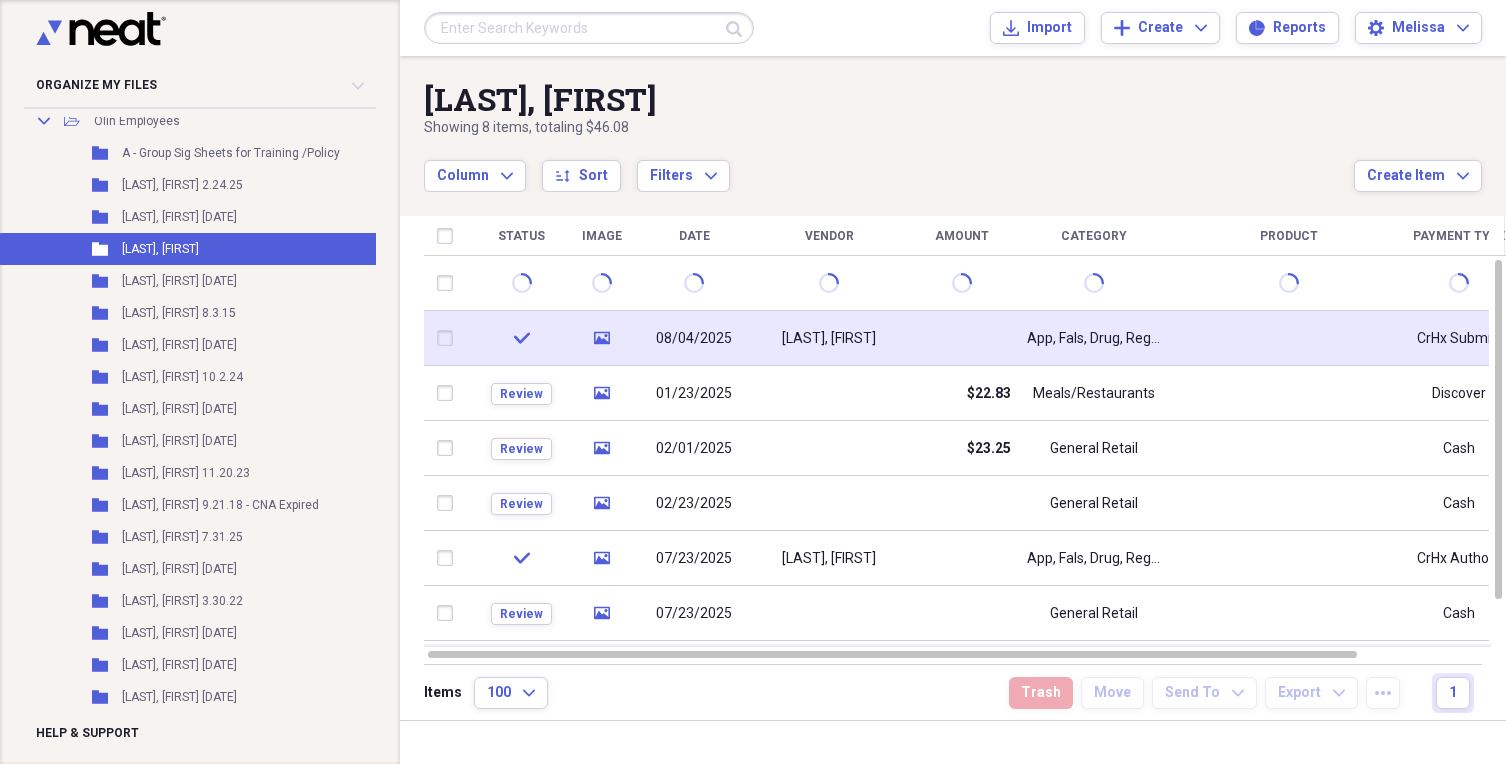 click on "[LAST], [FIRST]" at bounding box center (829, 339) 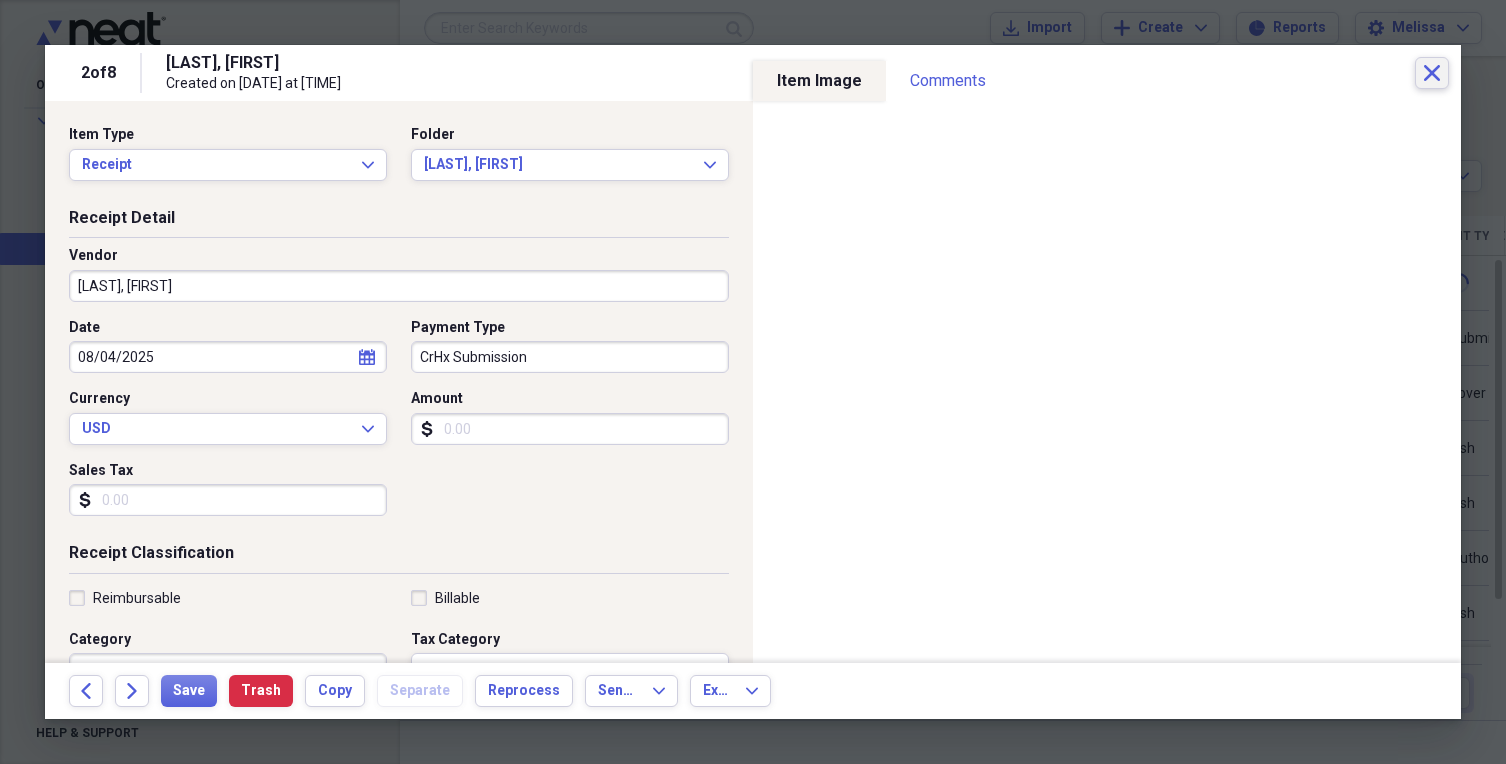 click on "Close" at bounding box center [1432, 73] 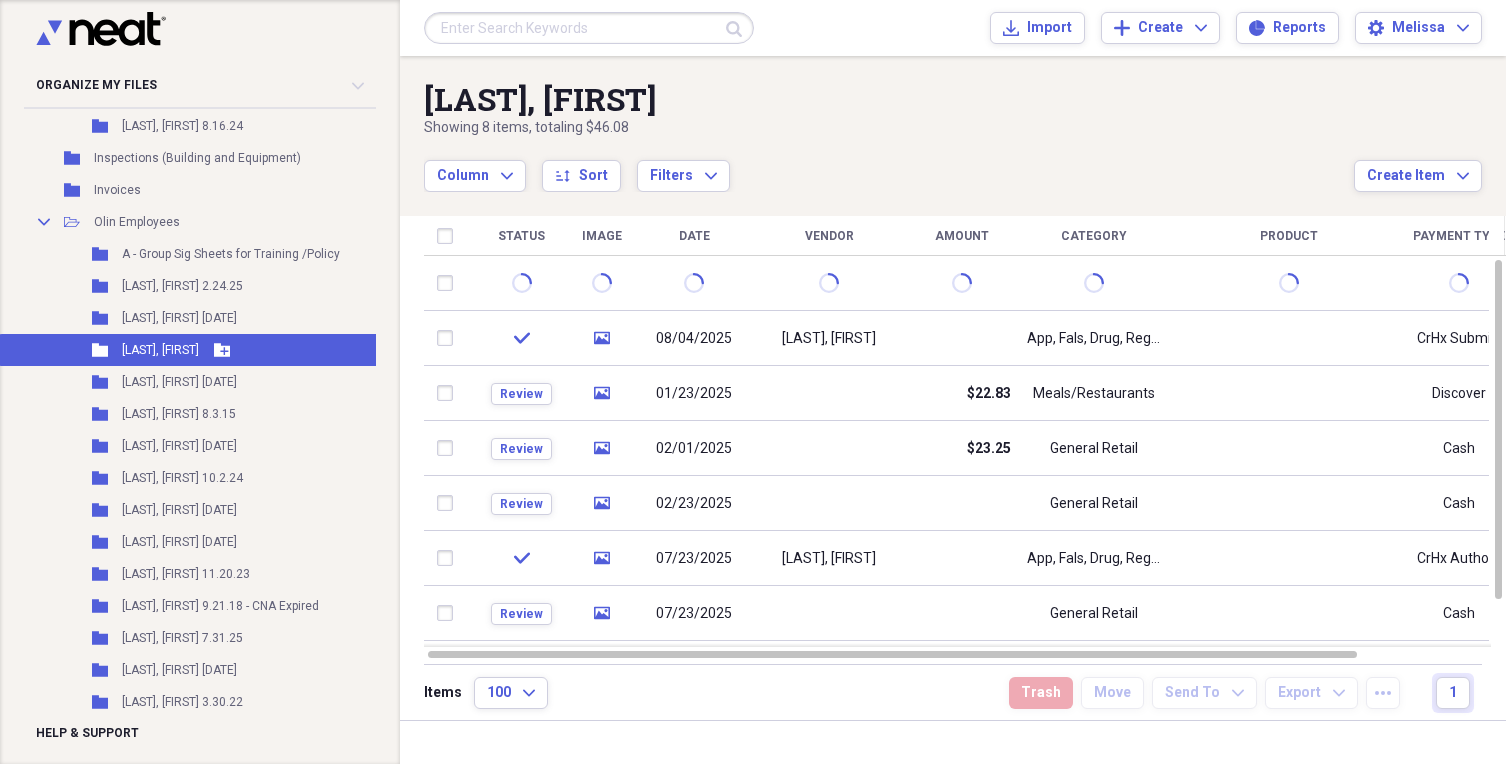 scroll, scrollTop: 4299, scrollLeft: 0, axis: vertical 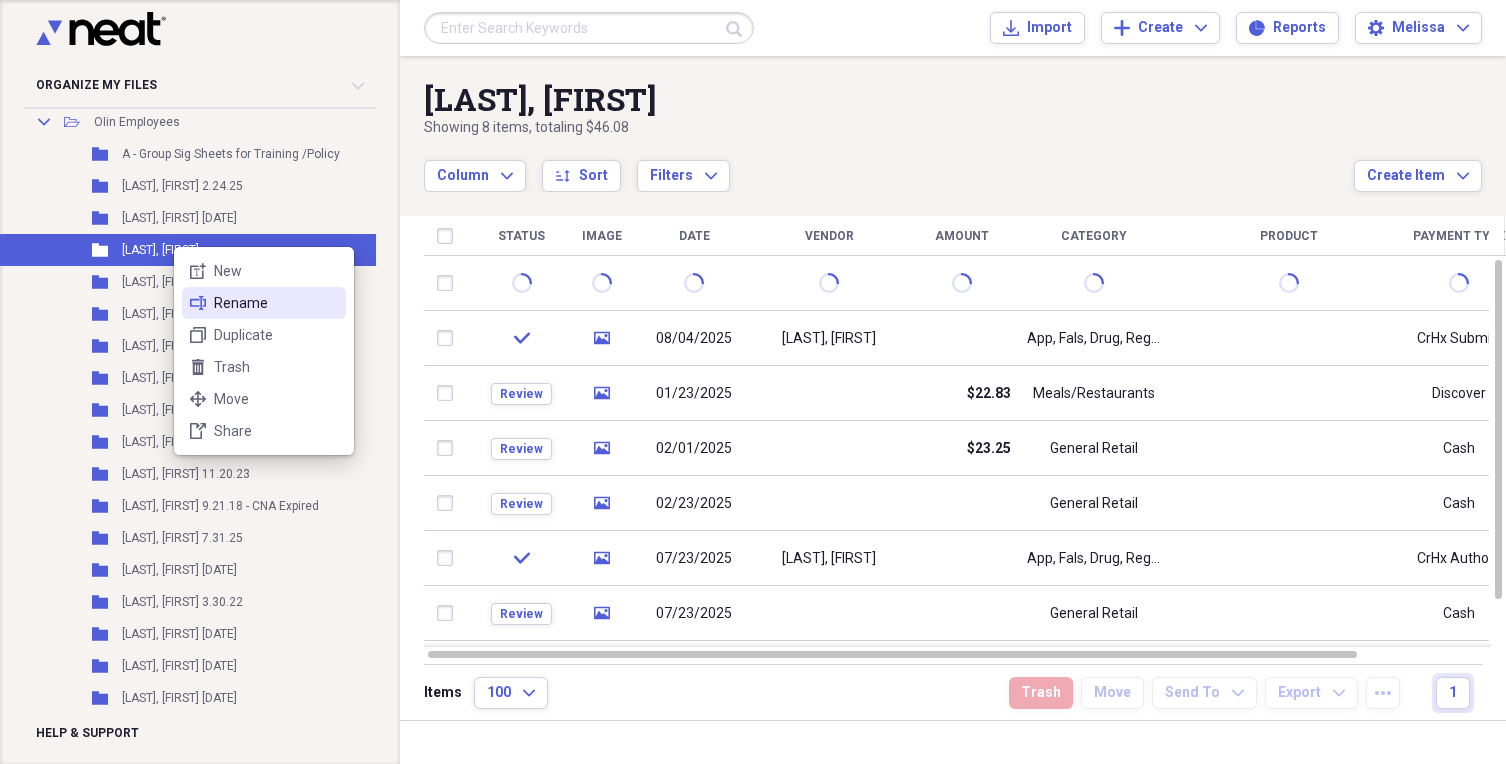 click on "rename Rename" at bounding box center [264, 303] 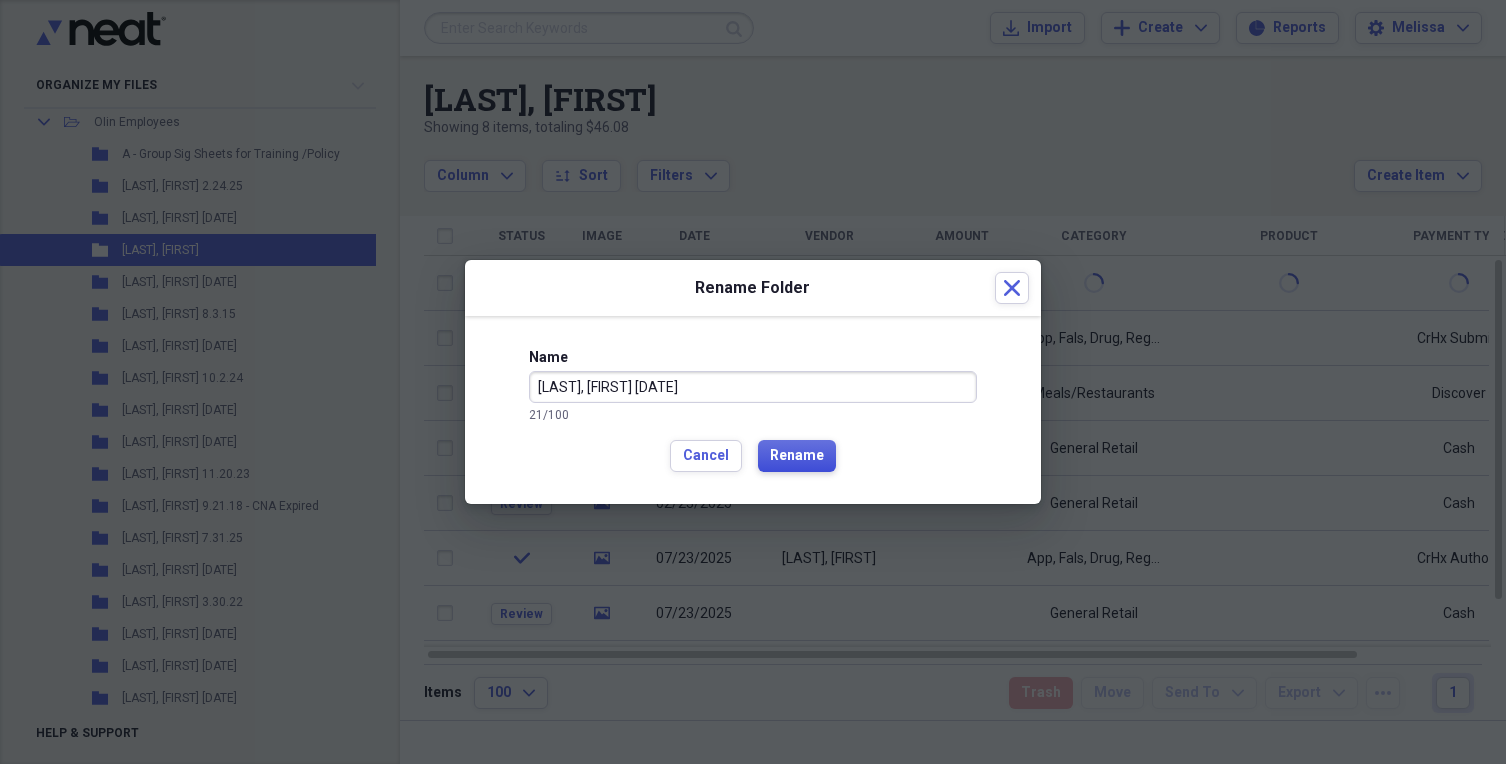 type on "[LAST], [FIRST] [DATE]" 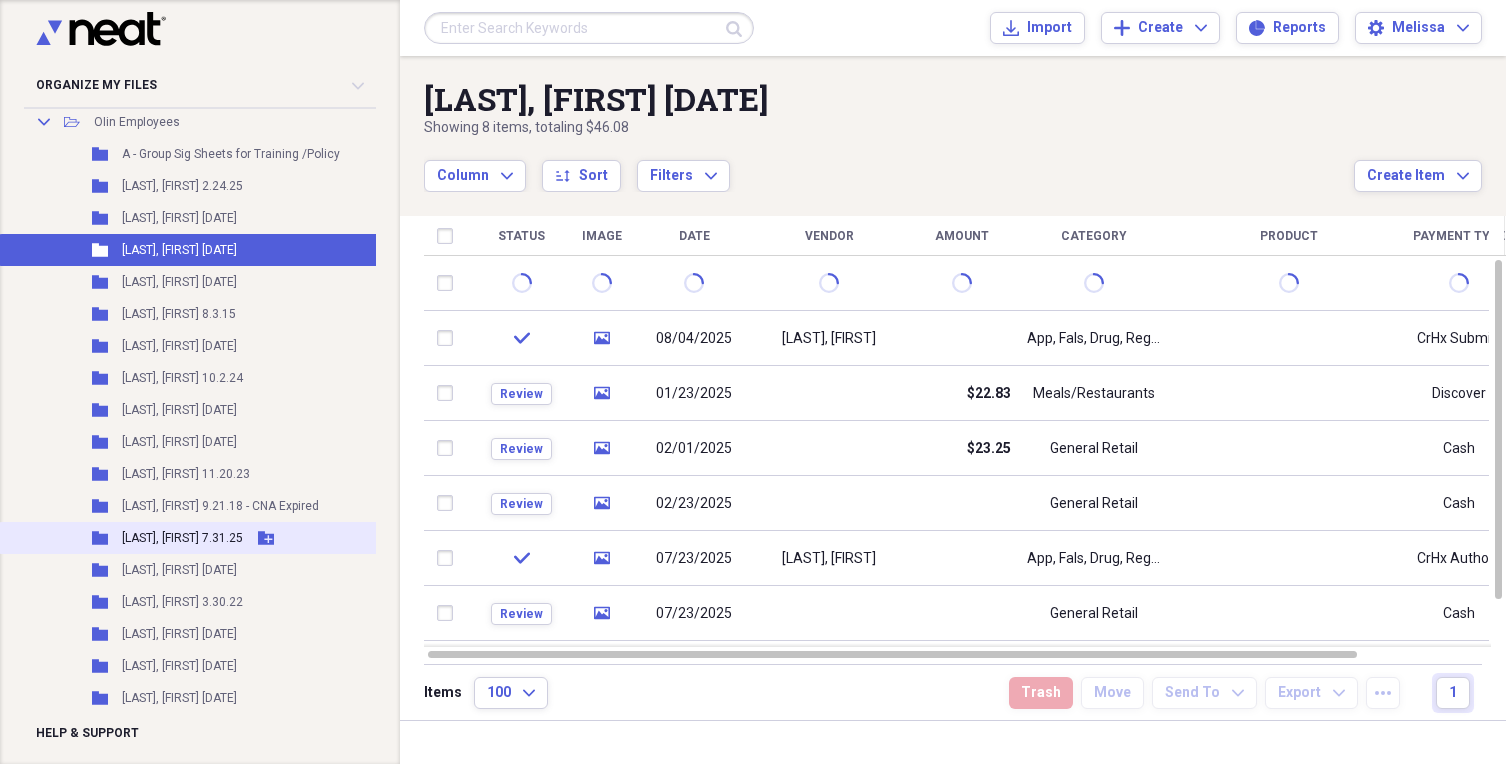 click on "[LAST], [FIRST] 7.31.25" at bounding box center [182, 538] 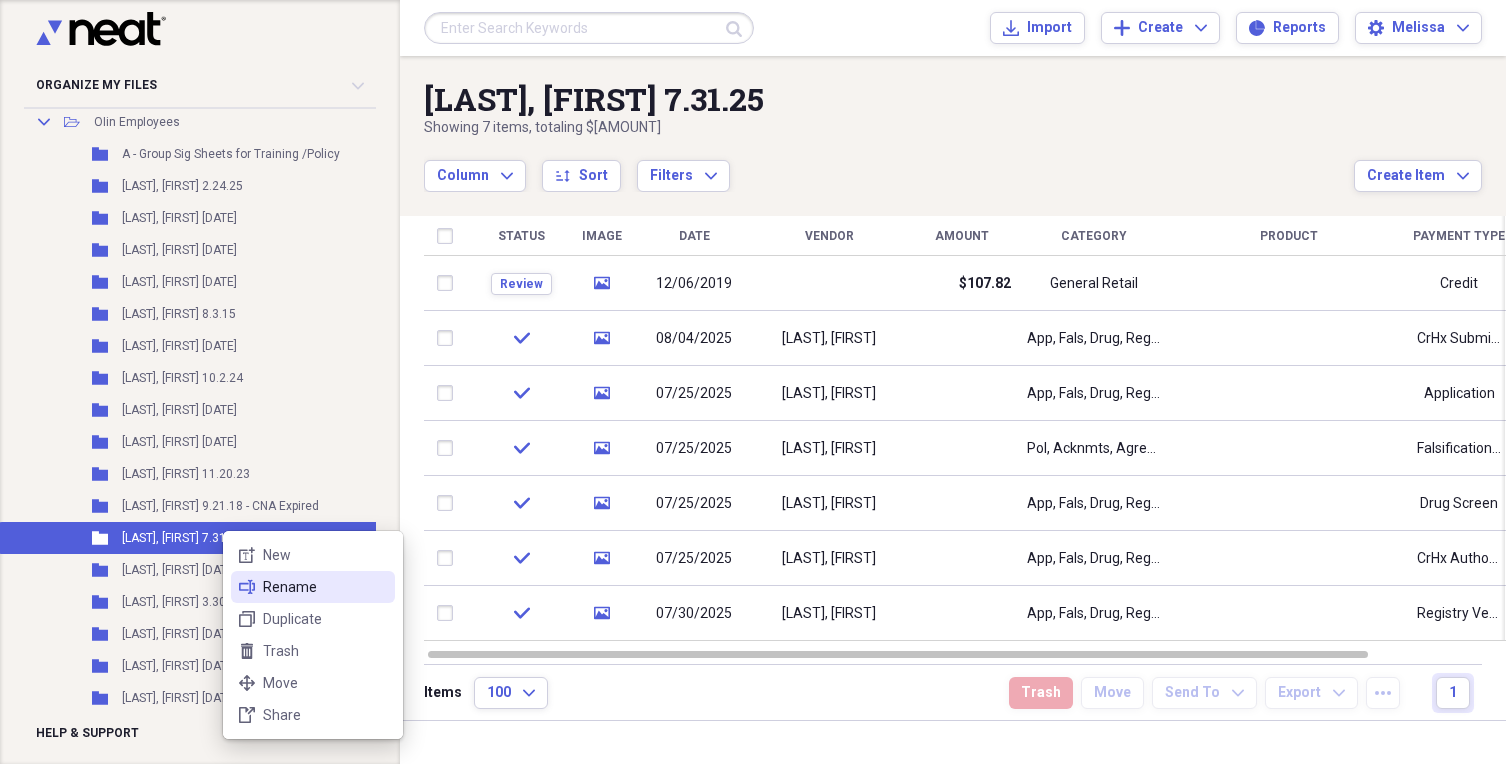 click on "Rename" at bounding box center (325, 587) 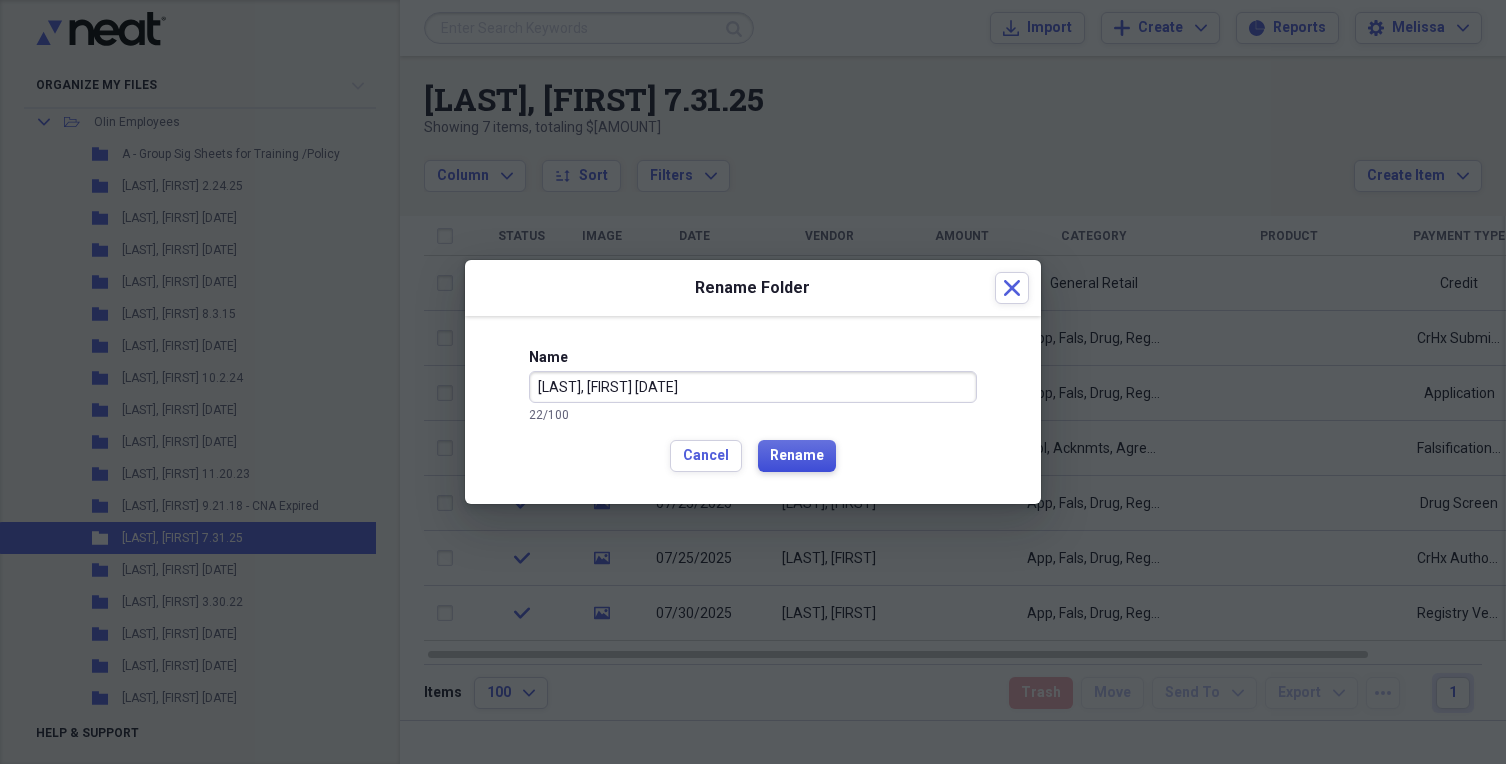 type on "[LAST], [FIRST] [DATE]" 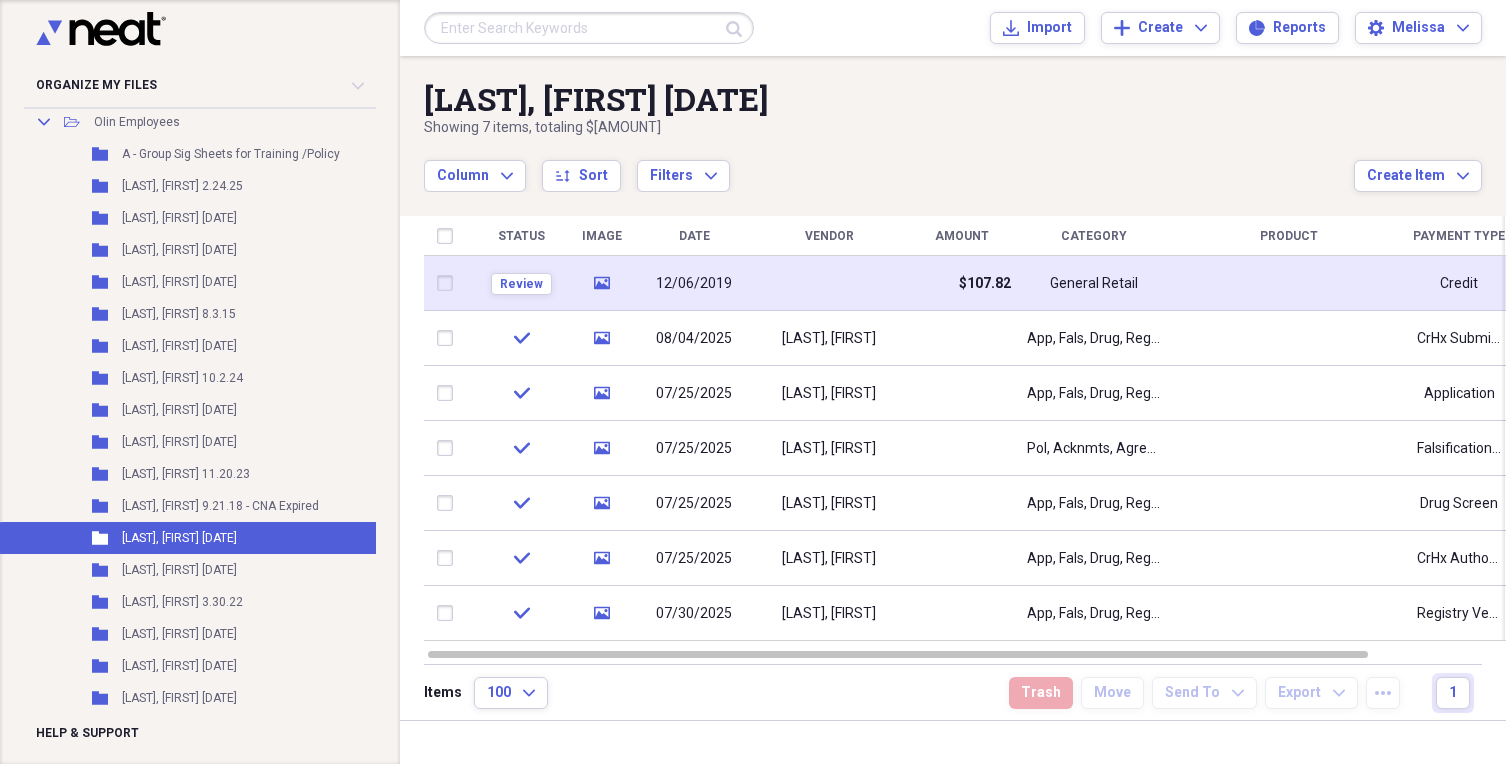click at bounding box center (829, 283) 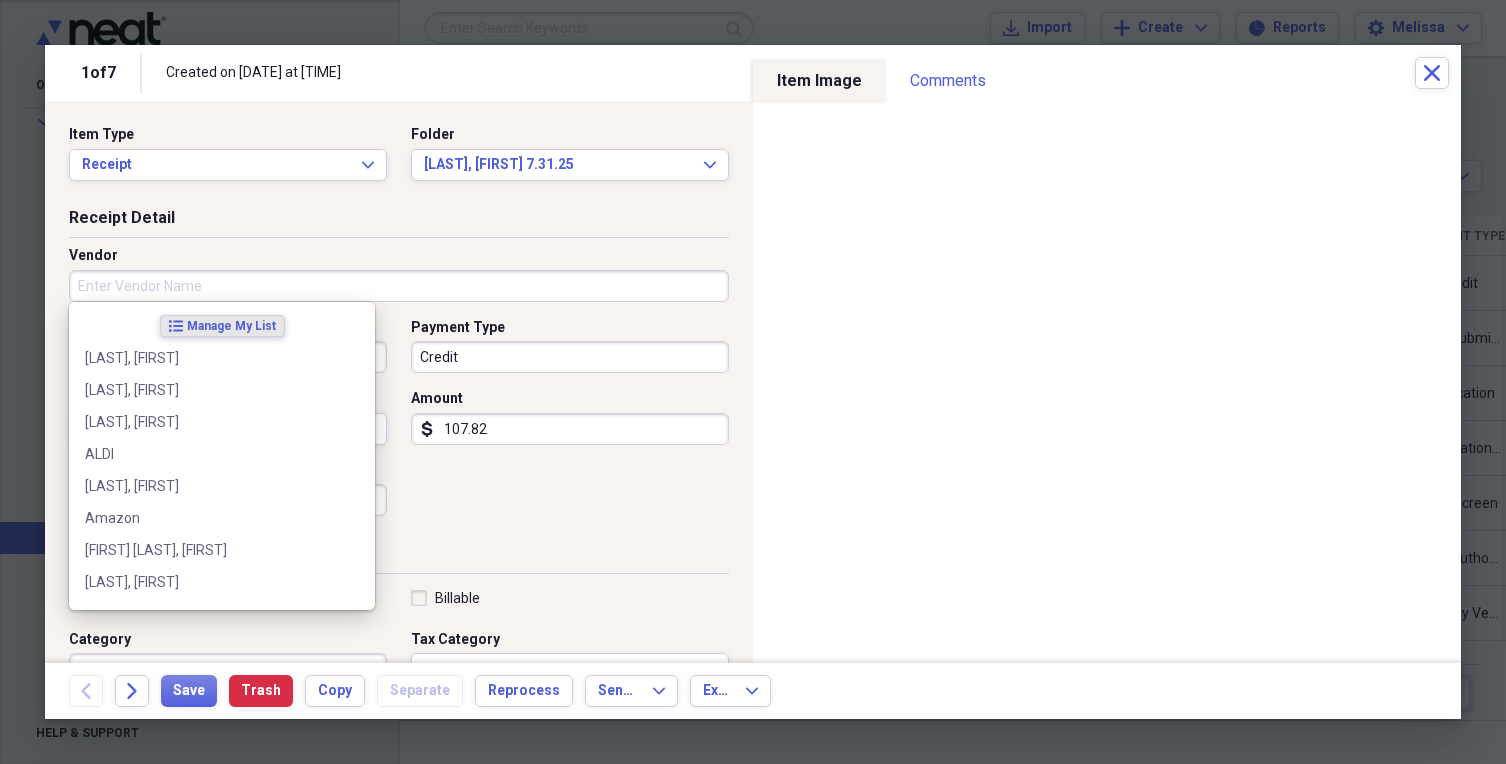 click on "Vendor" at bounding box center [399, 286] 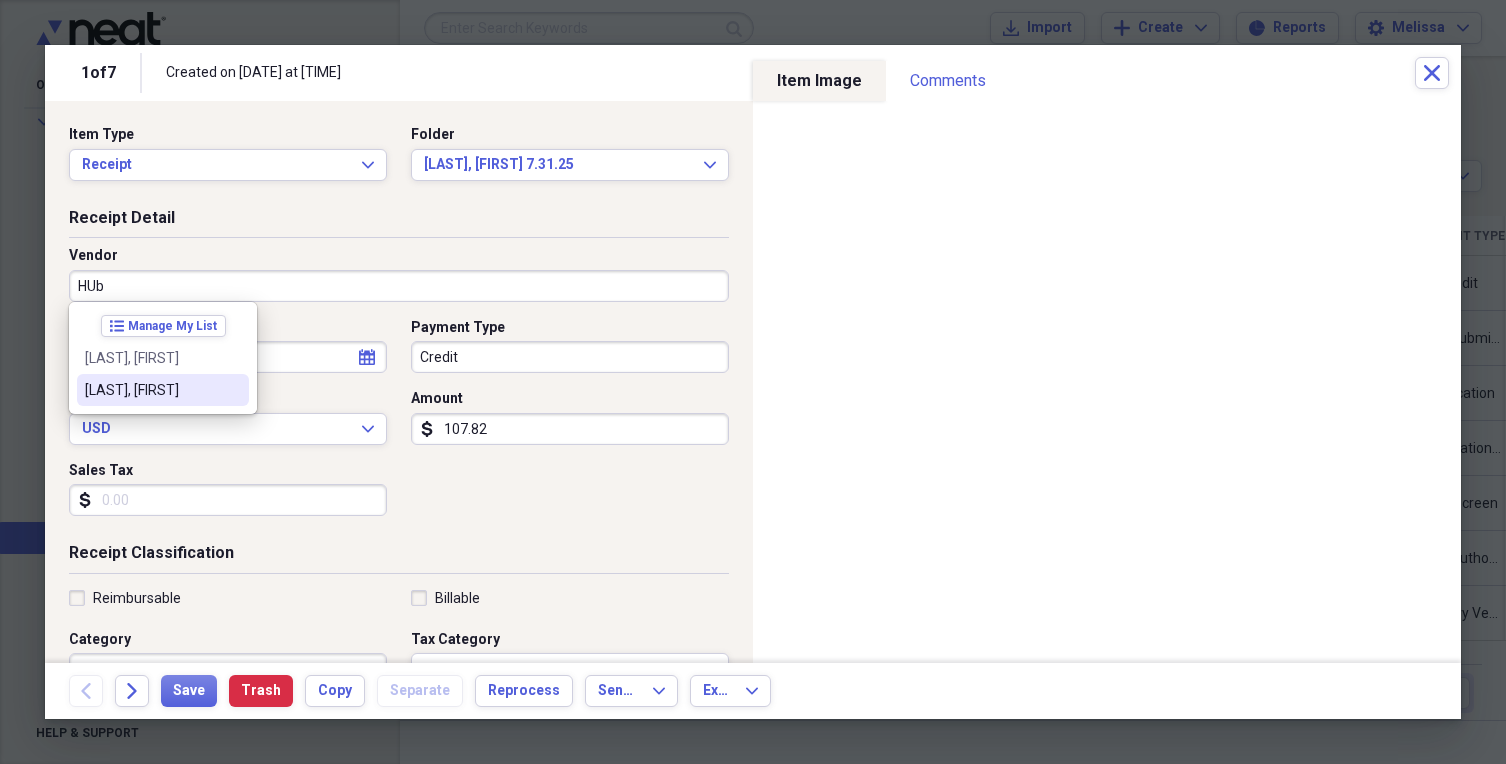 click on "[LAST], [FIRST]" at bounding box center (151, 390) 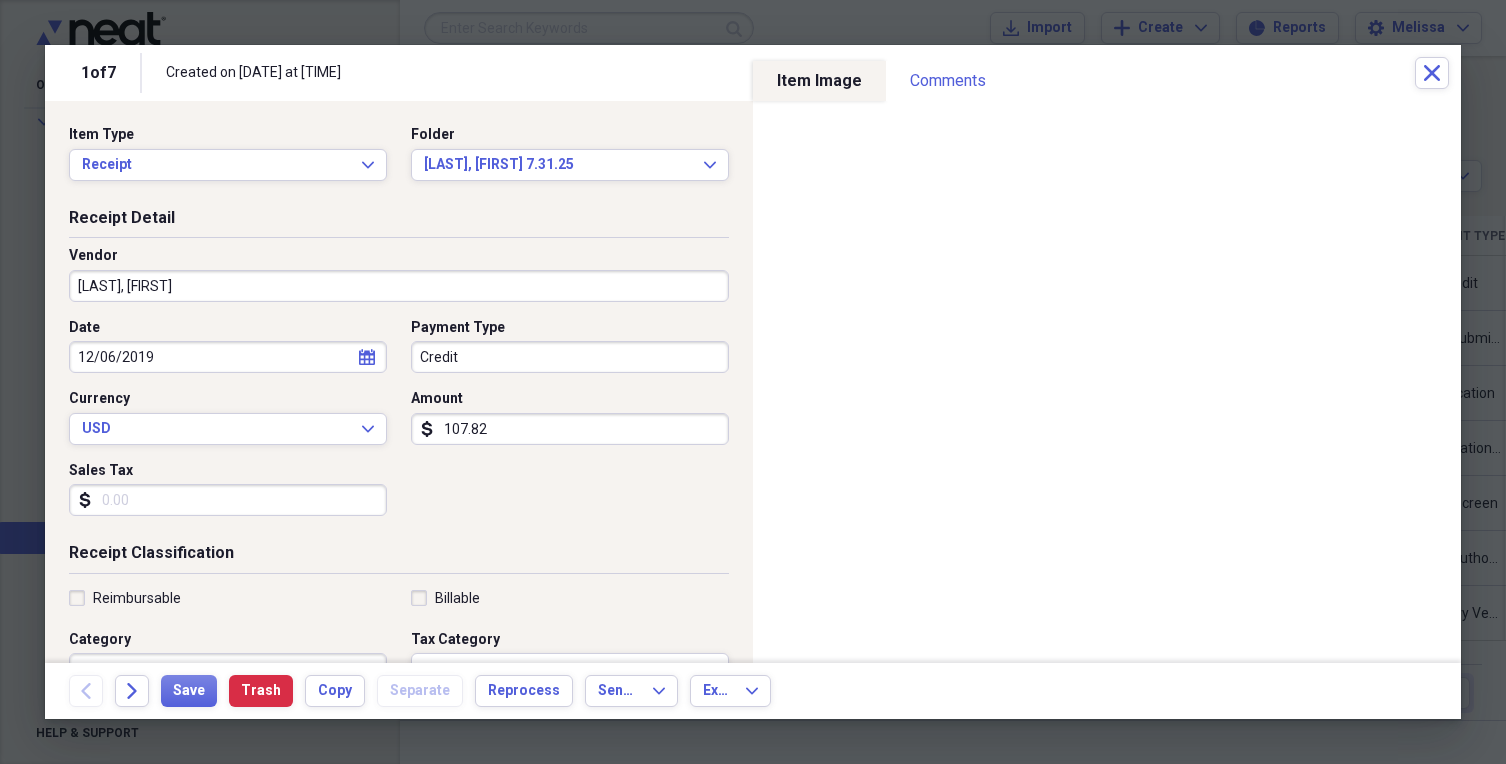 type on "App, Fals, Drug, Reg, ID, CrHx, New Hire, EVer, I9" 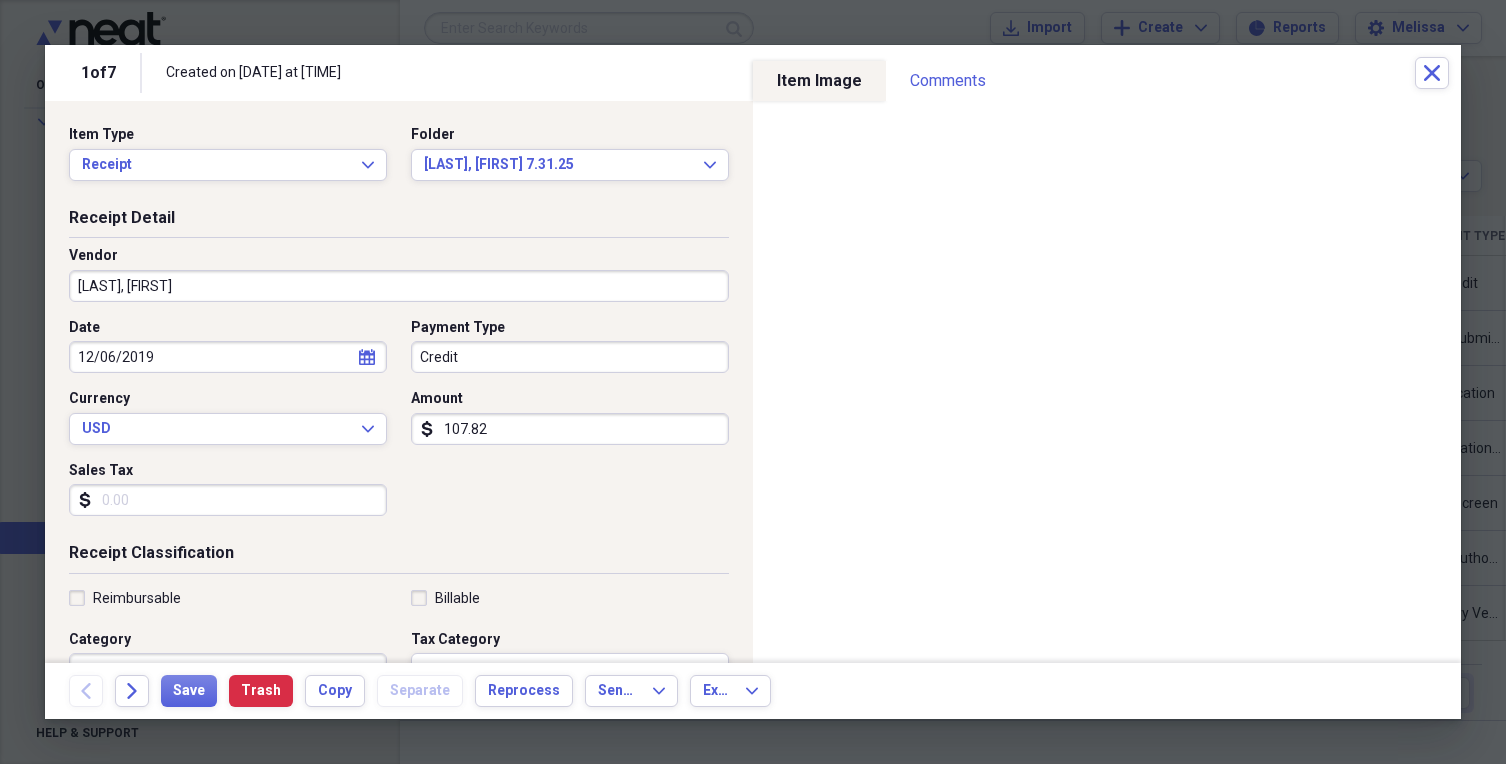 click on "12/06/2019" at bounding box center [228, 357] 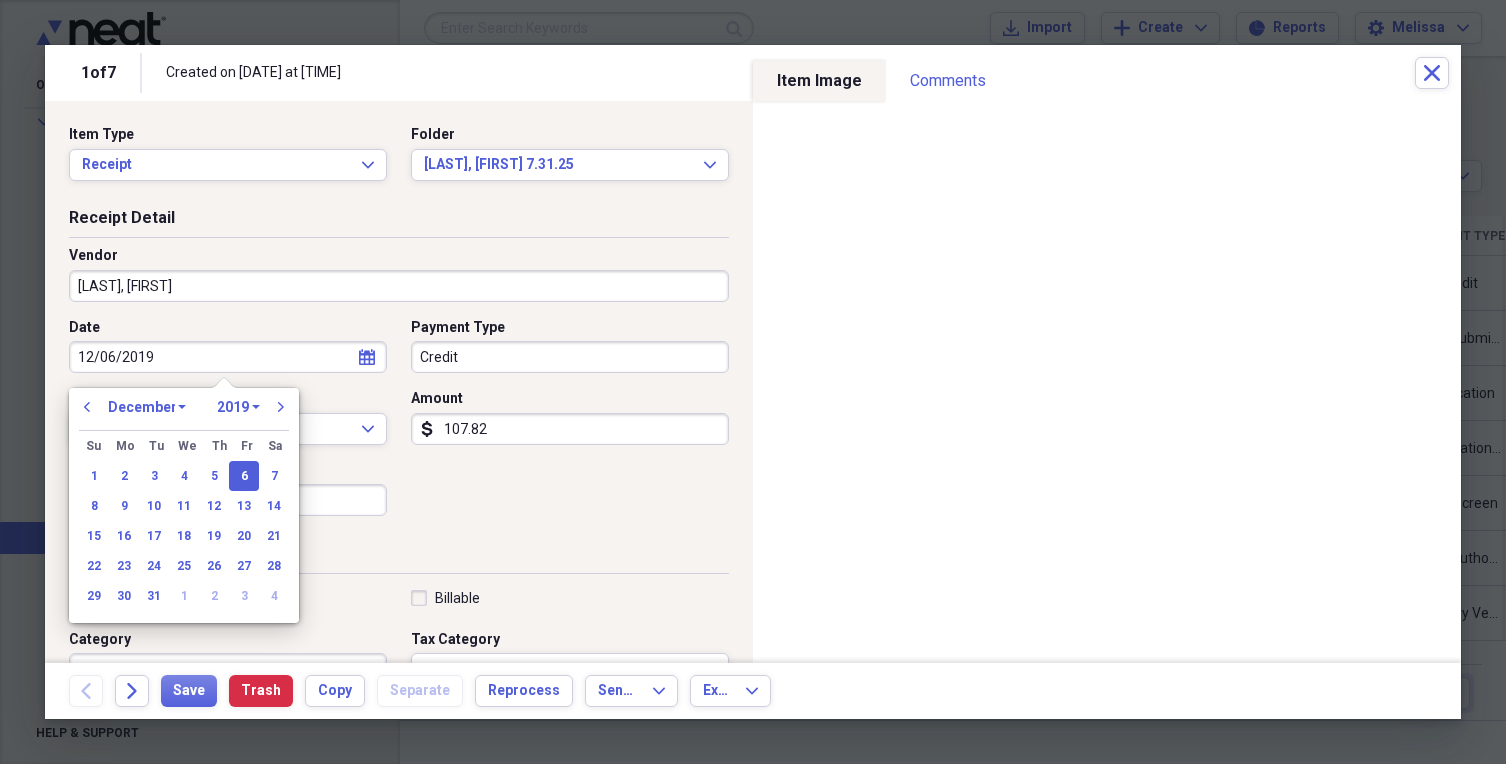 click on "12/06/2019" at bounding box center [228, 357] 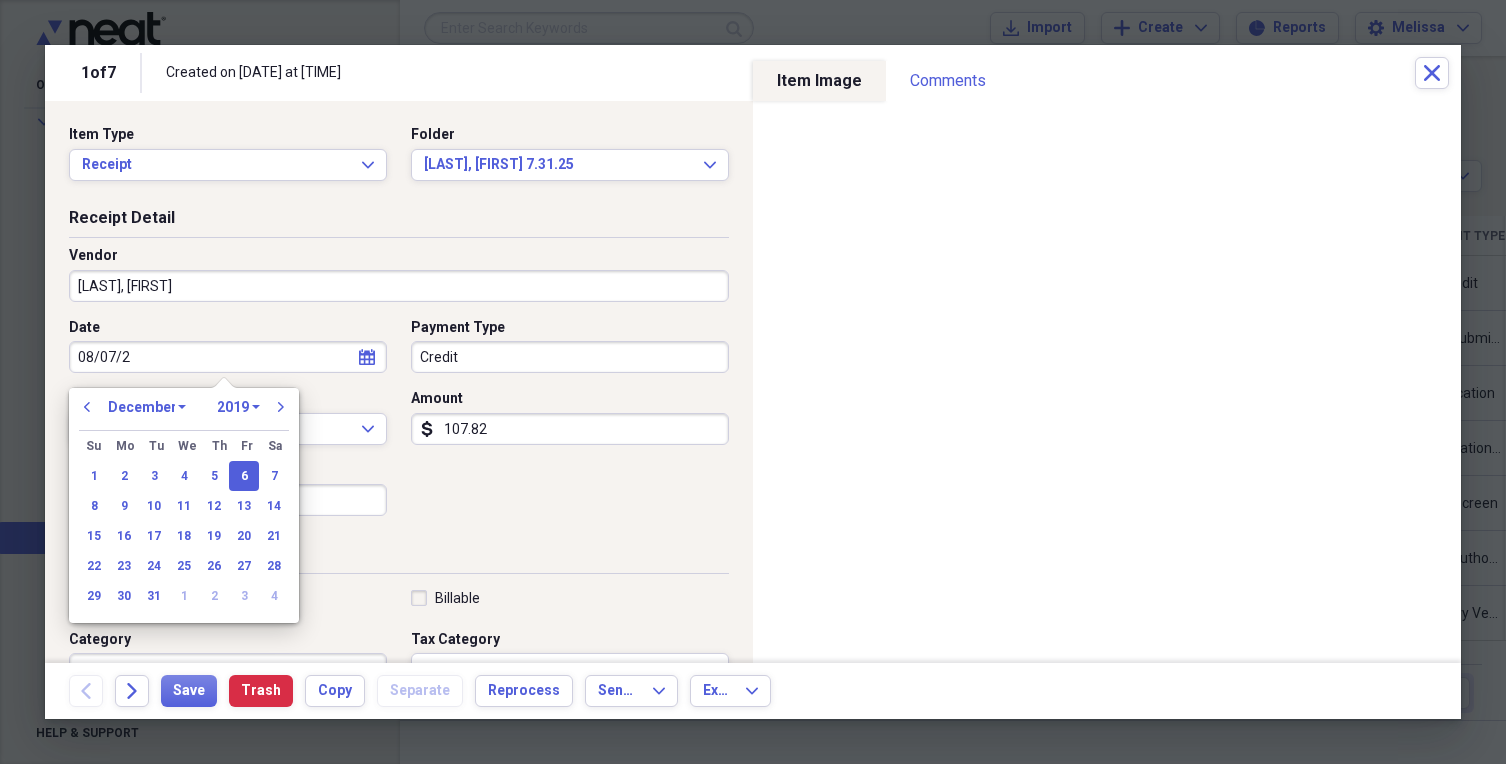 type on "08/07/20" 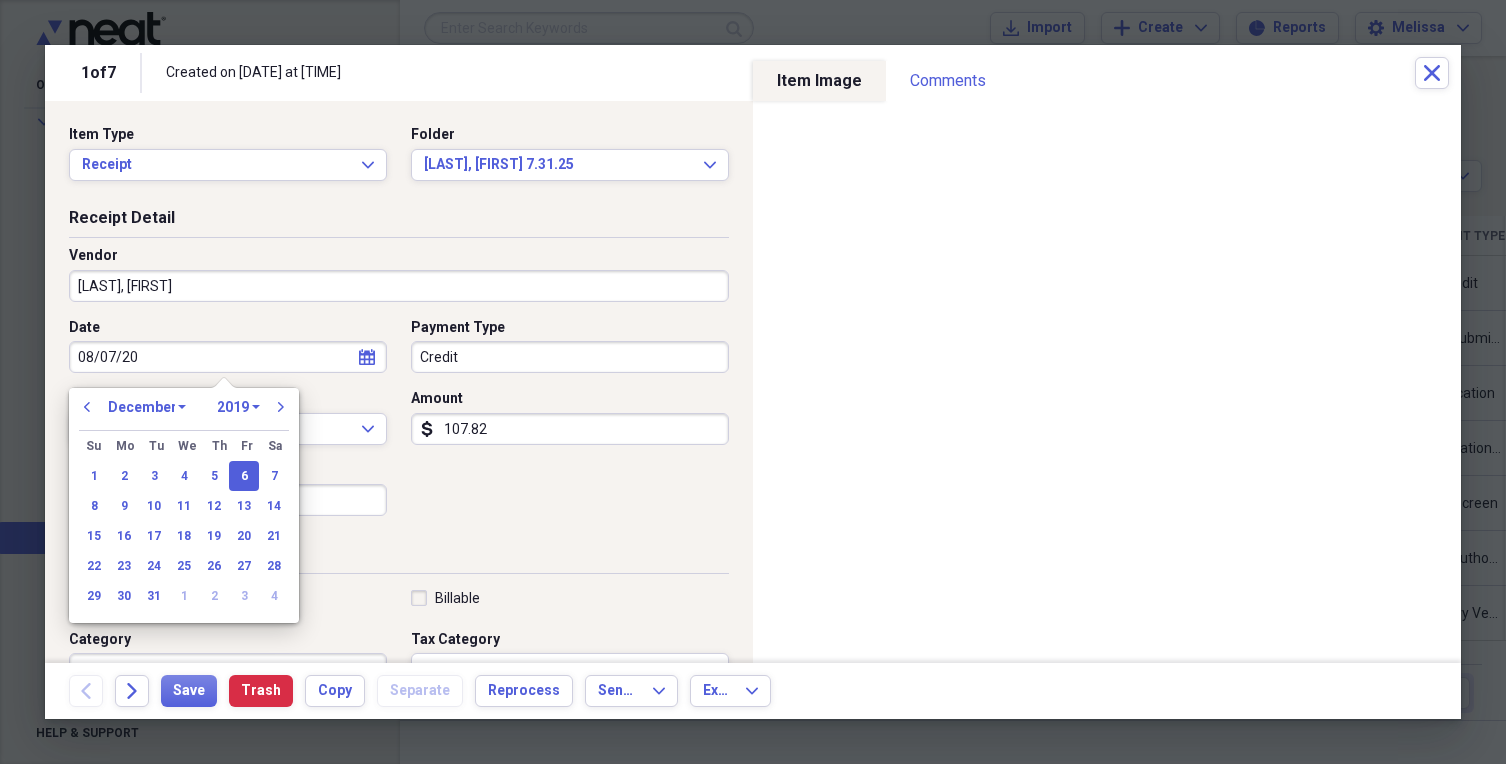 select on "7" 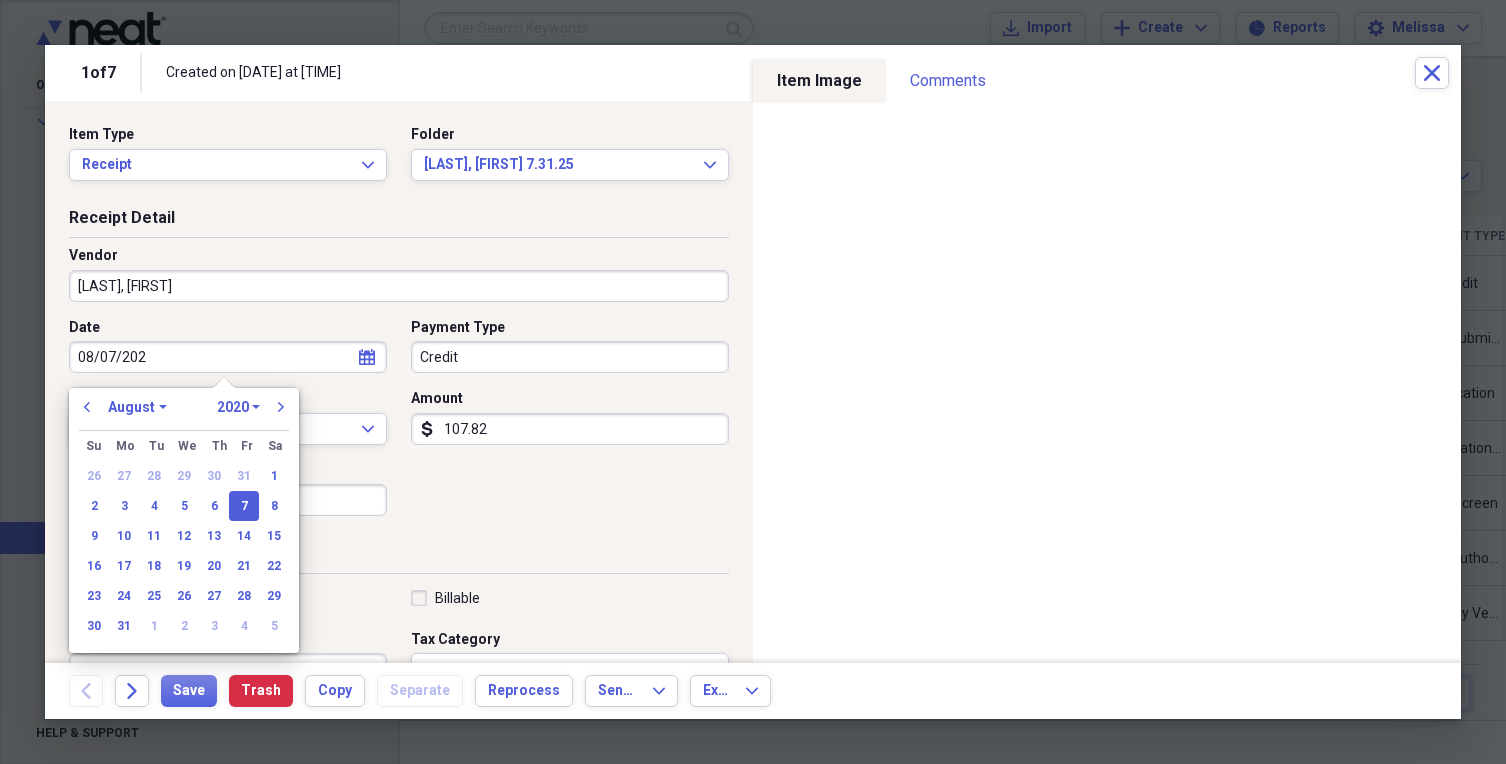 type on "08/07/2025" 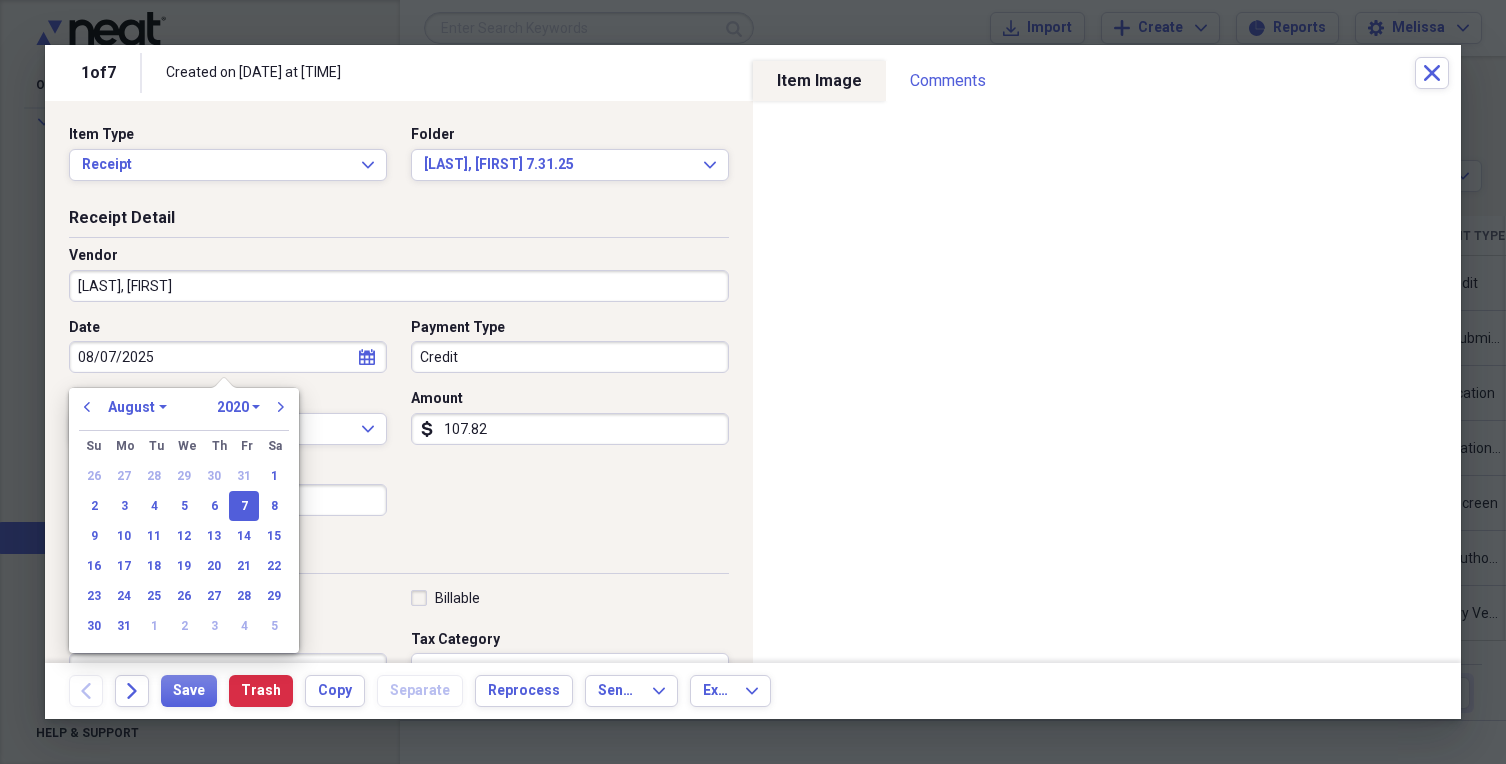 select on "2025" 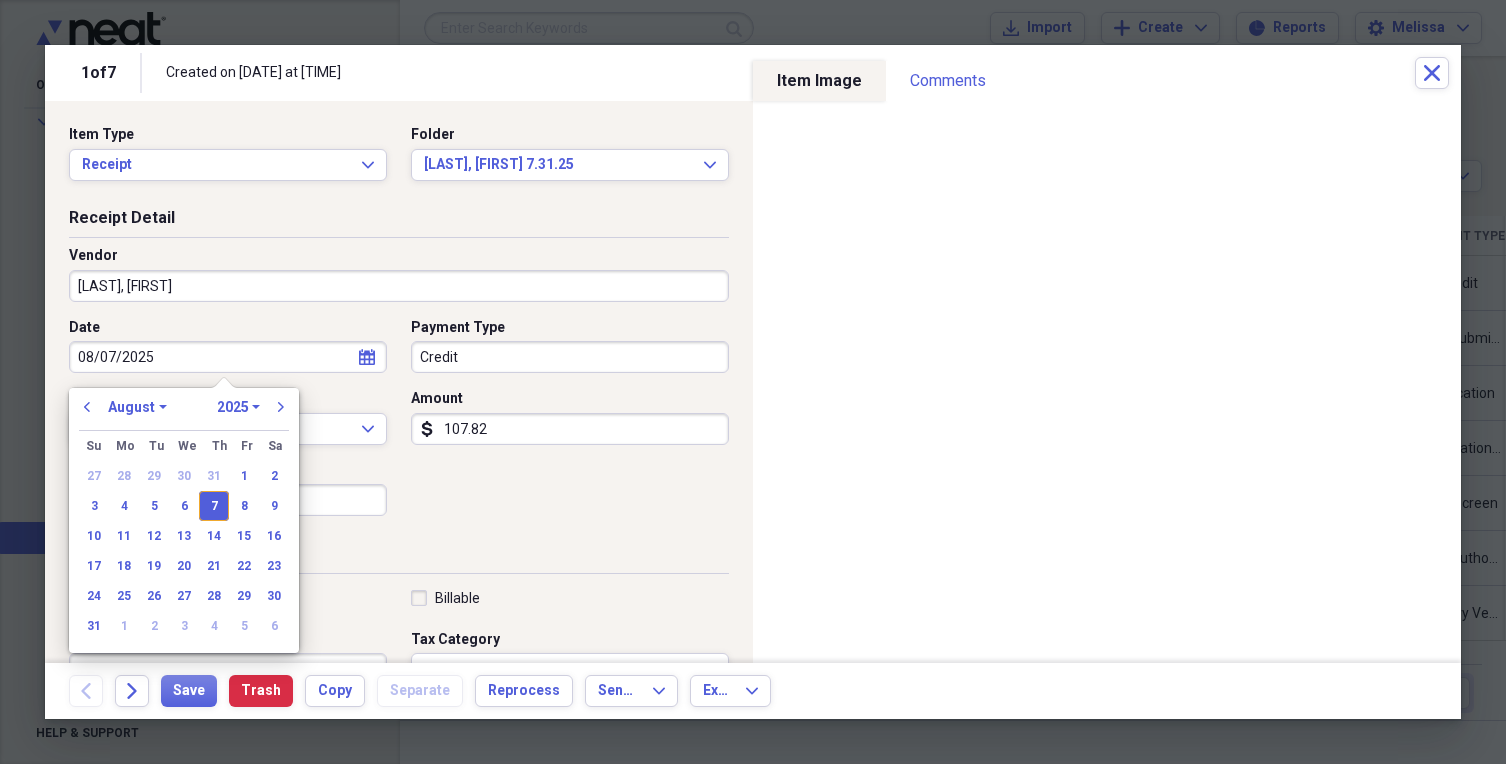 type on "08/07/2025" 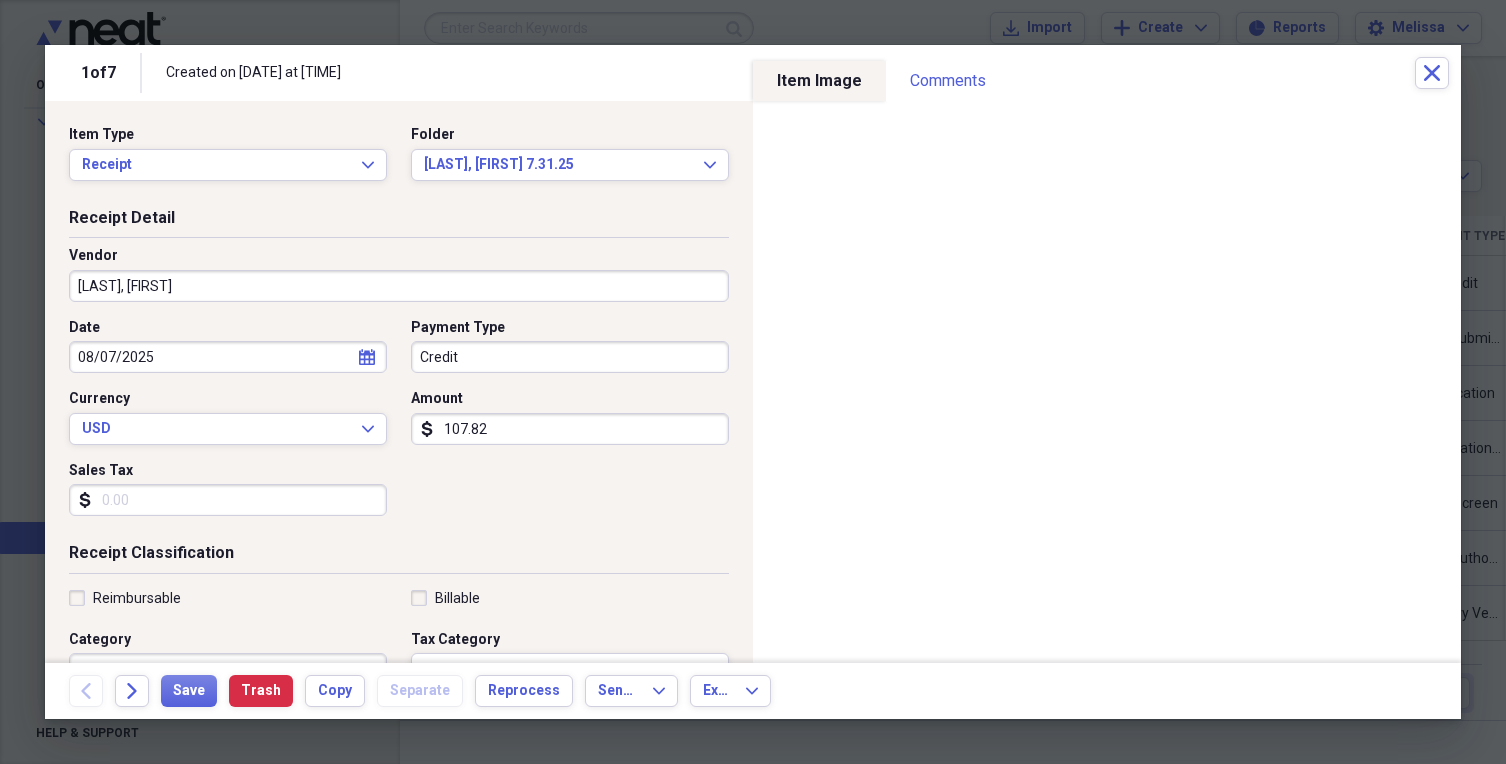 click on "107.82" at bounding box center [570, 429] 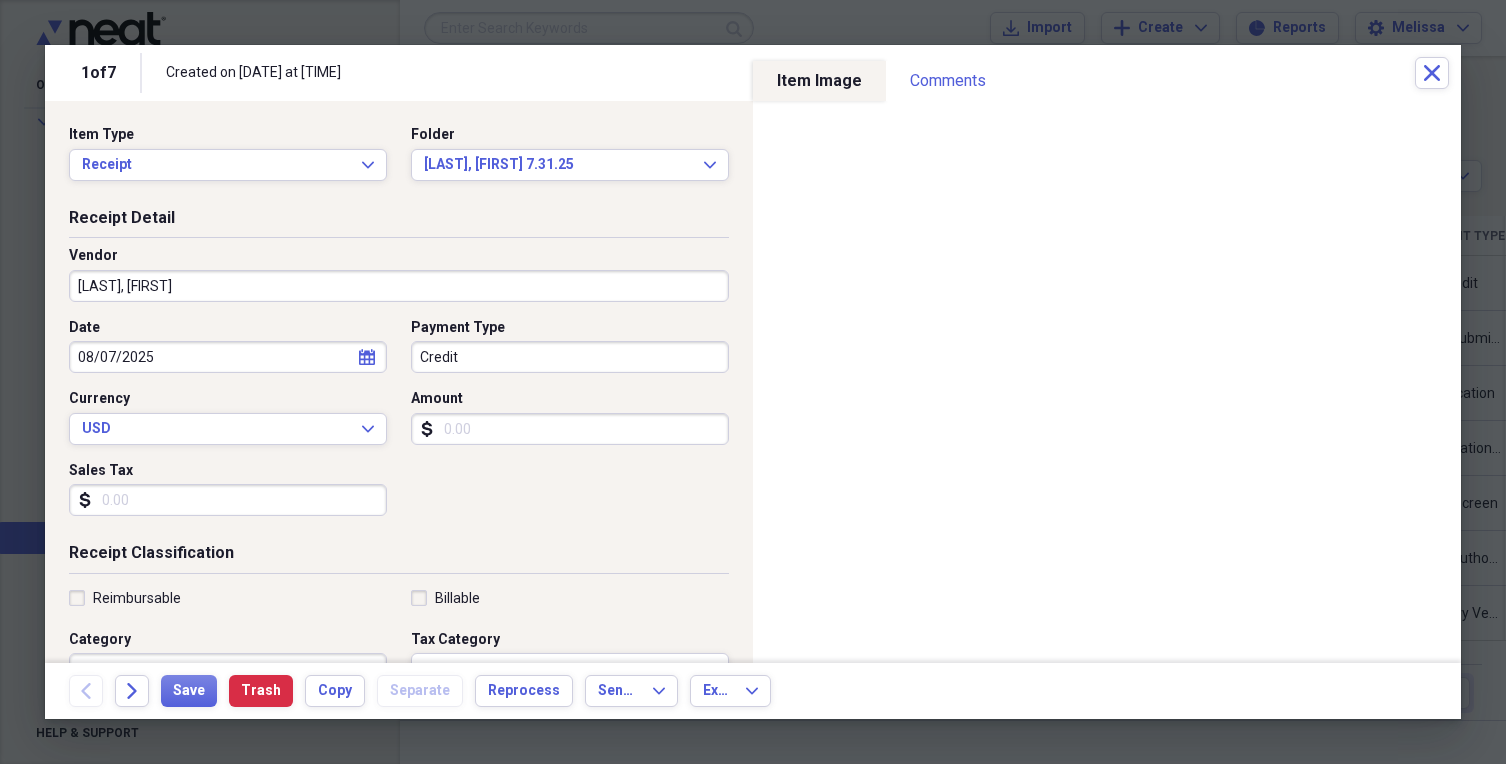 type 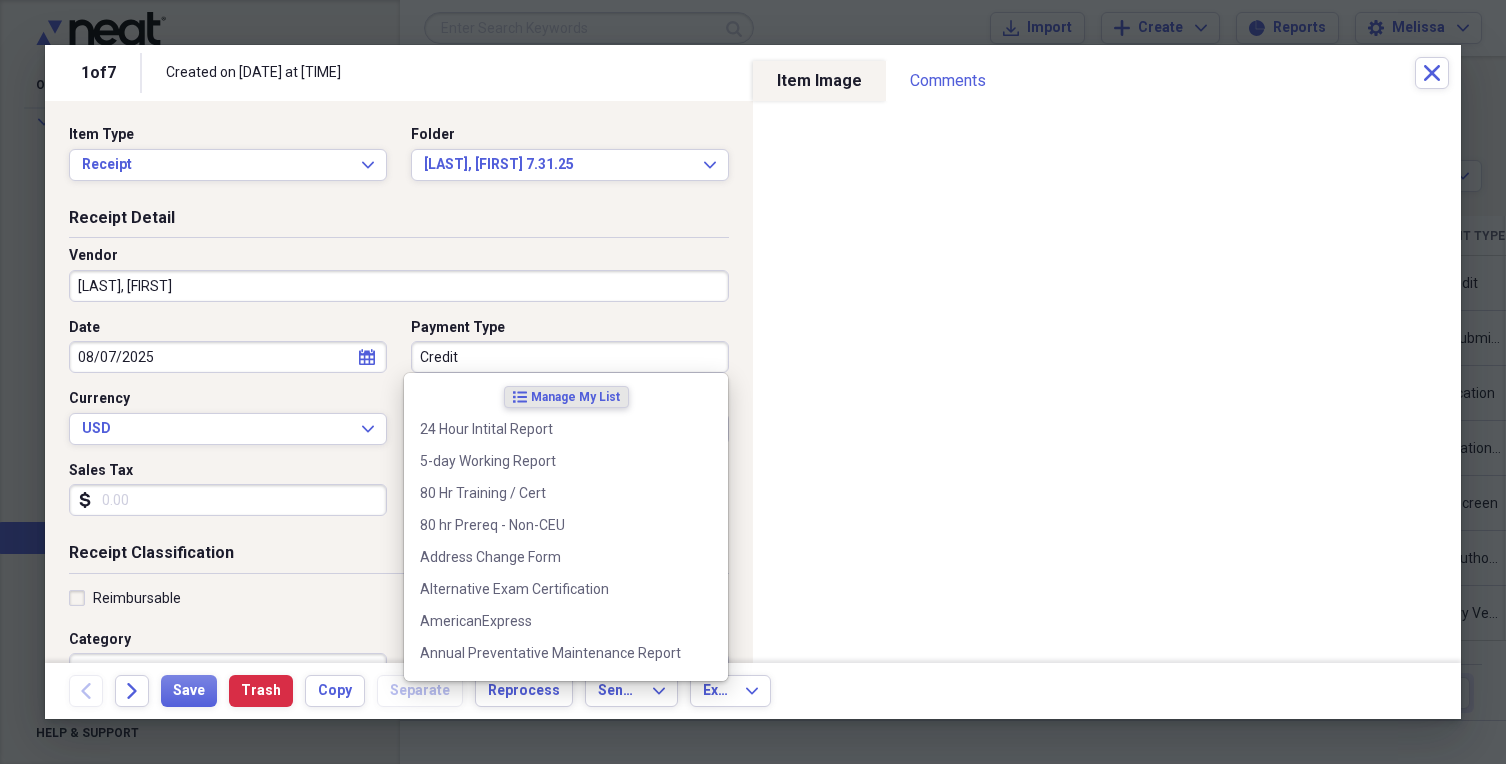click on "Credit" at bounding box center [570, 357] 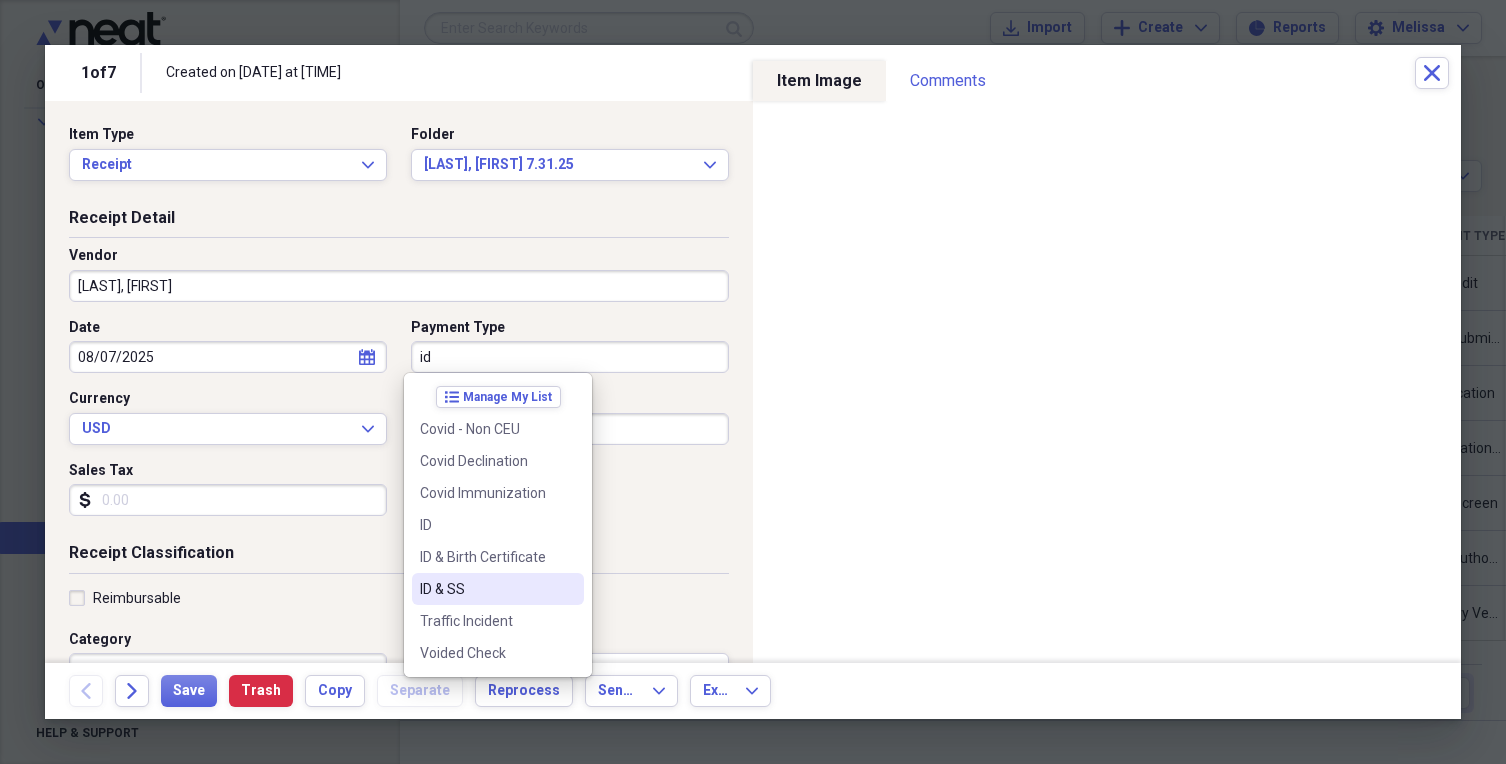 click on "ID & SS" at bounding box center [486, 589] 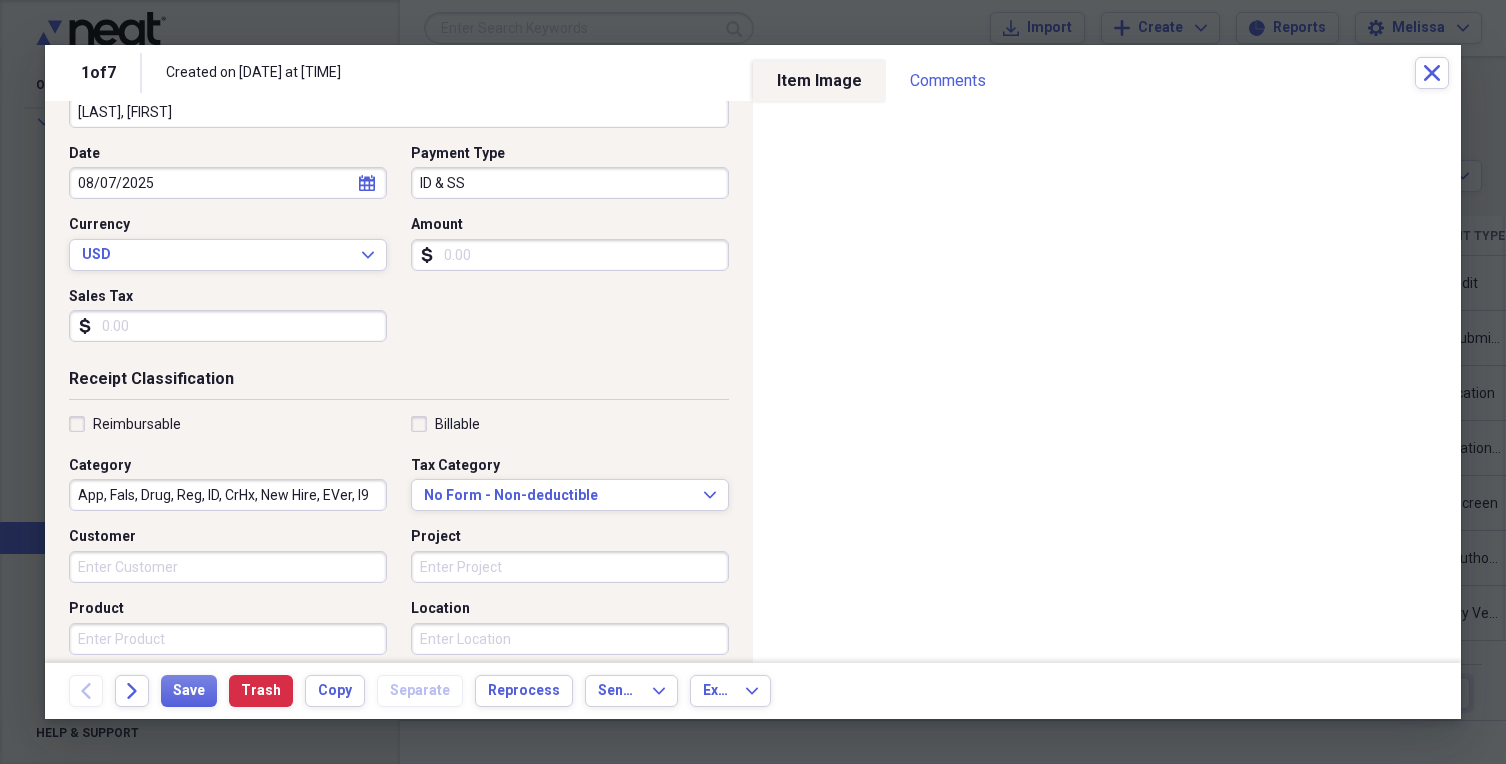 scroll, scrollTop: 200, scrollLeft: 0, axis: vertical 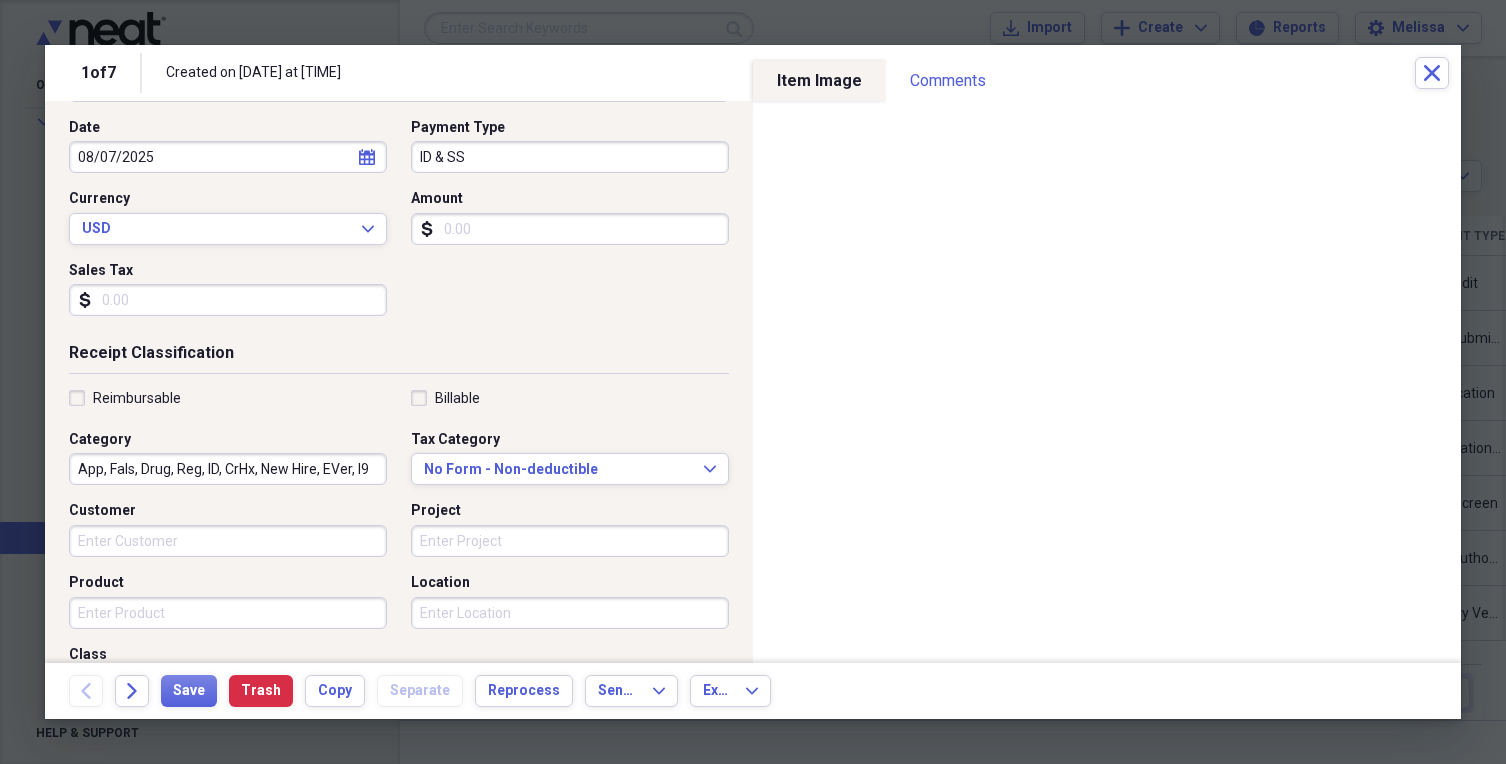click on "App, Fals, Drug, Reg, ID, CrHx, New Hire, EVer, I9" at bounding box center [228, 469] 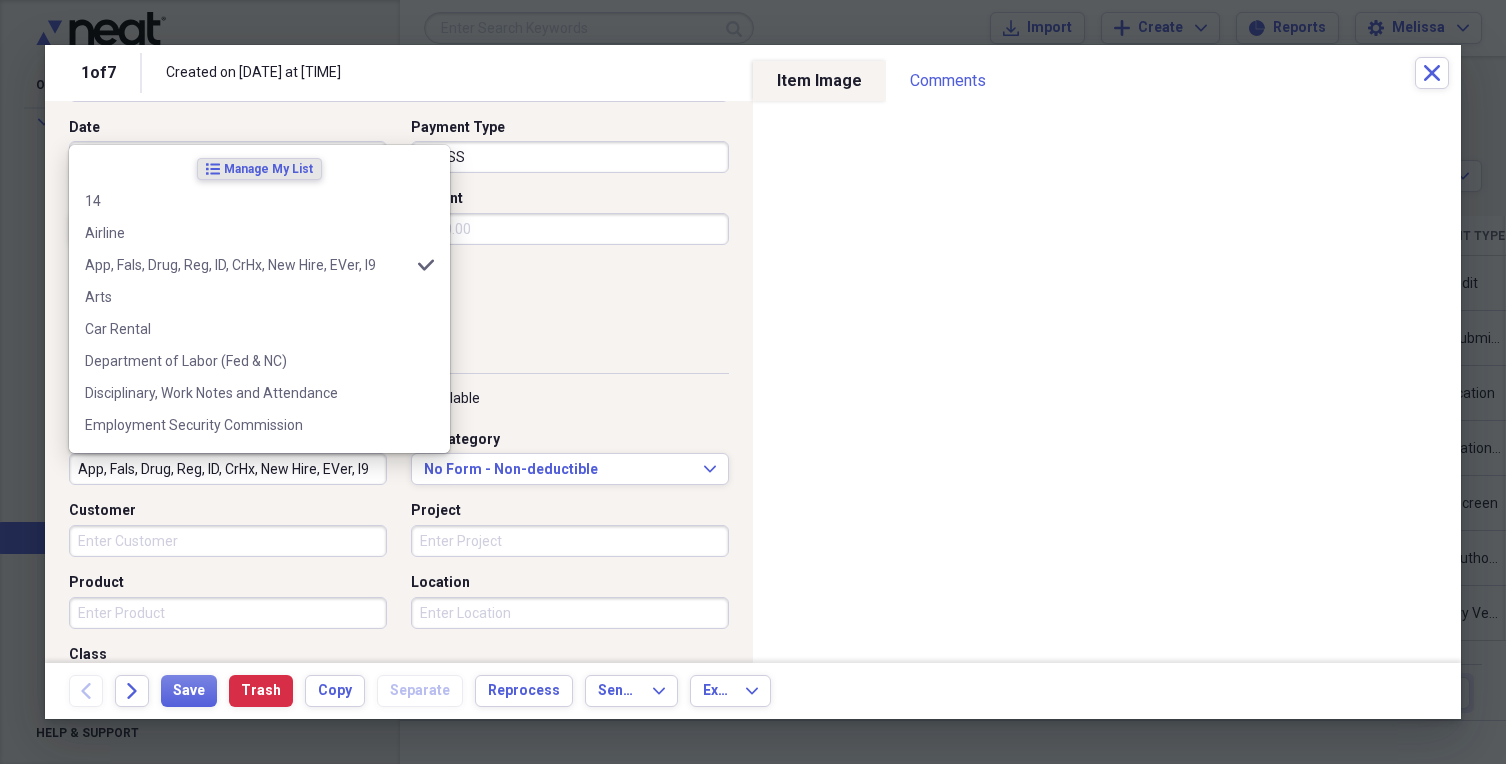 click on "Customer" at bounding box center [228, 541] 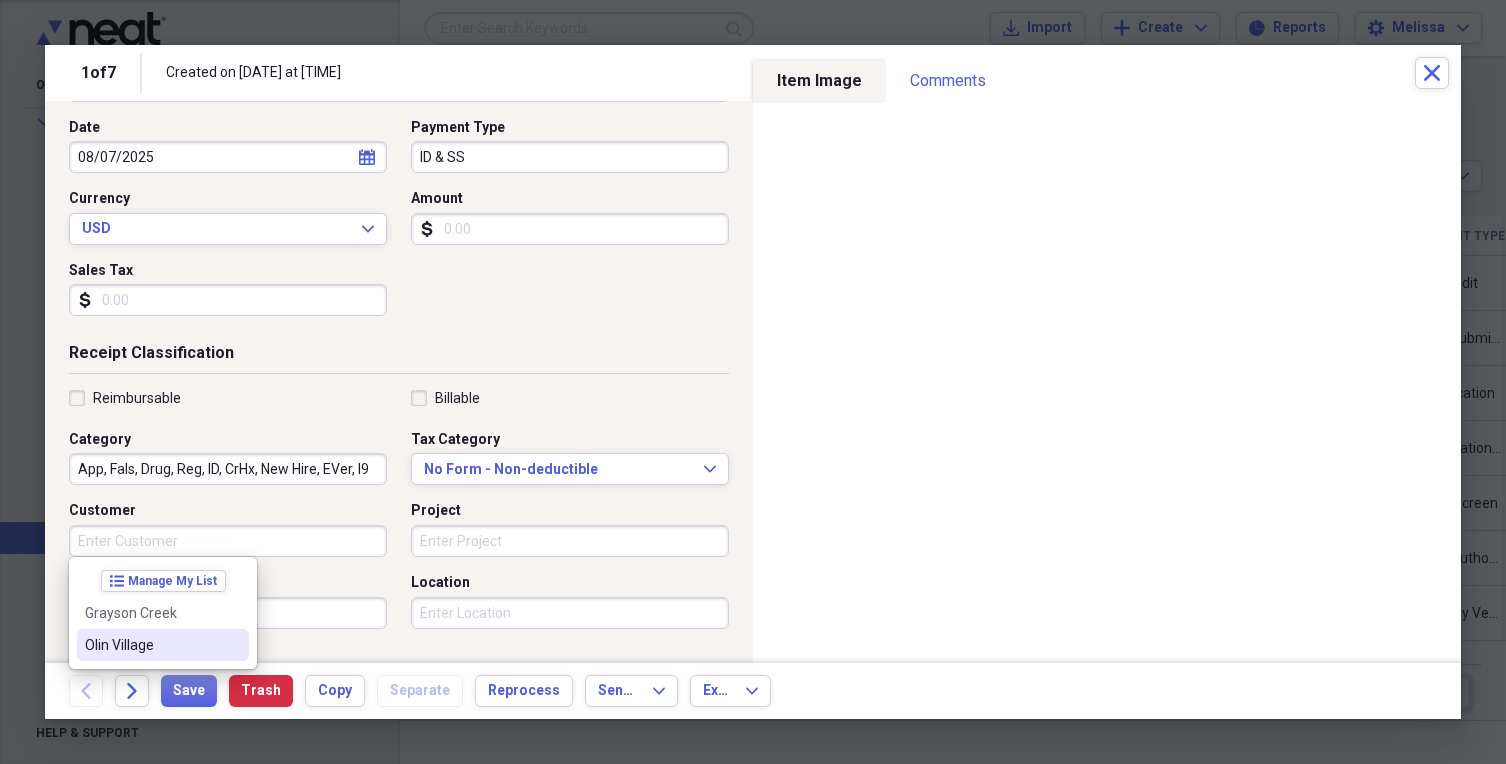click on "Olin Village" at bounding box center [151, 645] 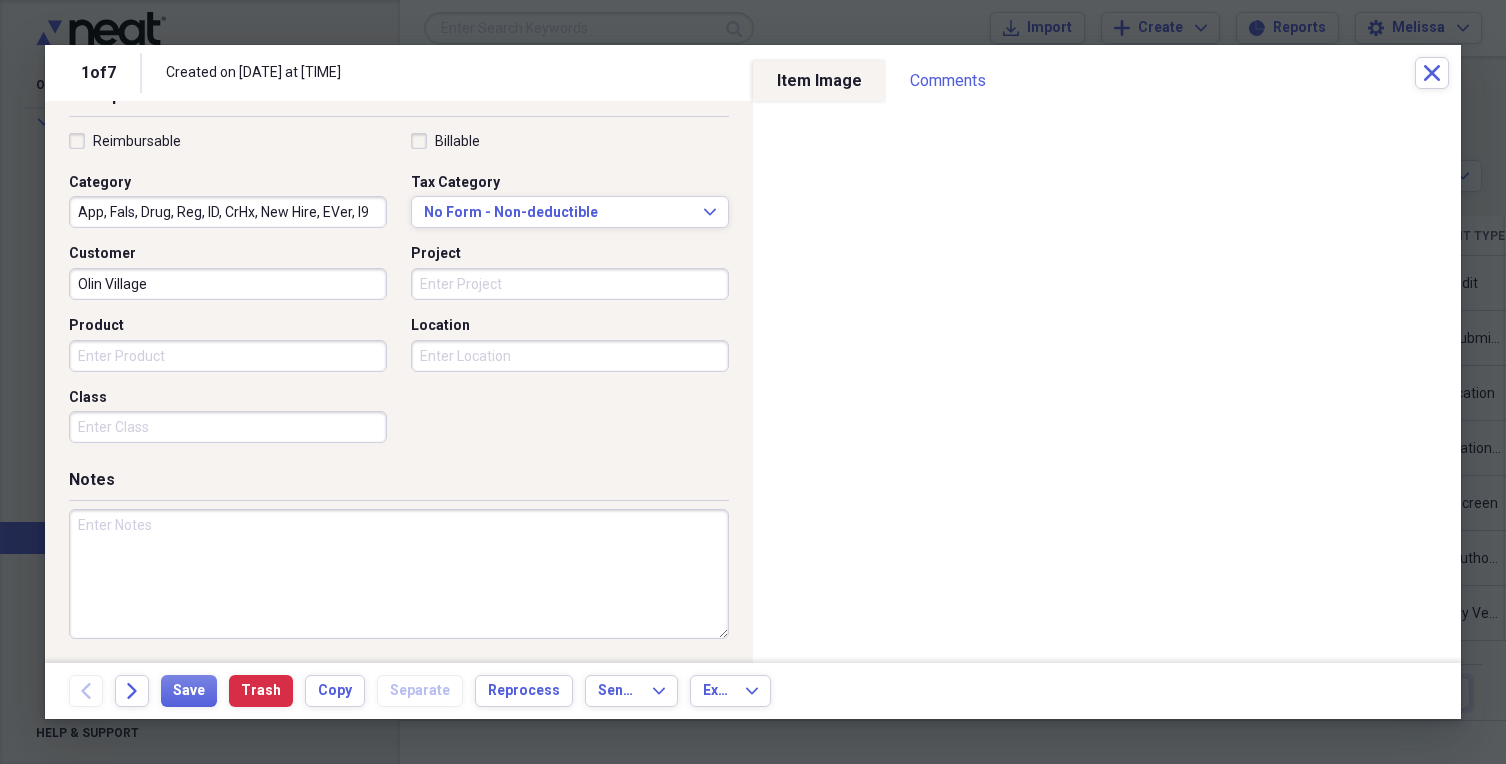 scroll, scrollTop: 459, scrollLeft: 0, axis: vertical 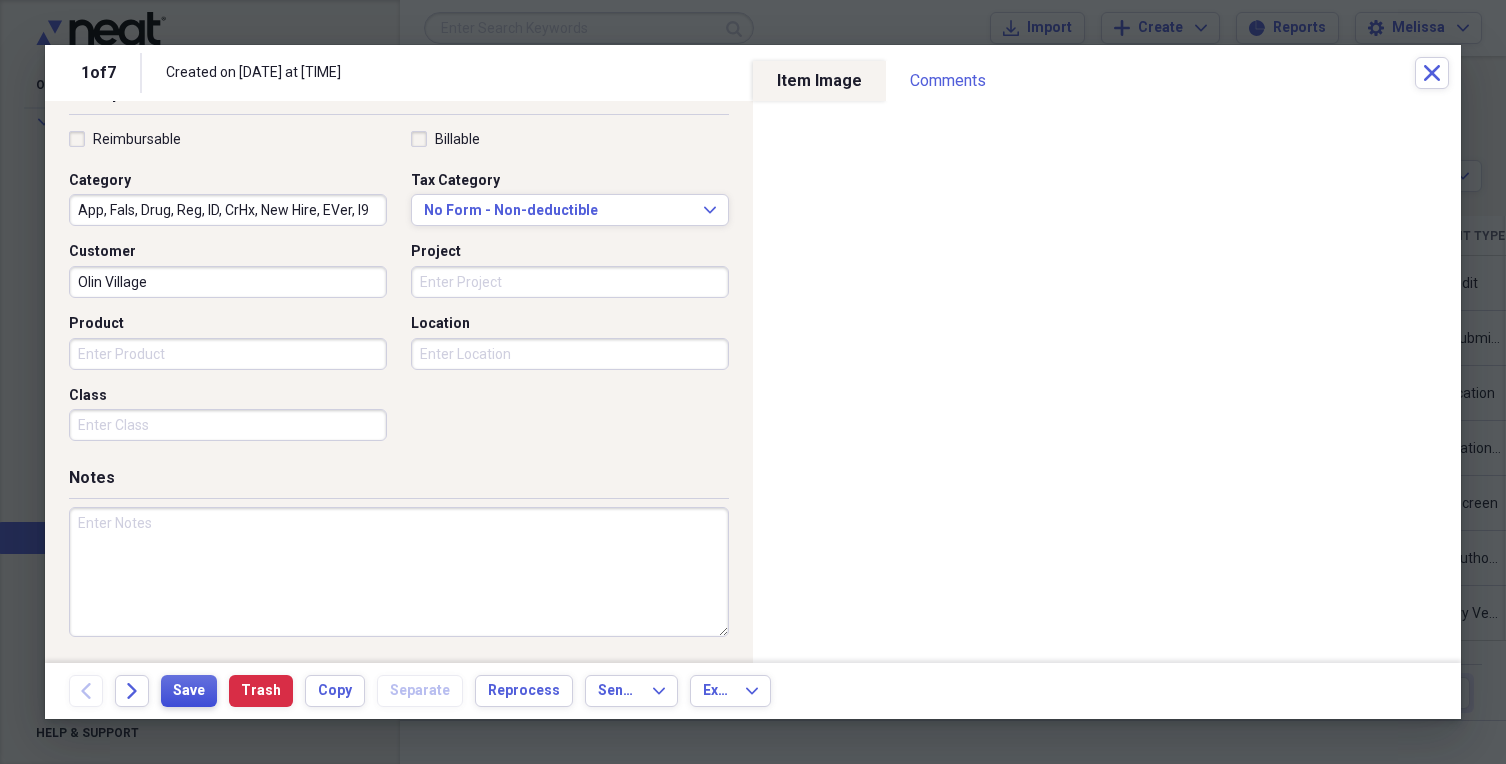 click on "Save" at bounding box center (189, 691) 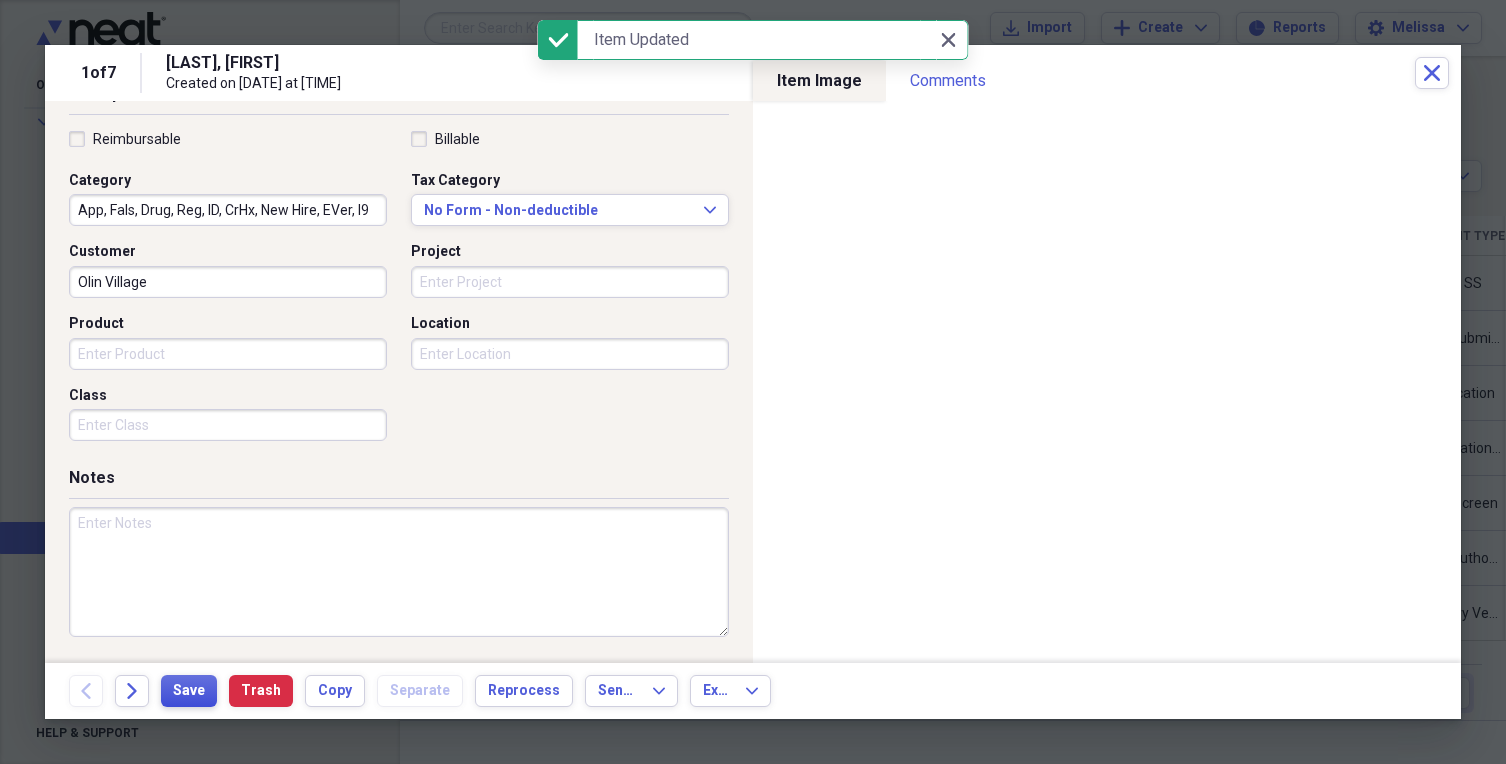 scroll, scrollTop: 0, scrollLeft: 0, axis: both 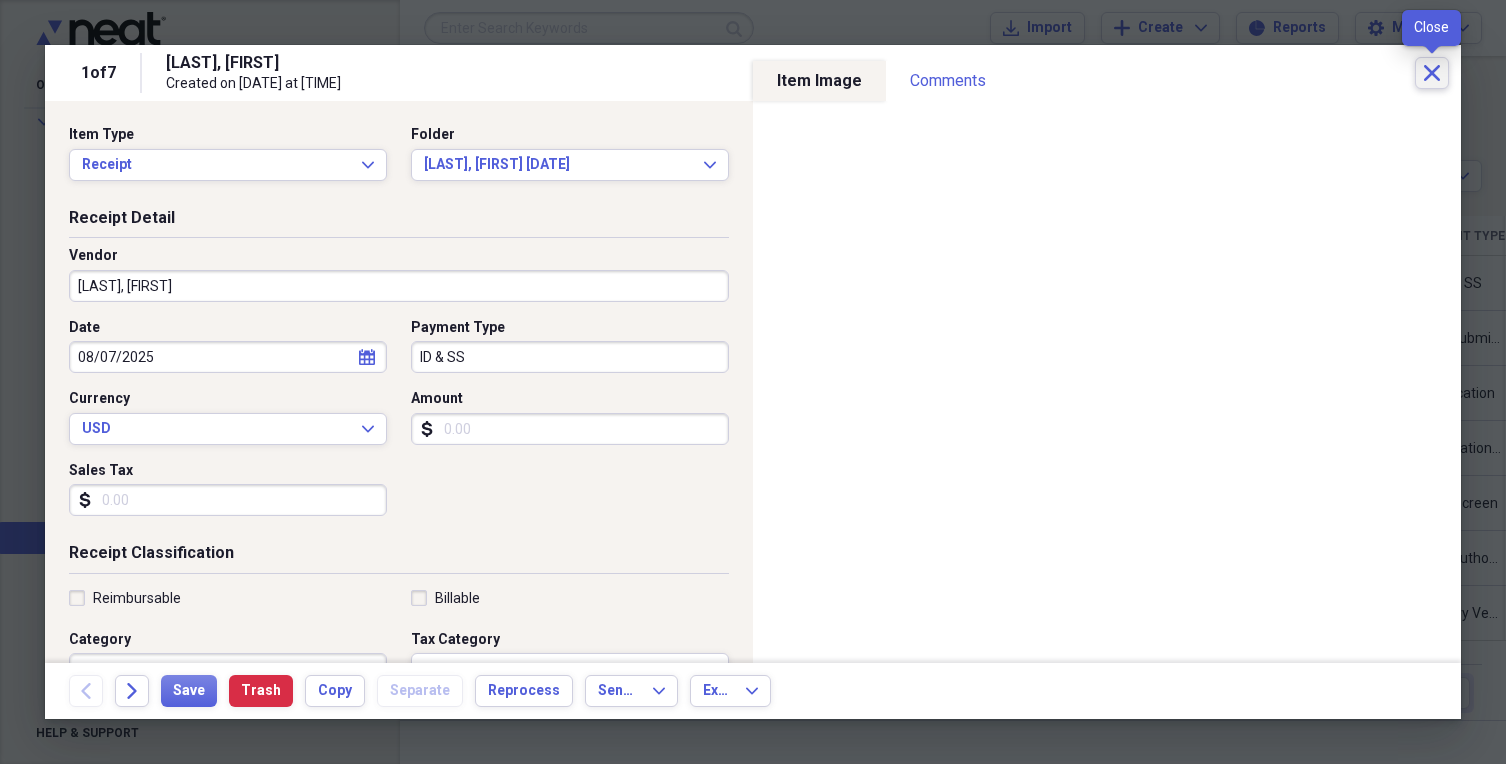 click on "Close" 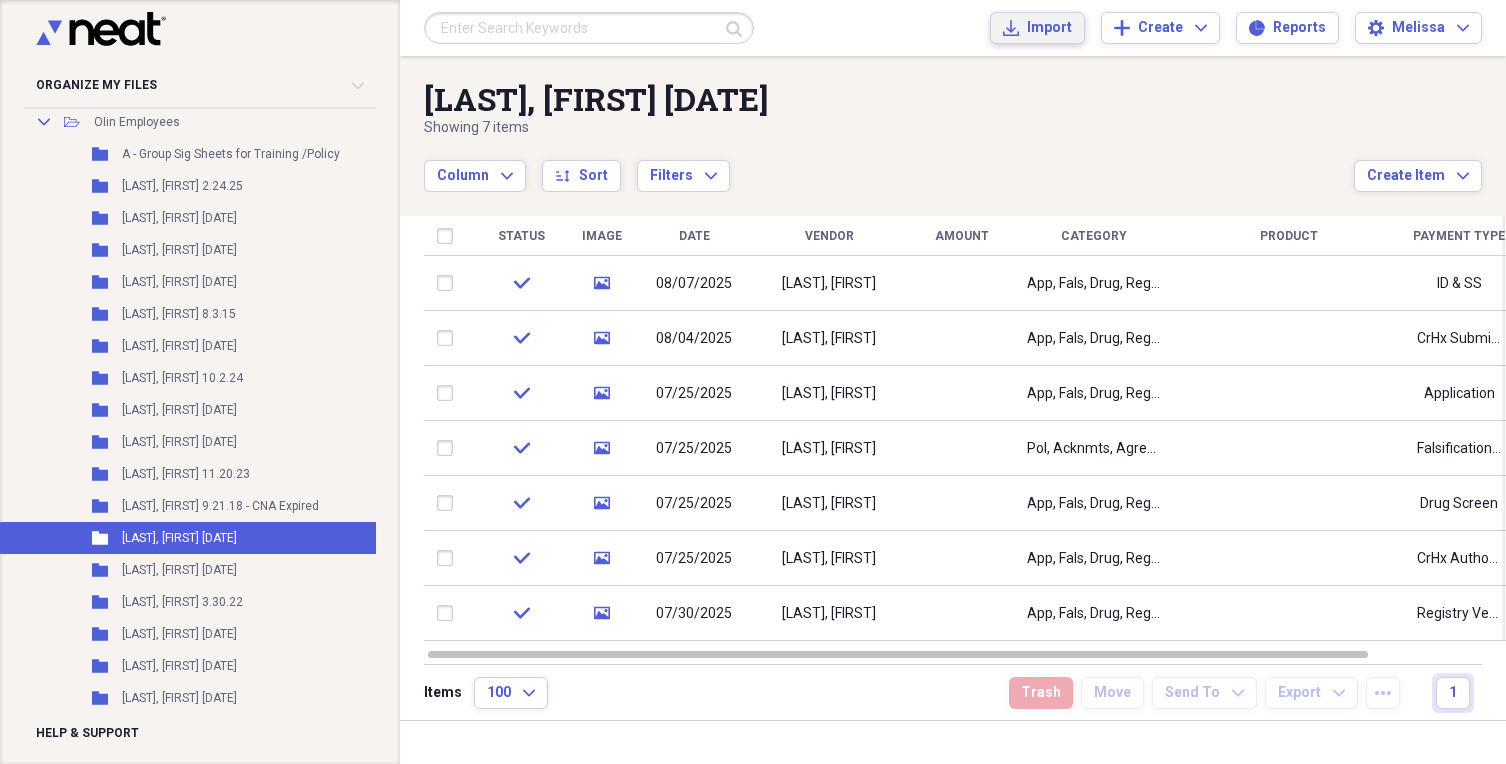click on "Import" at bounding box center (1049, 28) 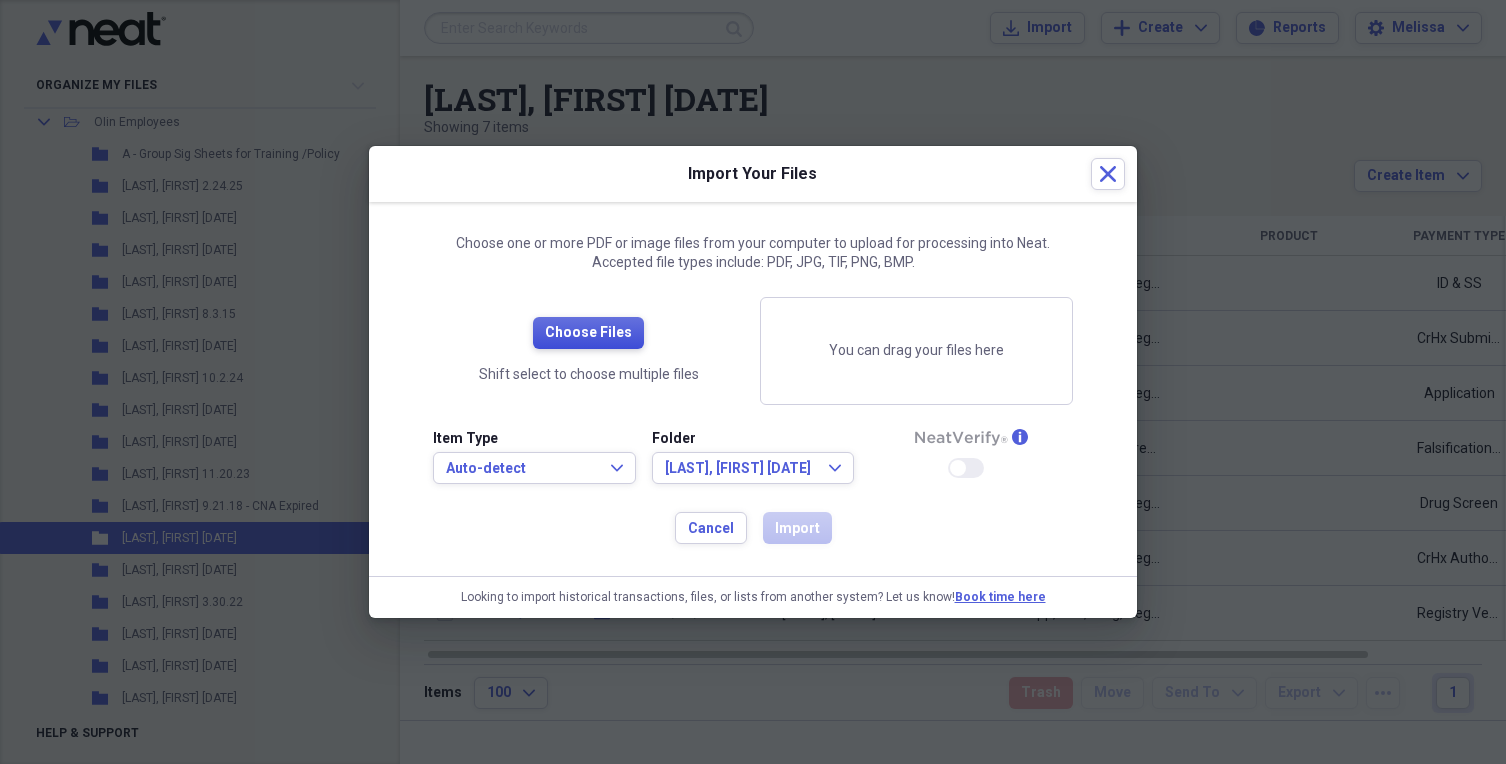 click on "Choose Files" at bounding box center (588, 333) 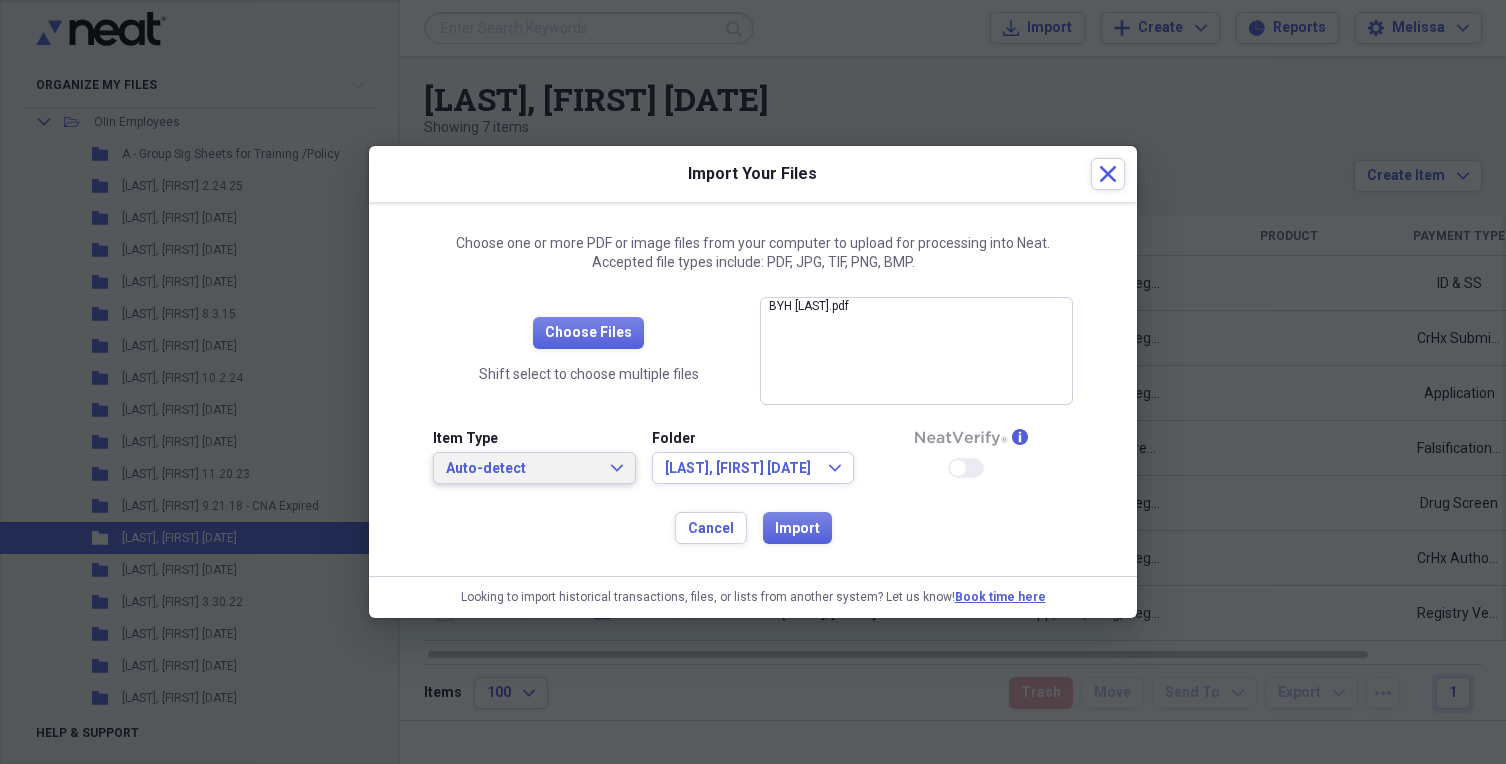 click on "Auto-detect Expand" at bounding box center (534, 469) 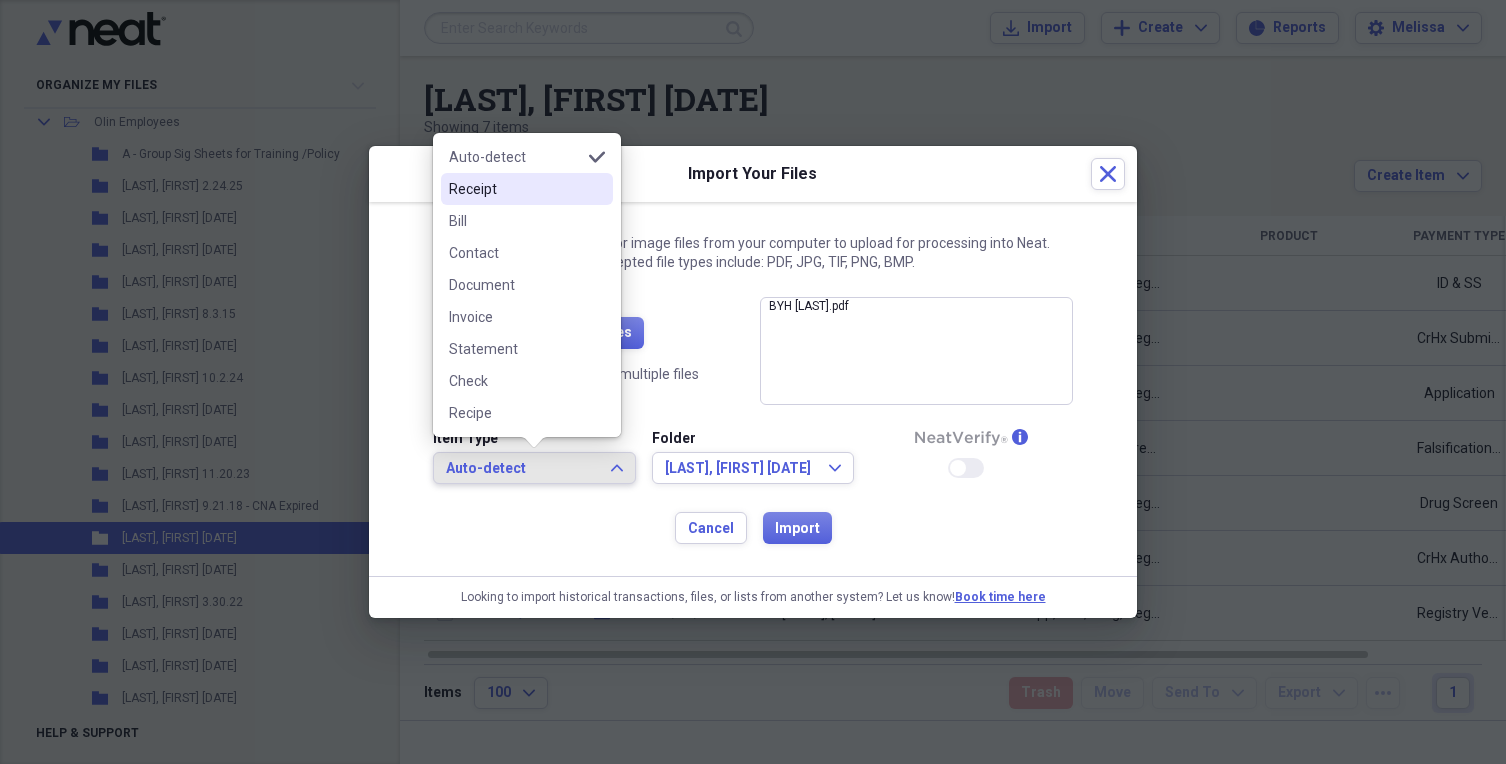 click on "Receipt" at bounding box center [515, 189] 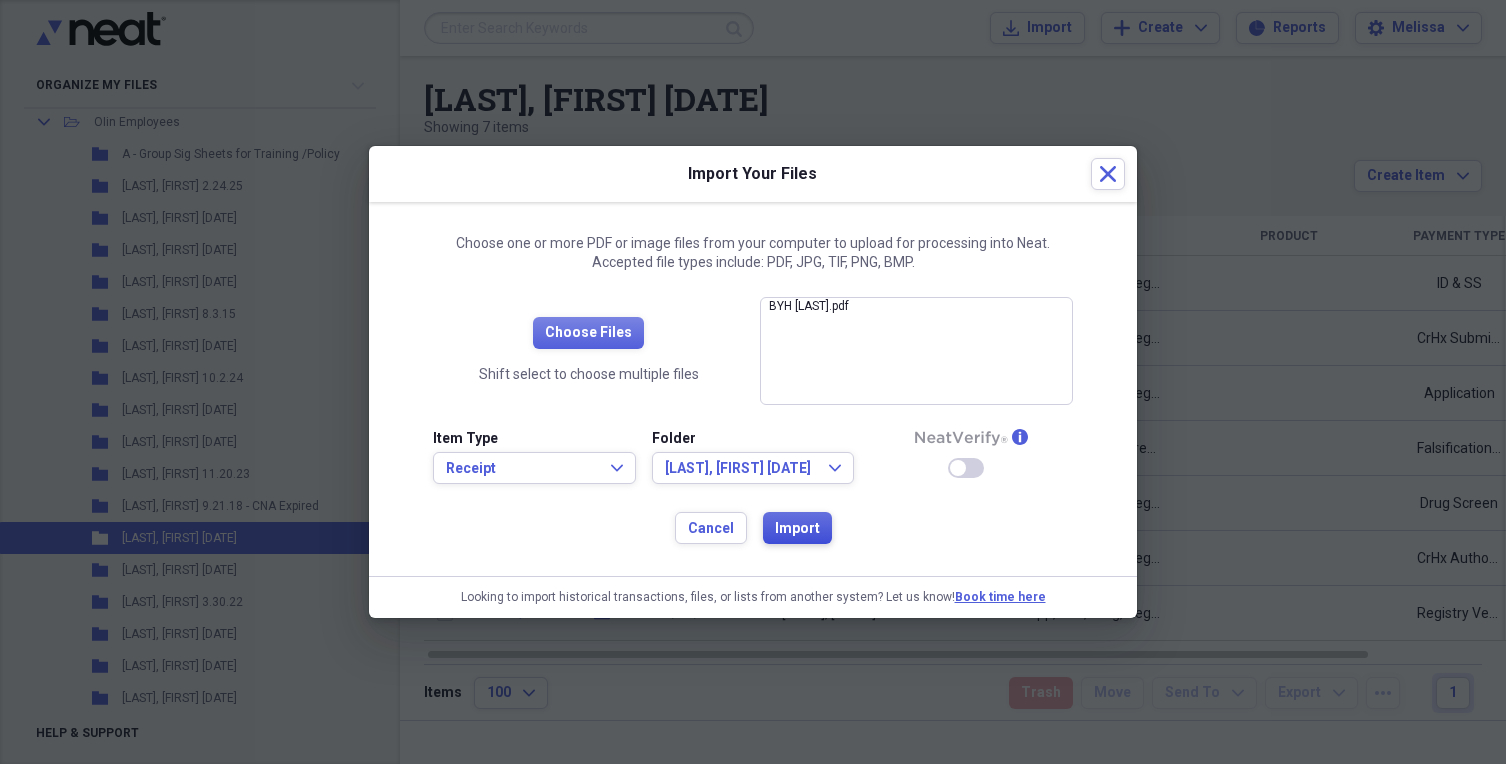 click on "Import" at bounding box center (797, 529) 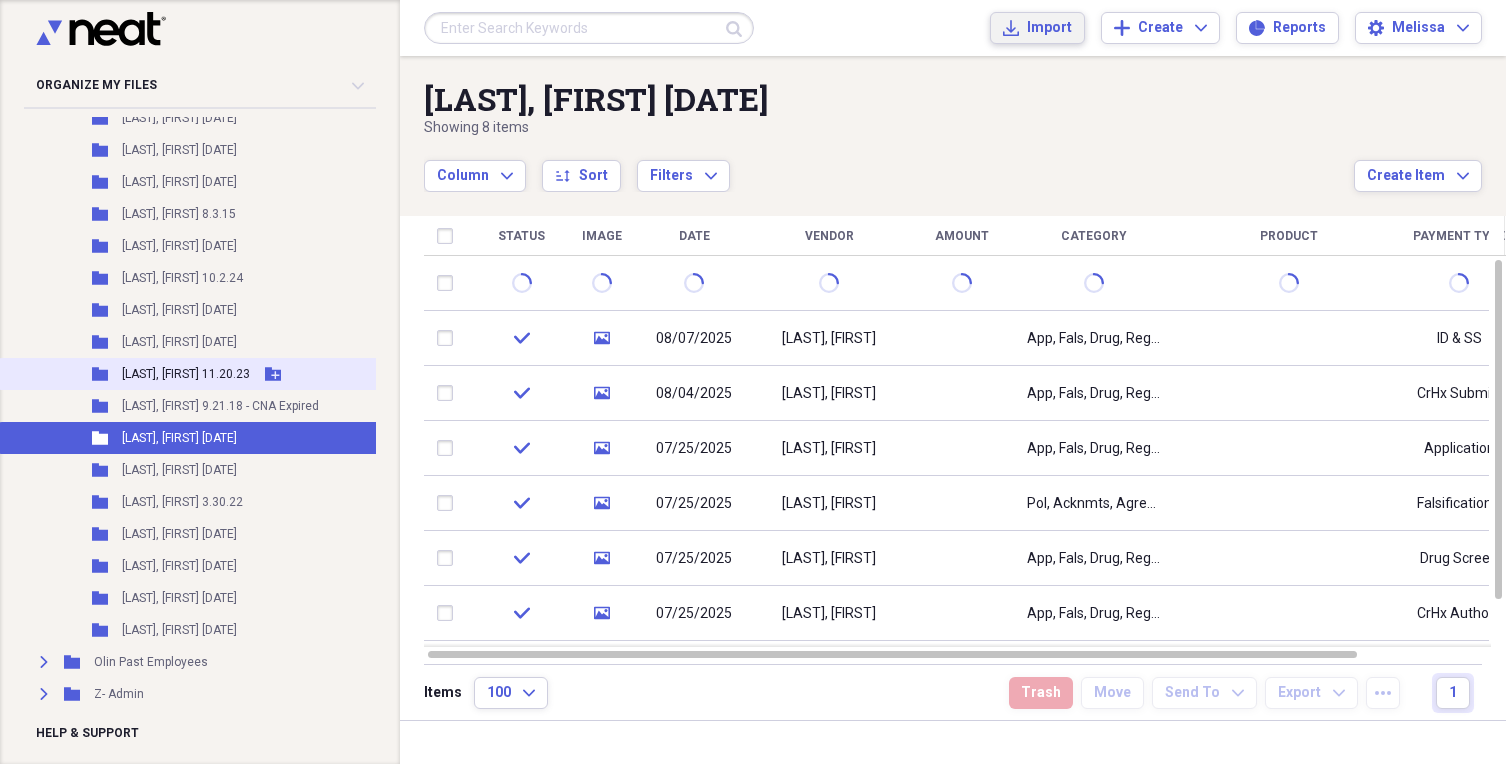 scroll, scrollTop: 4299, scrollLeft: 0, axis: vertical 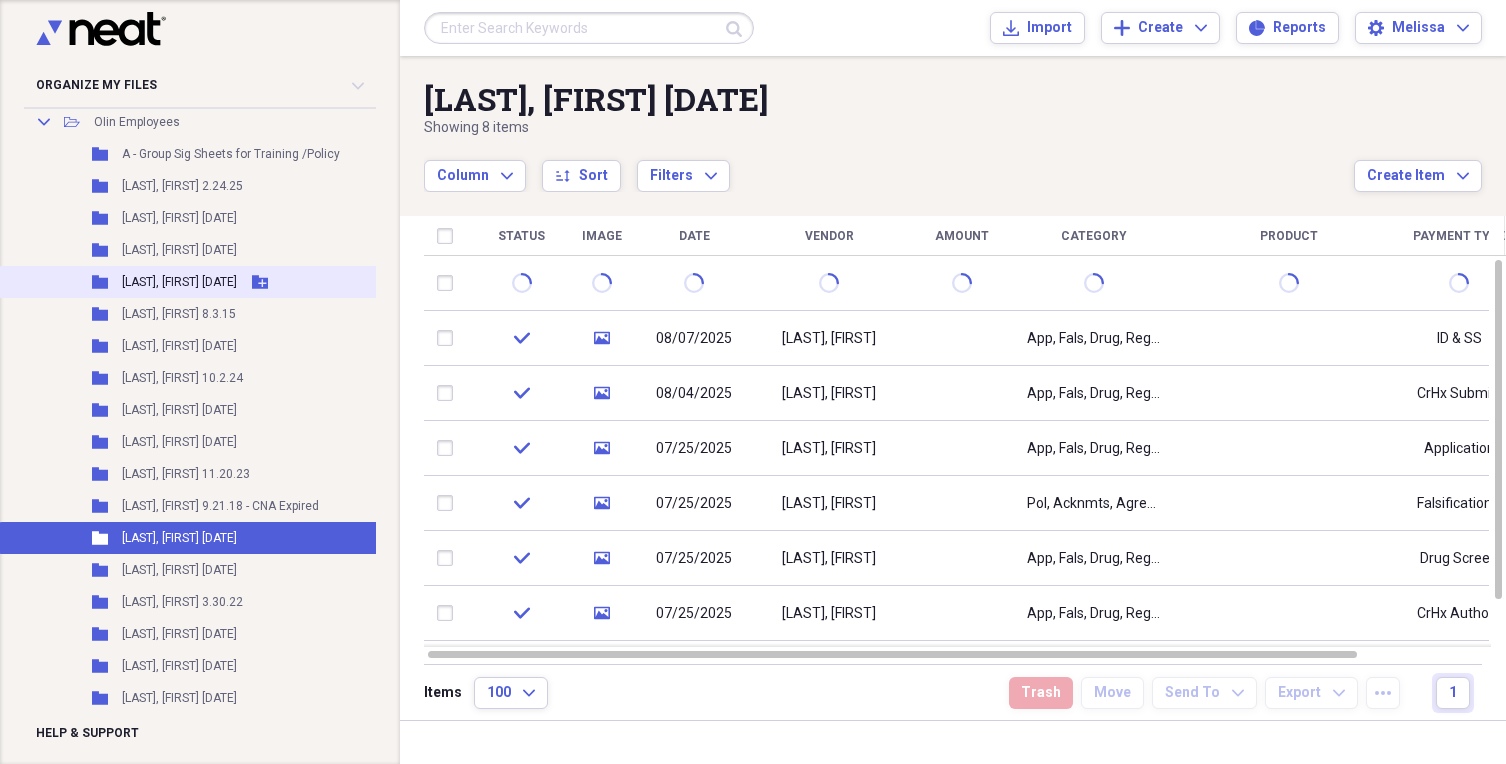 click on "[LAST], [FIRST] [DATE]" at bounding box center (179, 282) 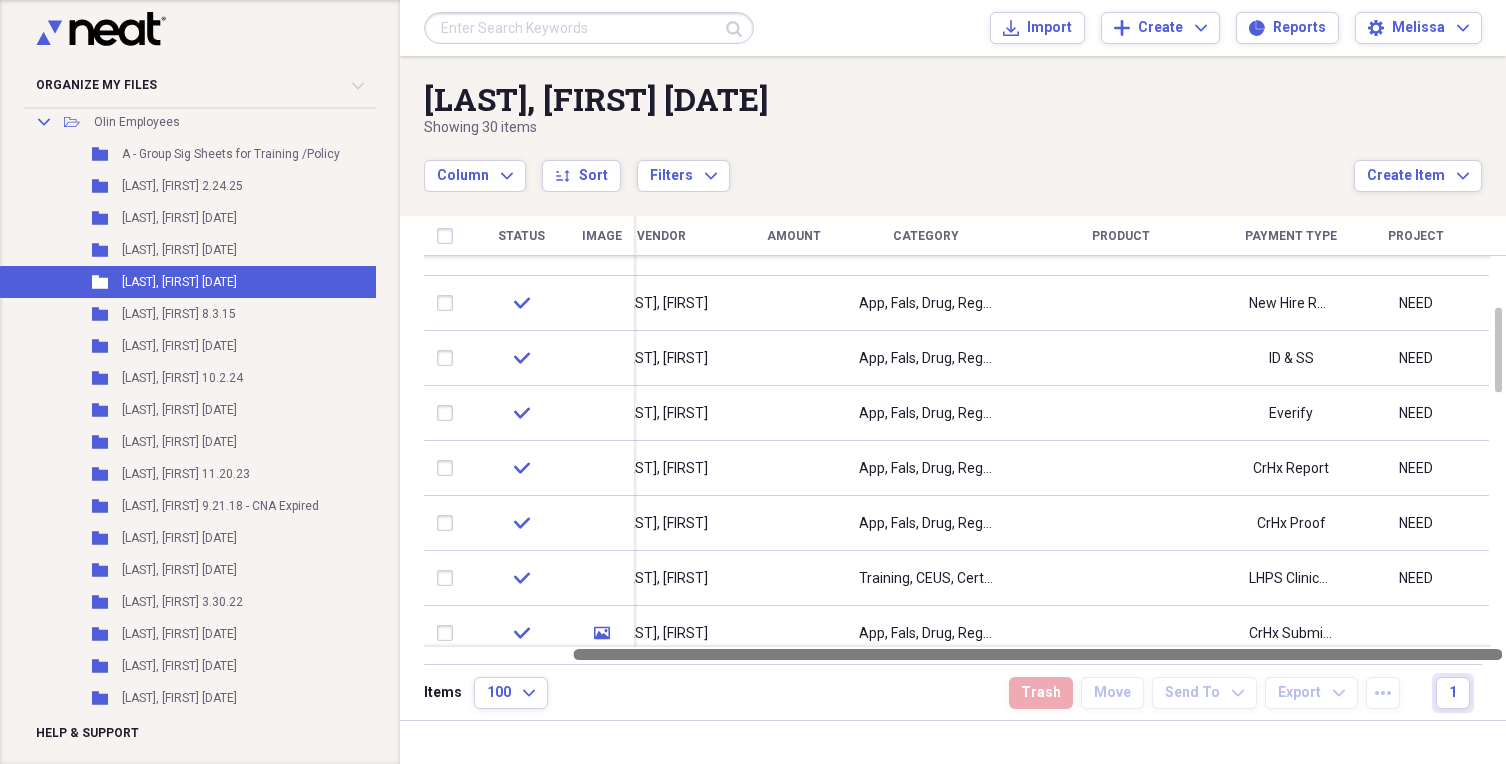 drag, startPoint x: 1125, startPoint y: 654, endPoint x: 1282, endPoint y: 665, distance: 157.38487 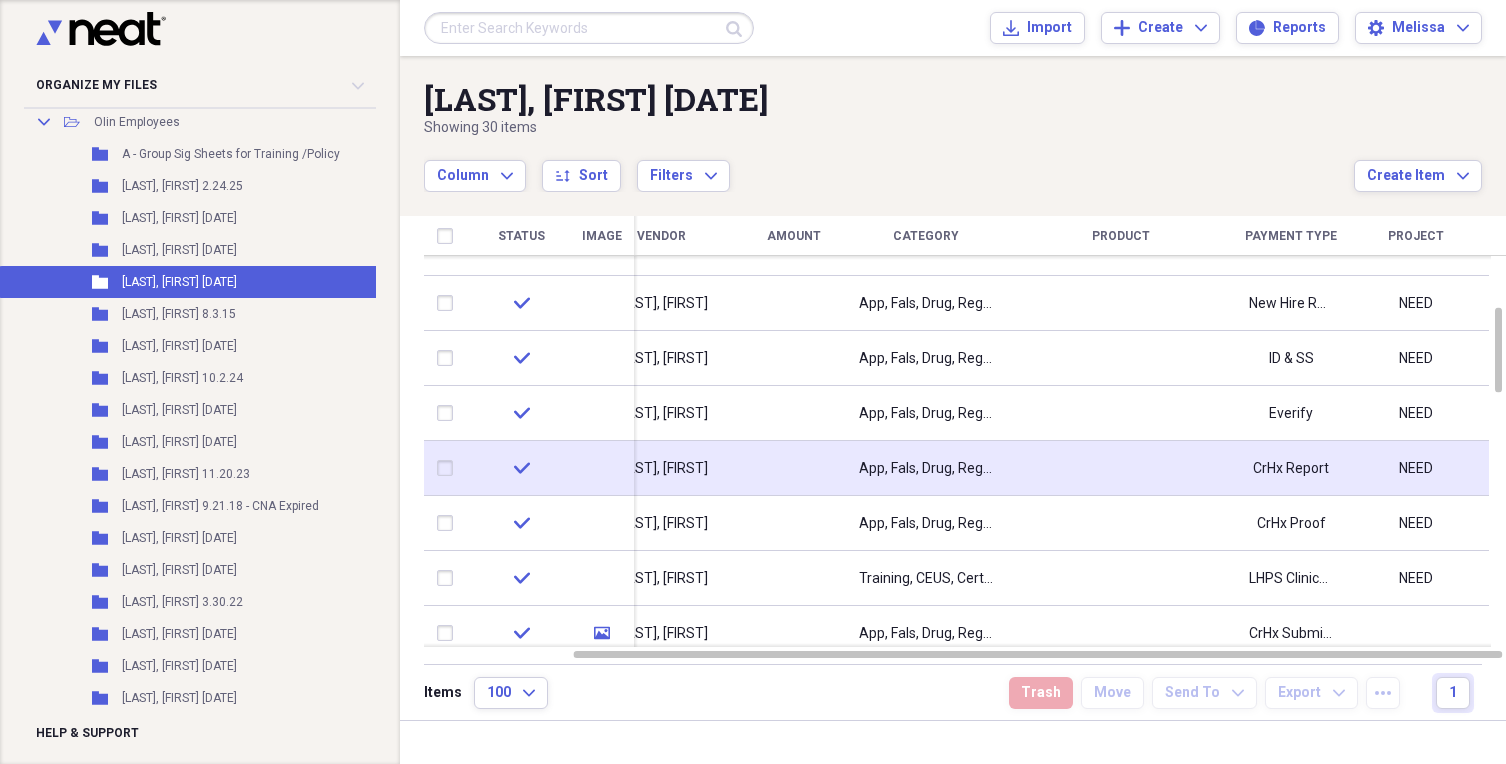 click on "CrHx Report" at bounding box center [1291, 468] 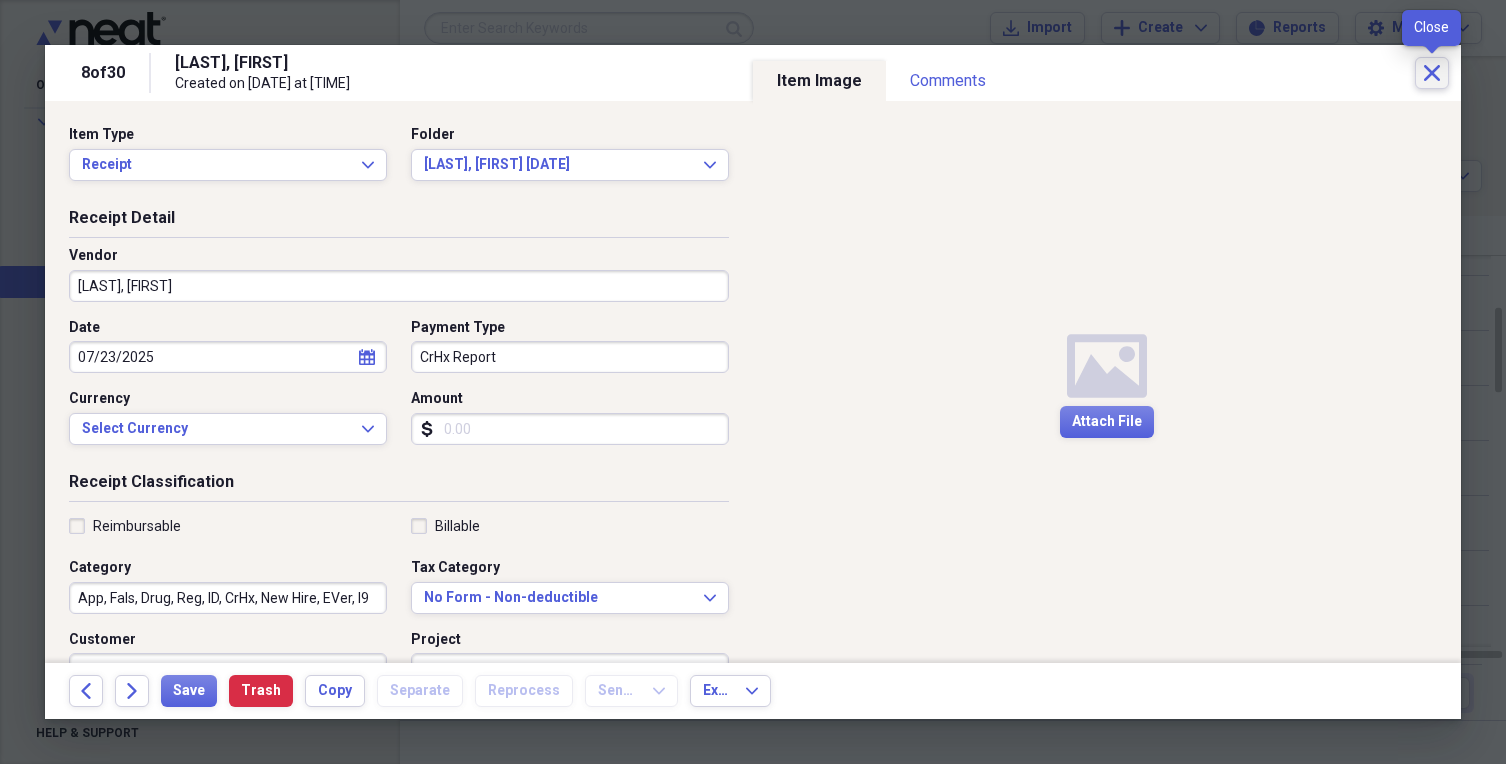 click on "Close" at bounding box center [1432, 73] 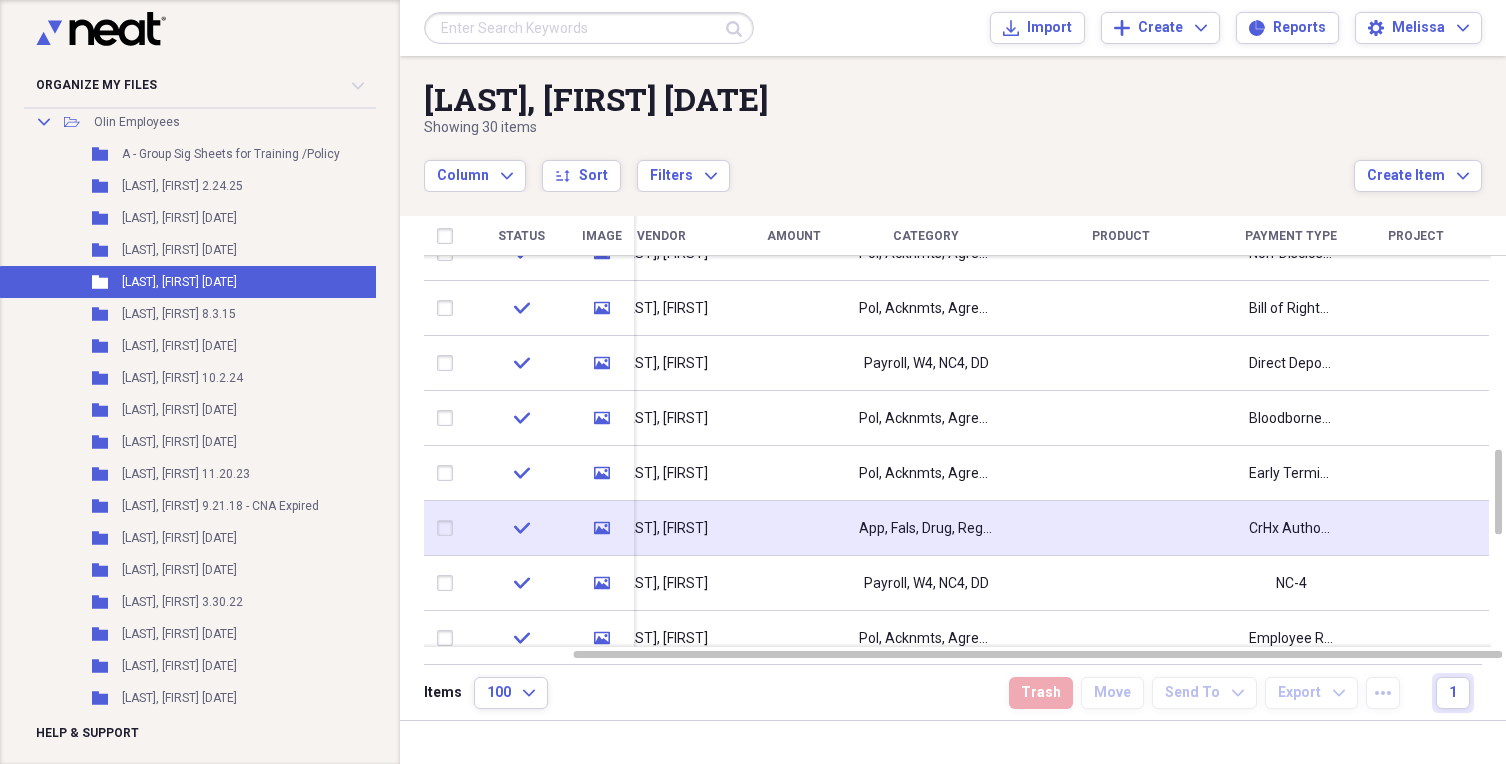 click on "CrHx Authorization" at bounding box center [1291, 529] 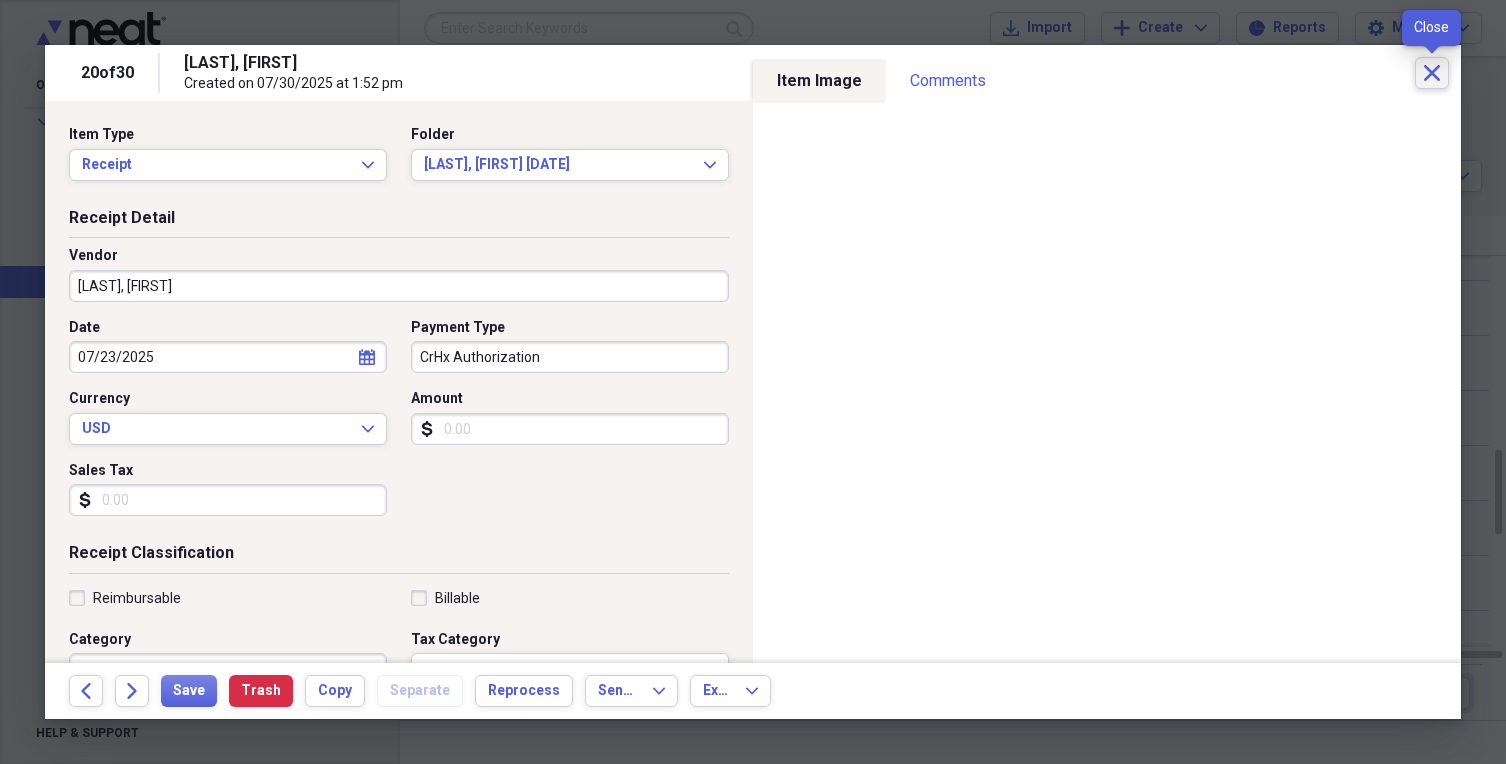 click on "Close" 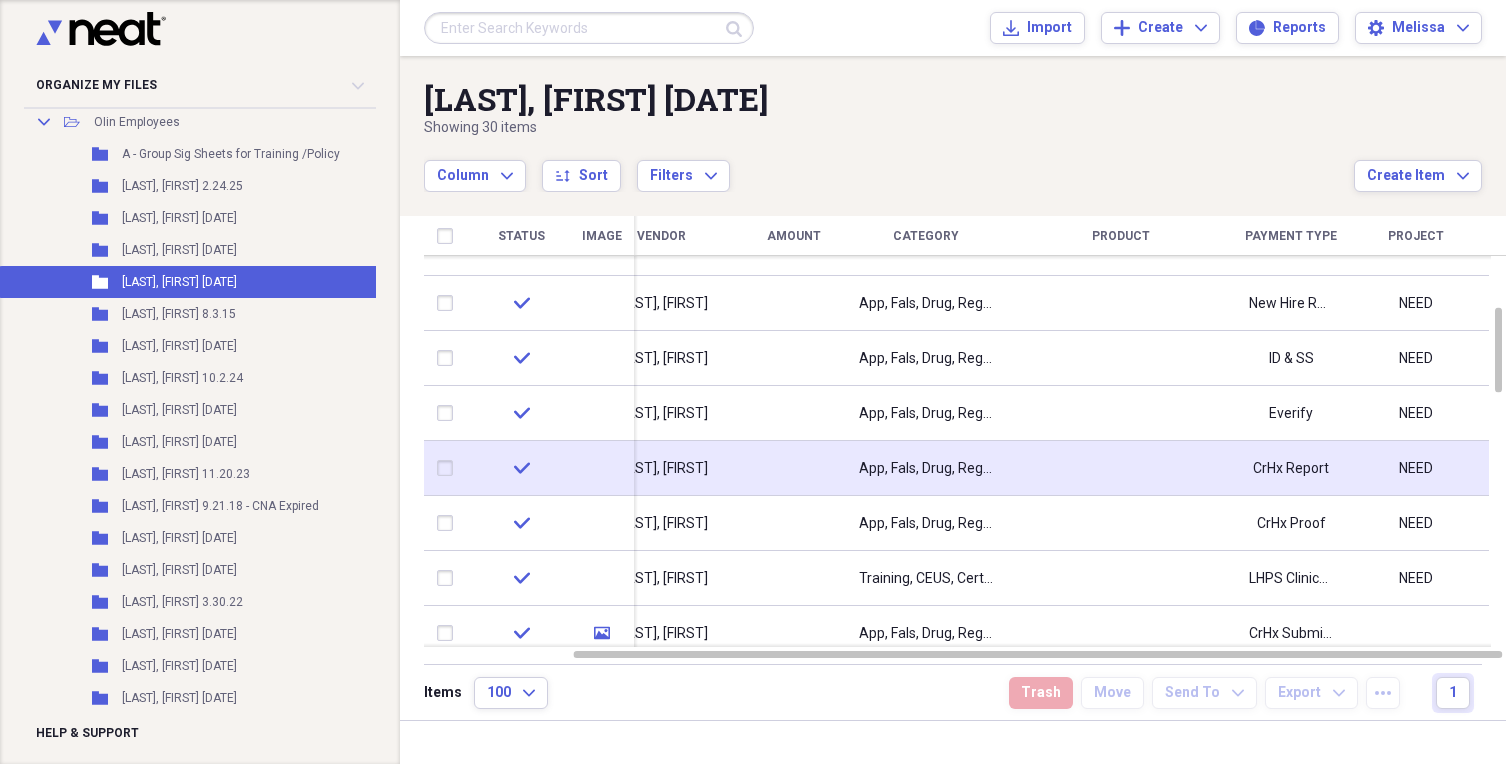 click at bounding box center (1121, 468) 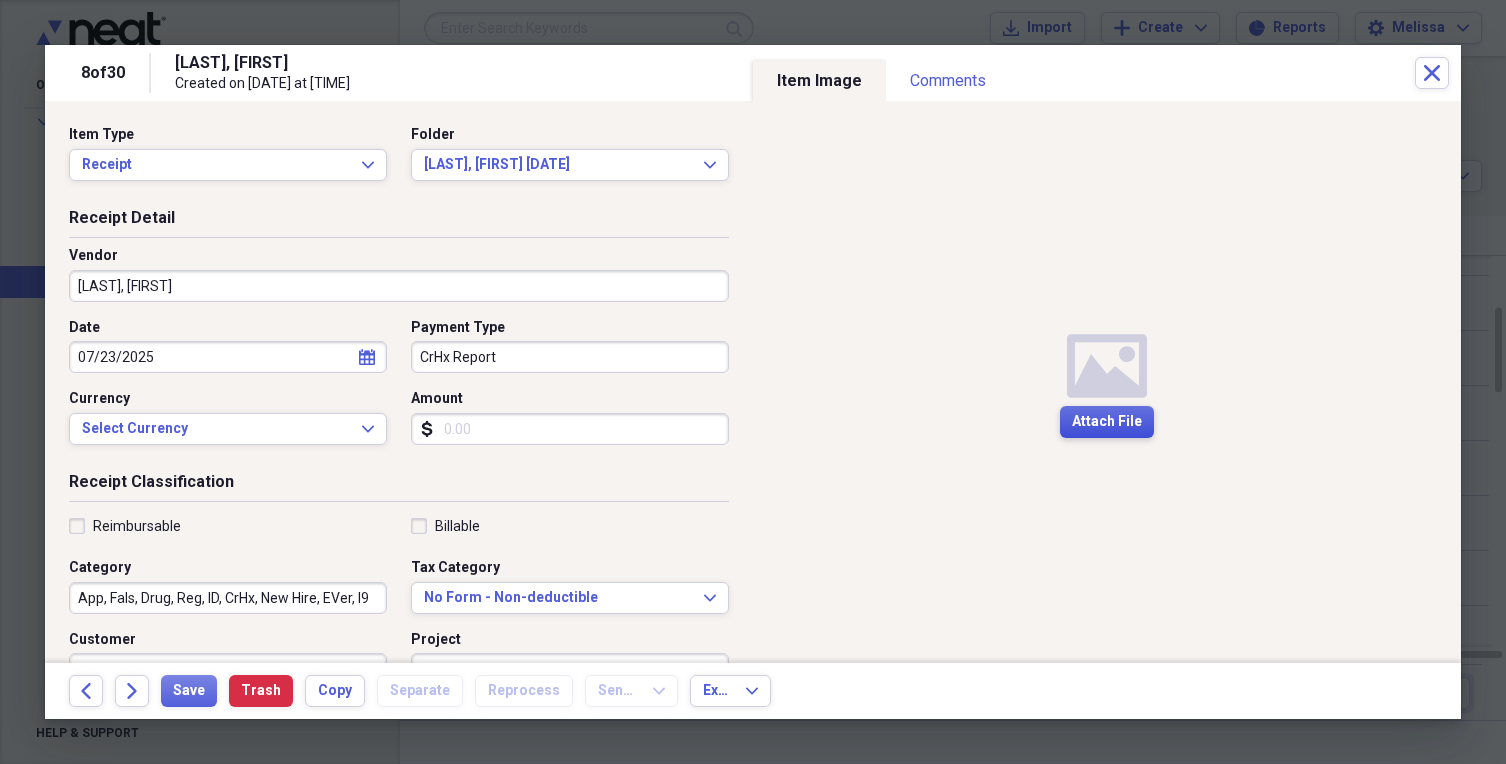 click on "Attach File" at bounding box center (1107, 422) 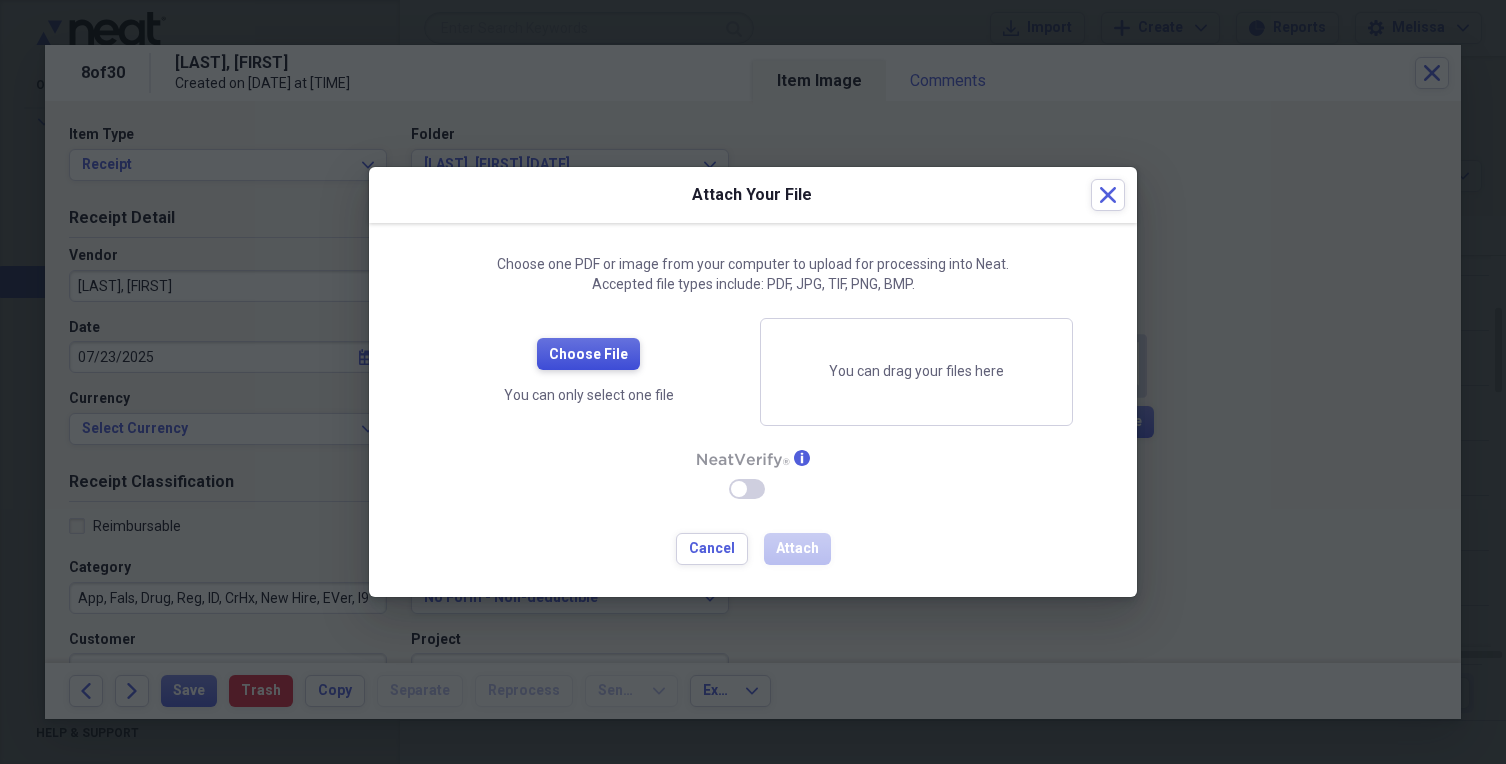 click on "Choose File" at bounding box center (588, 355) 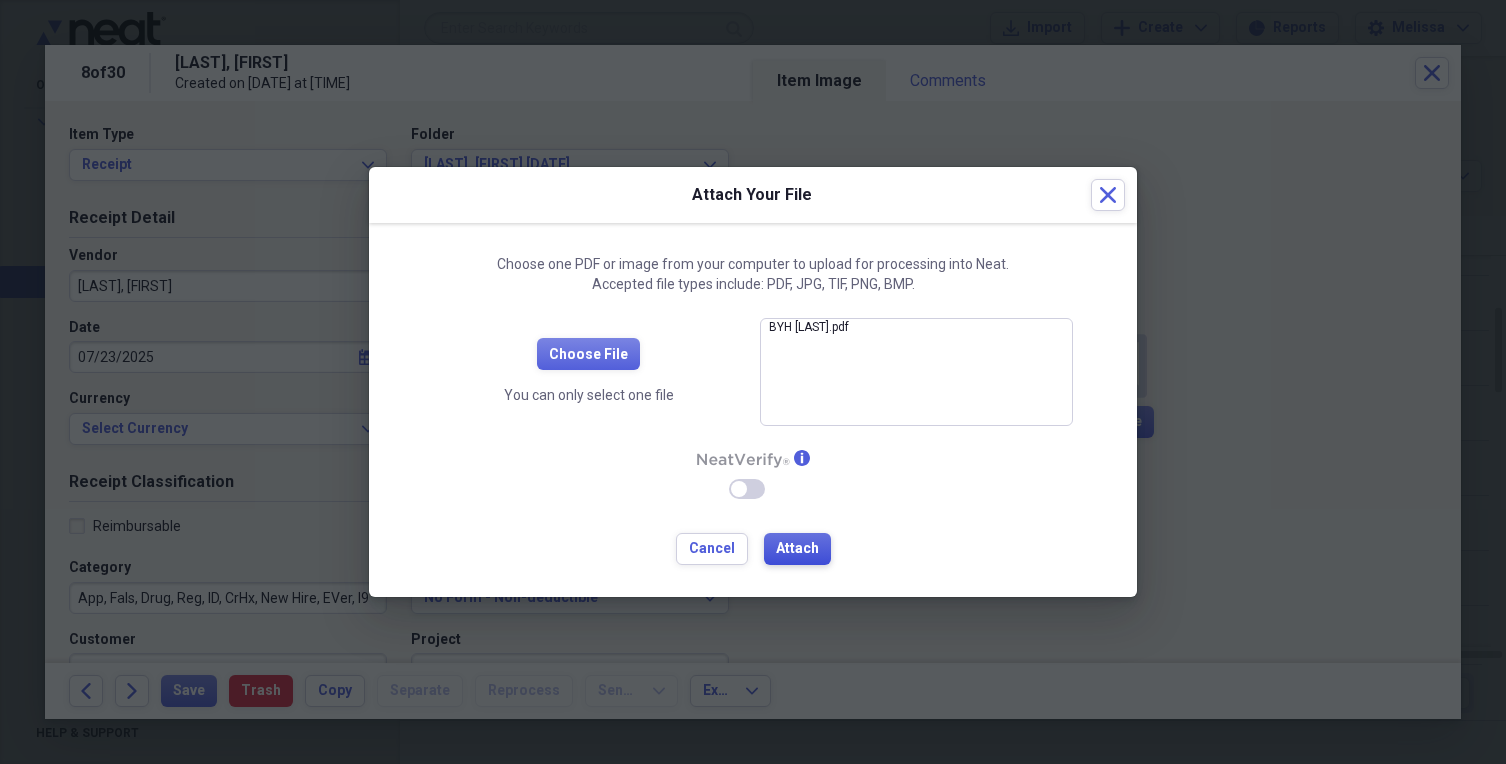 click on "Attach" at bounding box center (797, 549) 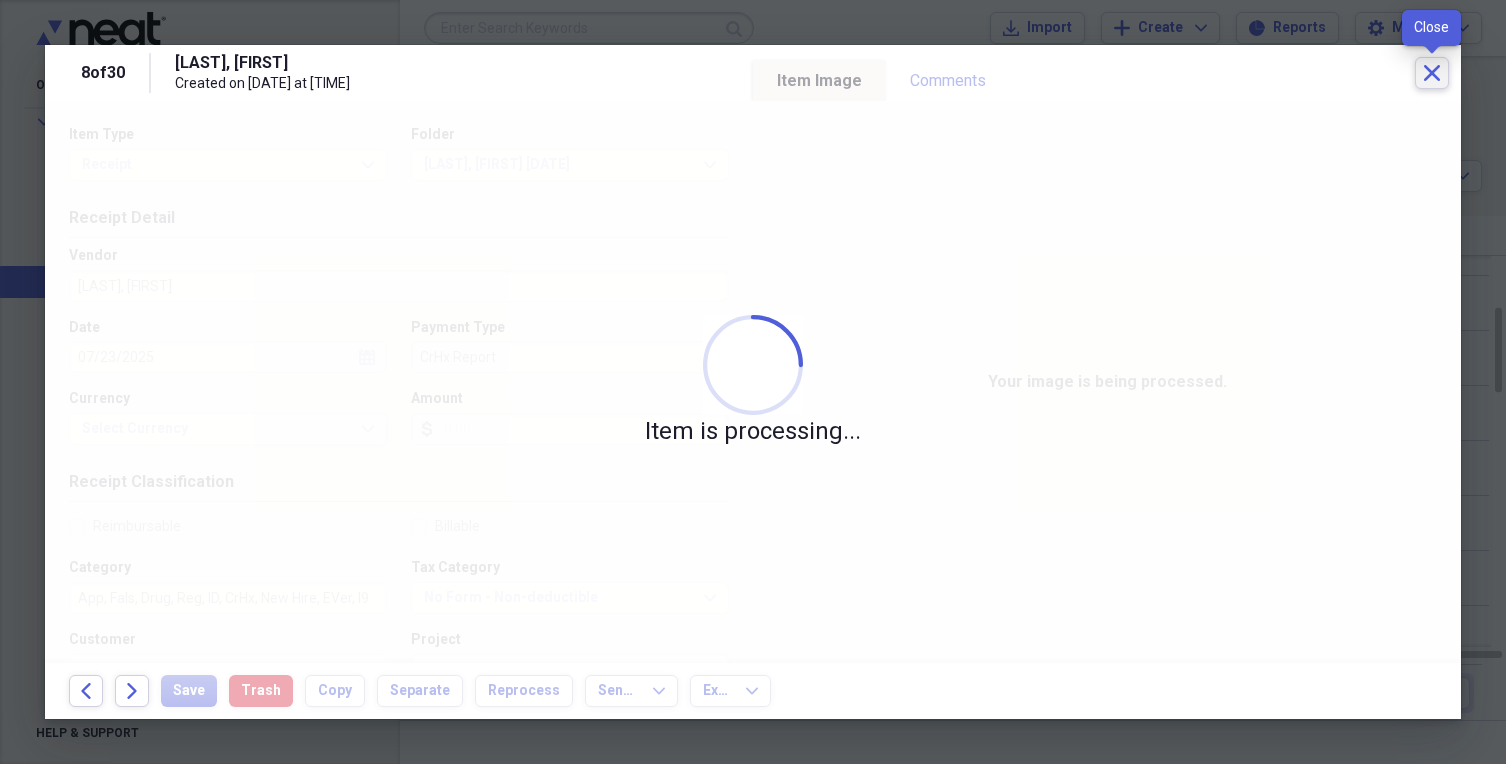click on "Close" at bounding box center [1432, 73] 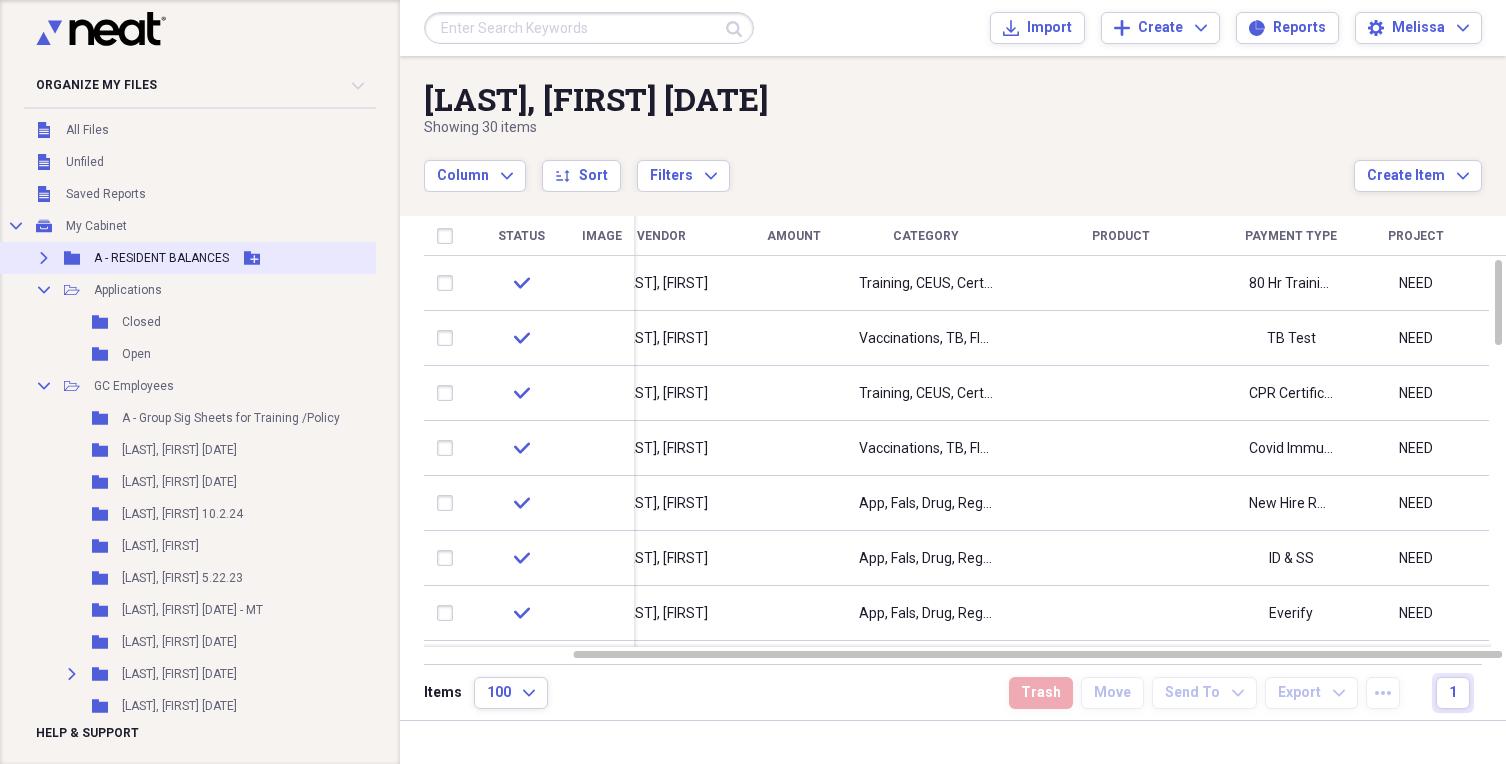 scroll, scrollTop: 0, scrollLeft: 0, axis: both 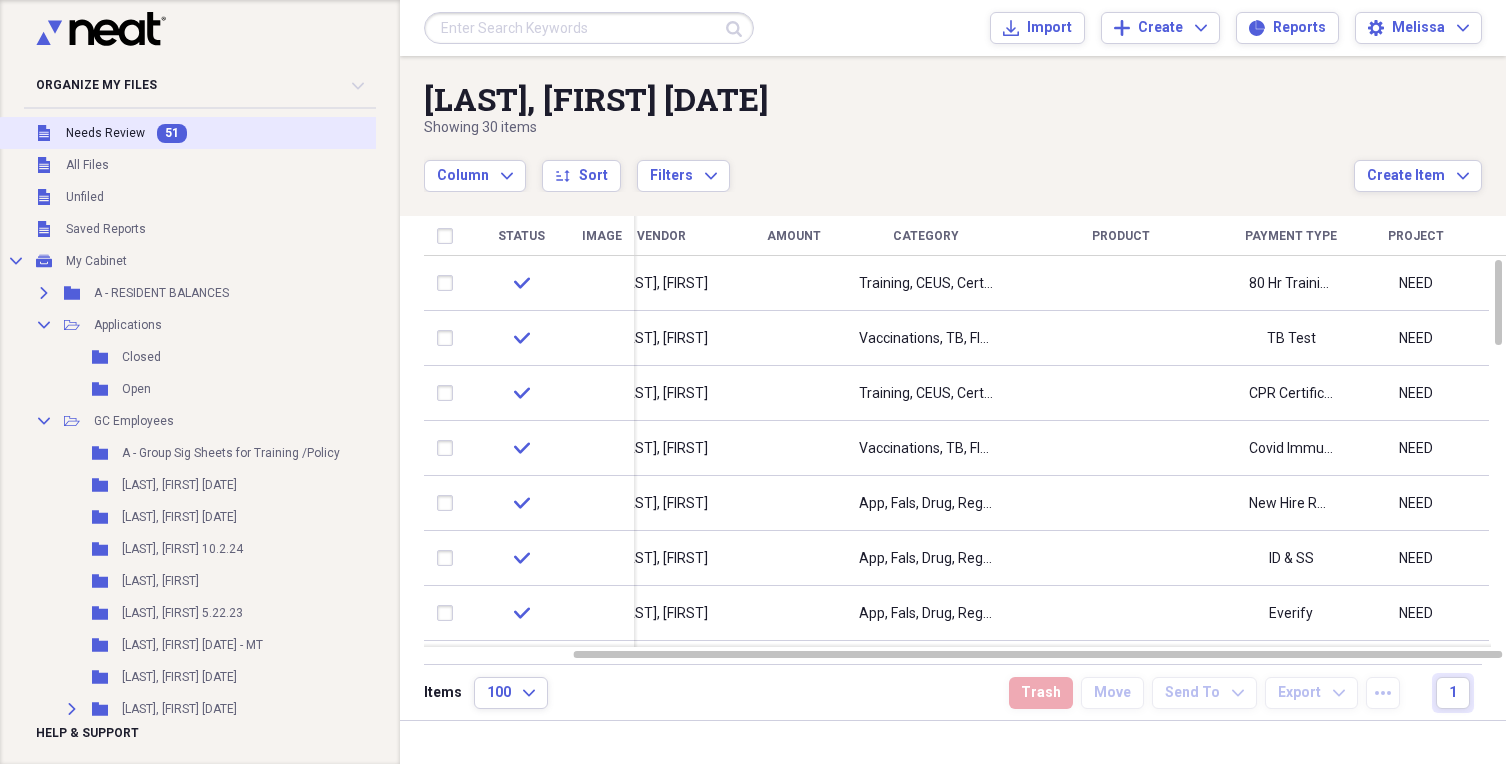 click on "Unfiled Needs Review 51" at bounding box center (227, 133) 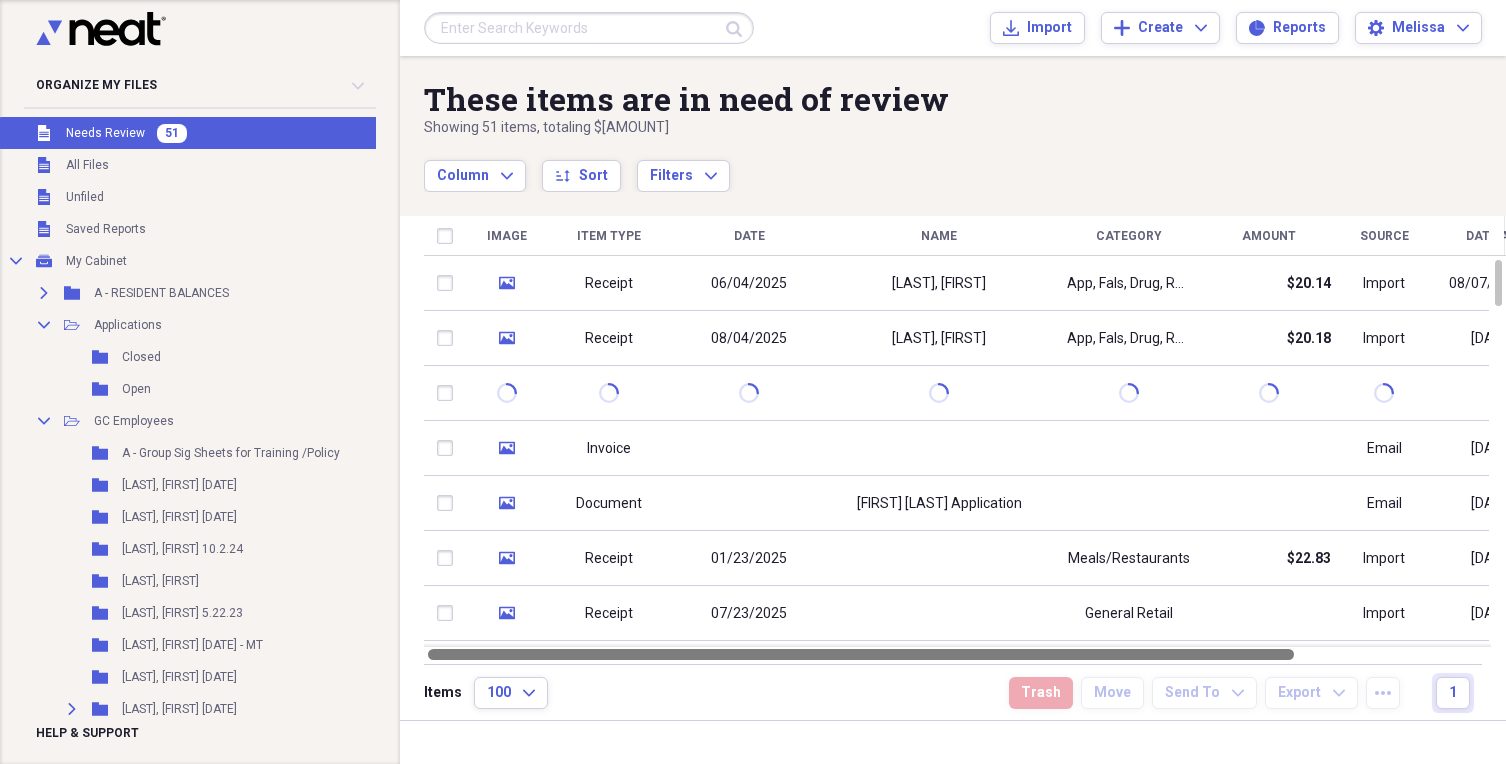 drag, startPoint x: 1145, startPoint y: 655, endPoint x: 1008, endPoint y: 705, distance: 145.83896 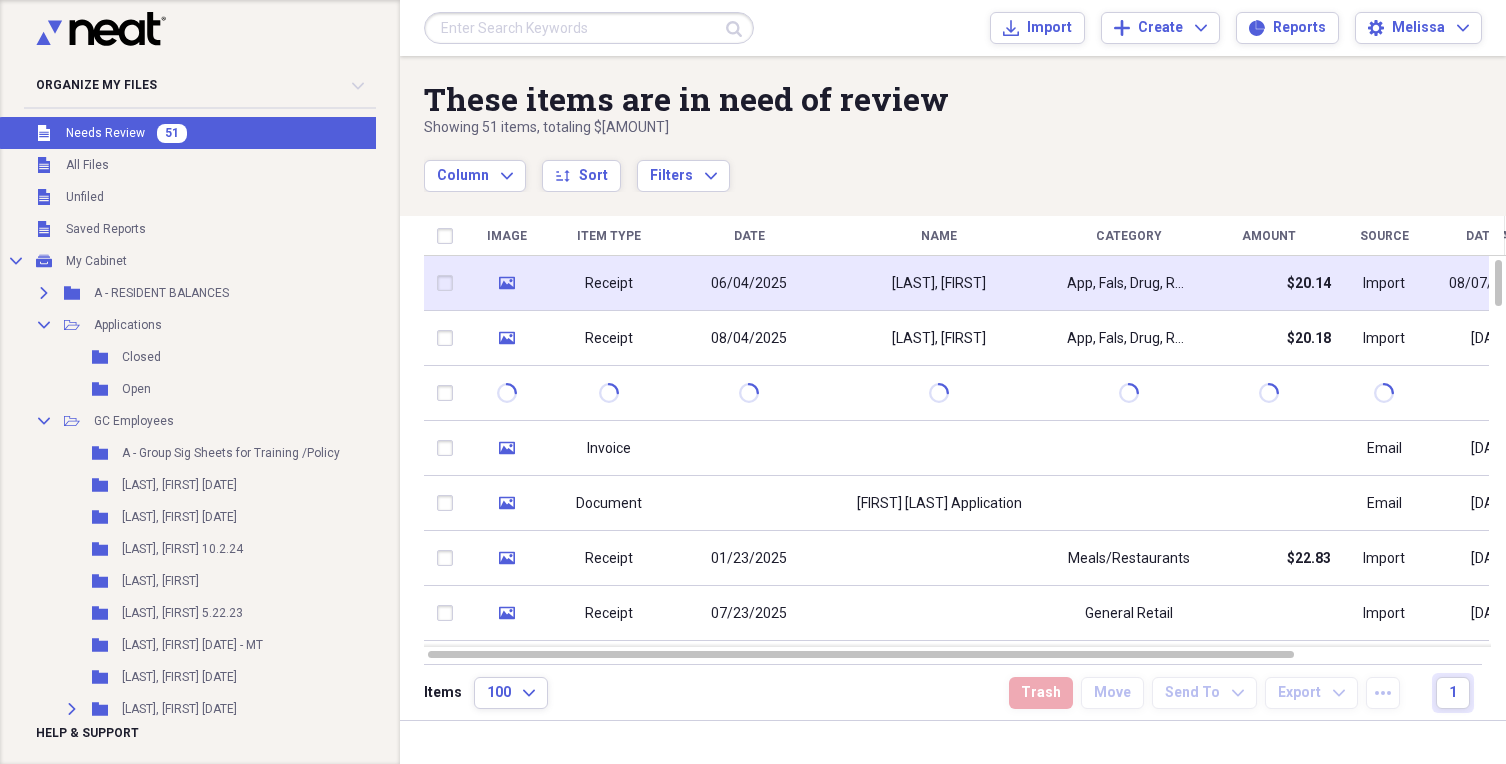 click on "[LAST], [FIRST]" at bounding box center (939, 283) 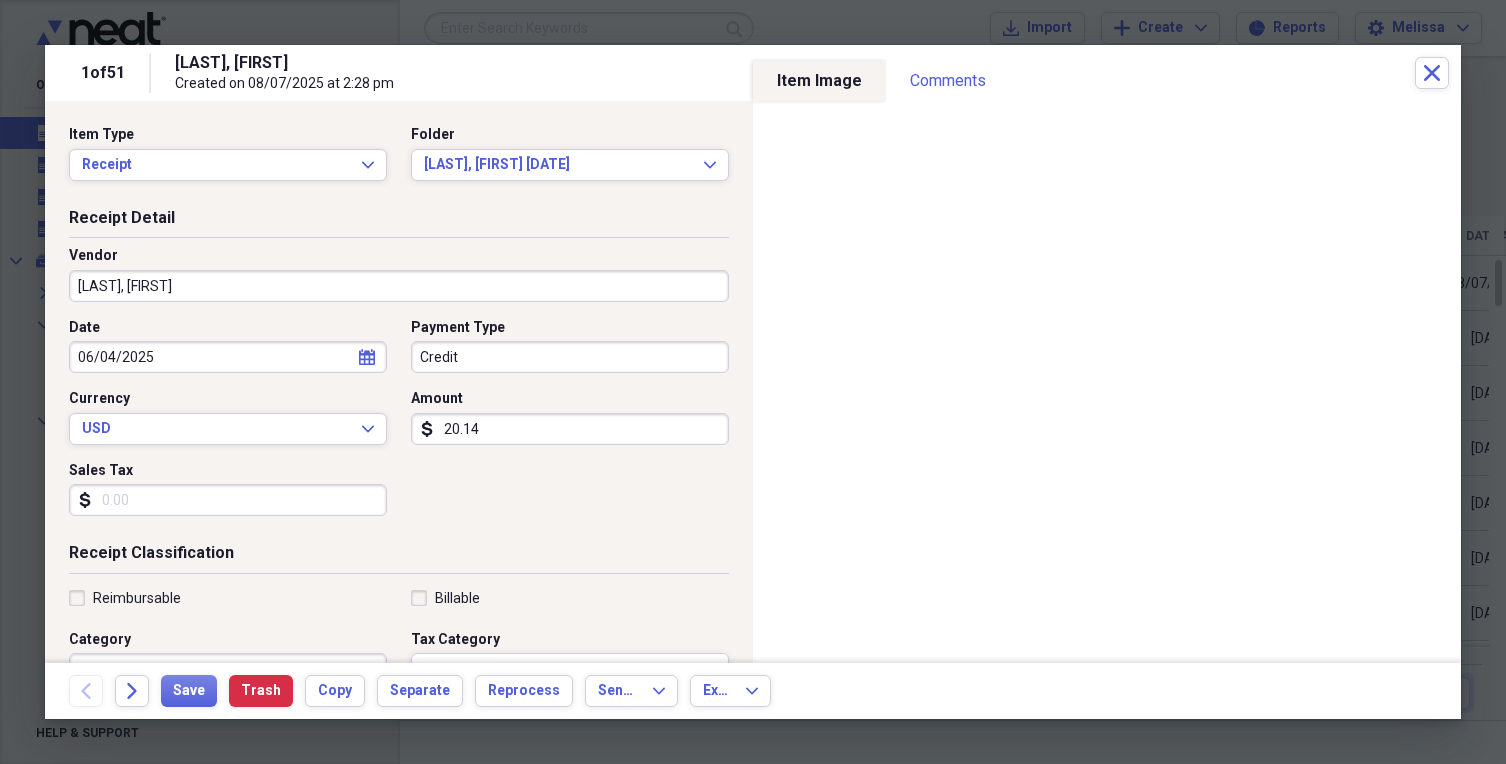 select on "5" 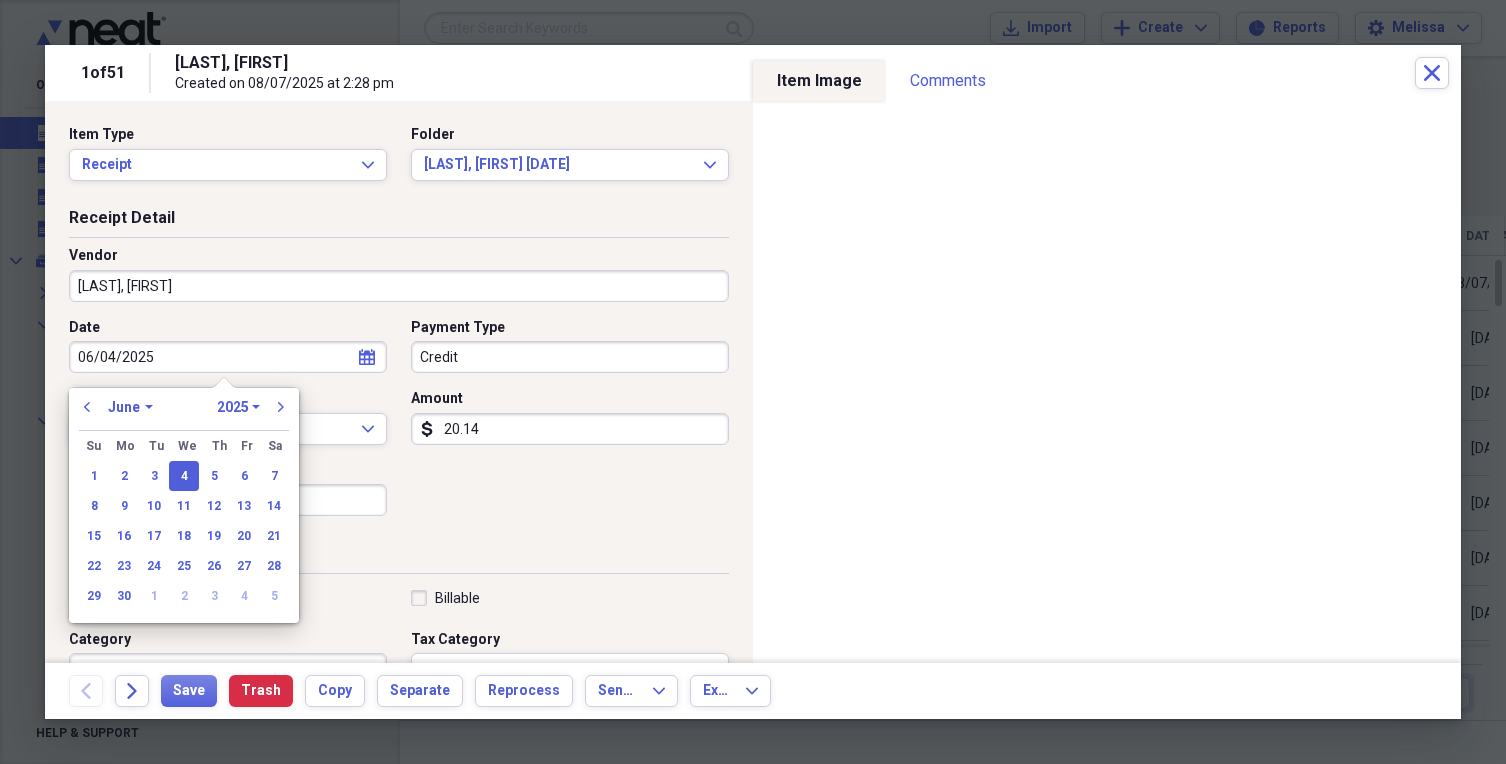 click on "06/04/2025" at bounding box center [228, 357] 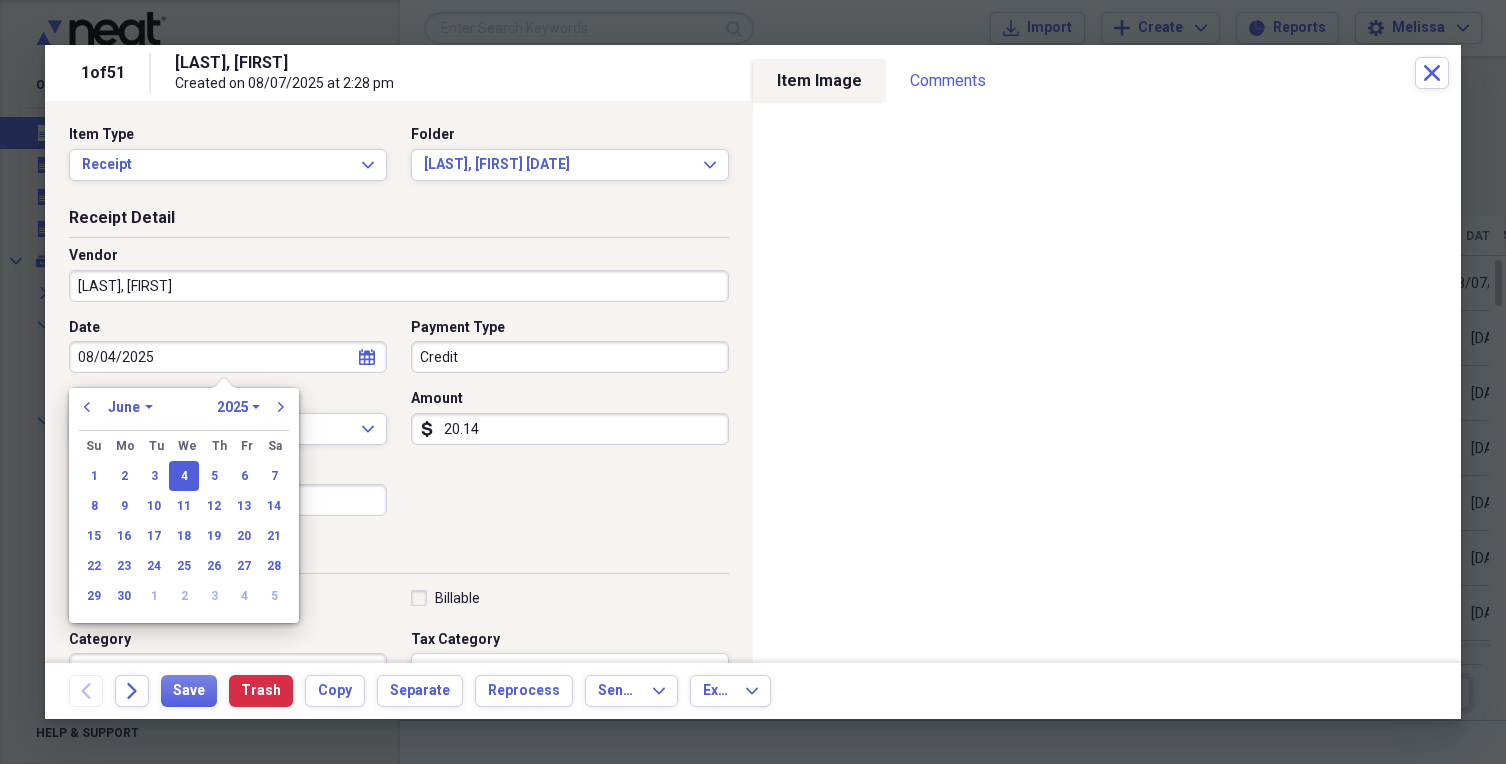 select on "7" 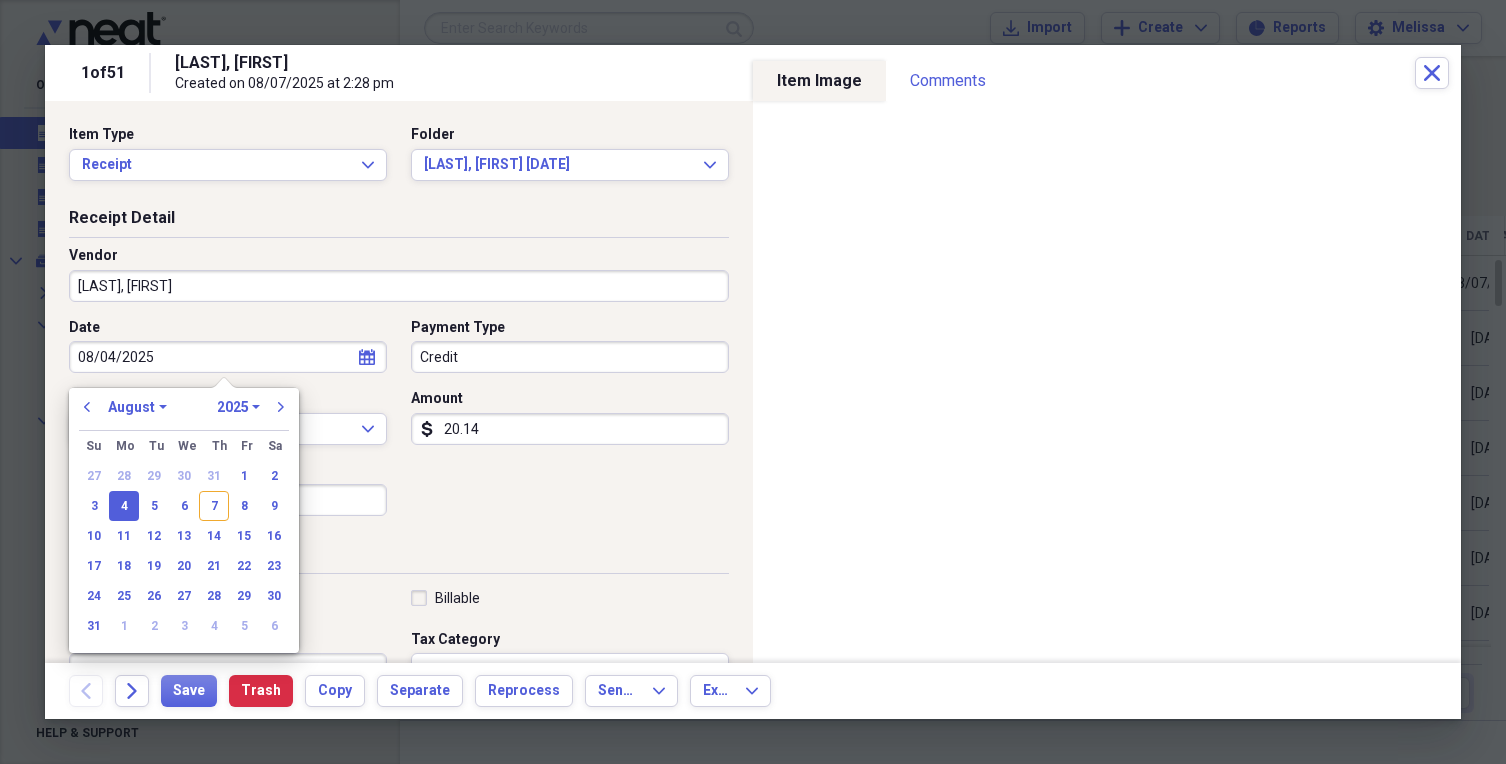 type on "08/04/2025" 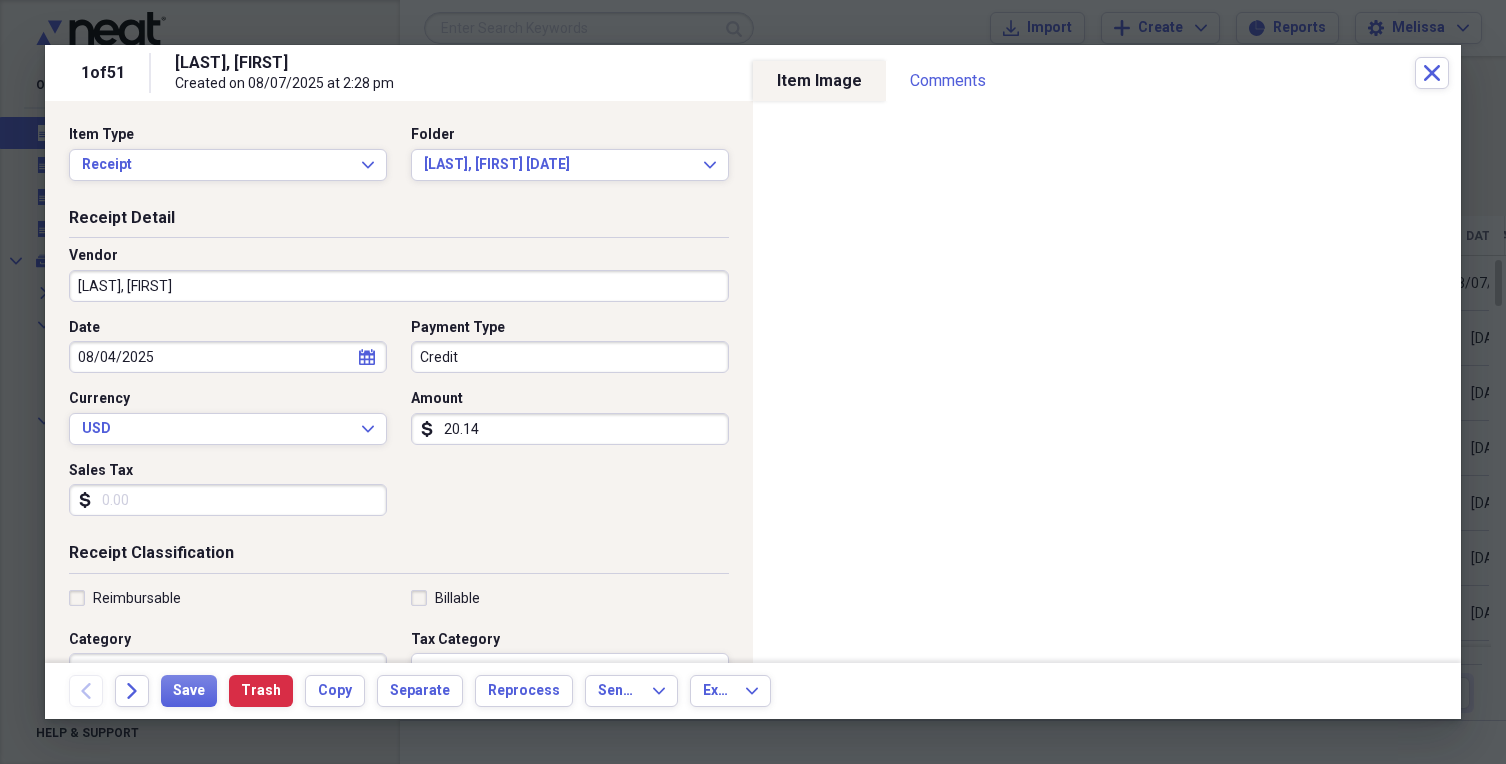 click on "Credit" at bounding box center [570, 357] 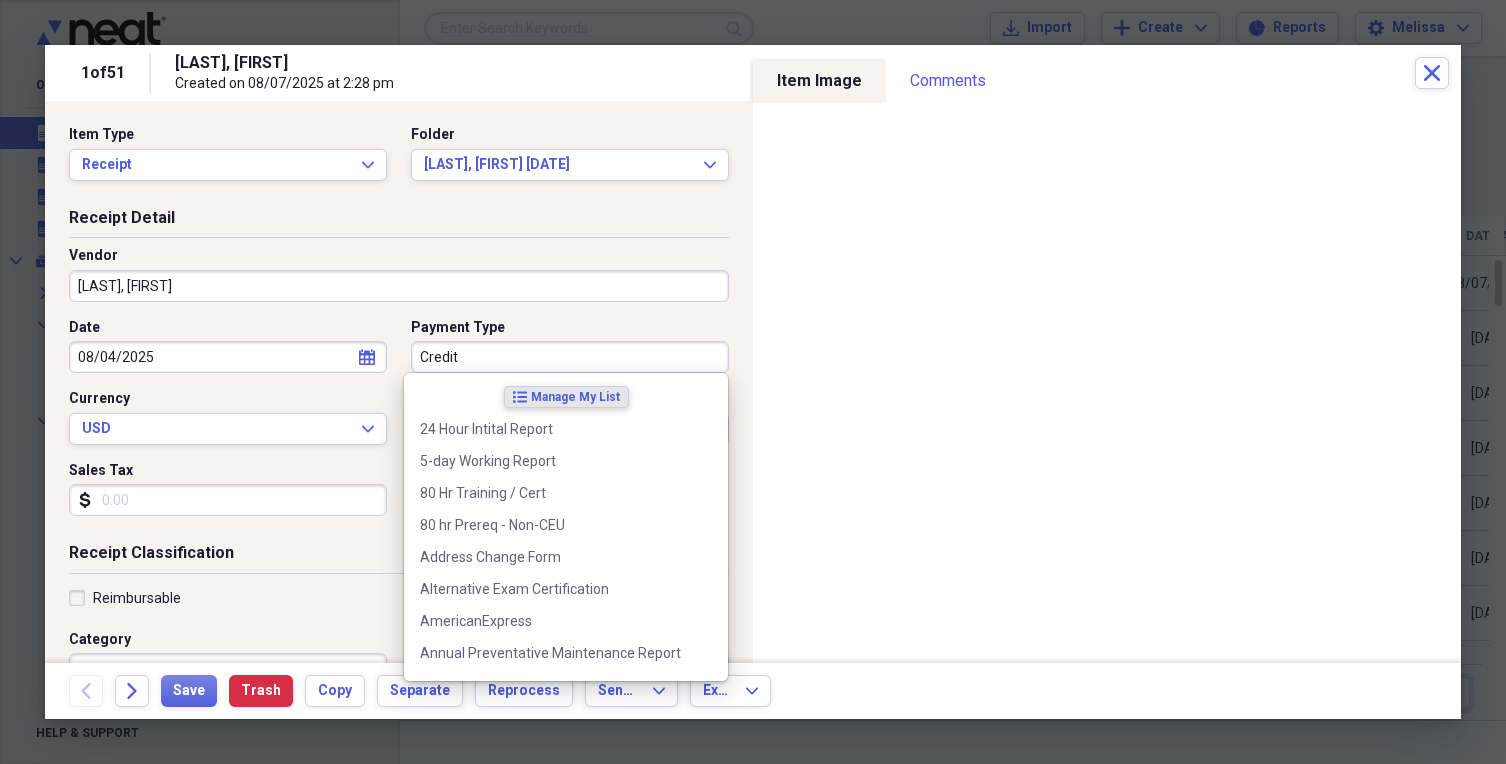 click on "Credit" at bounding box center [570, 357] 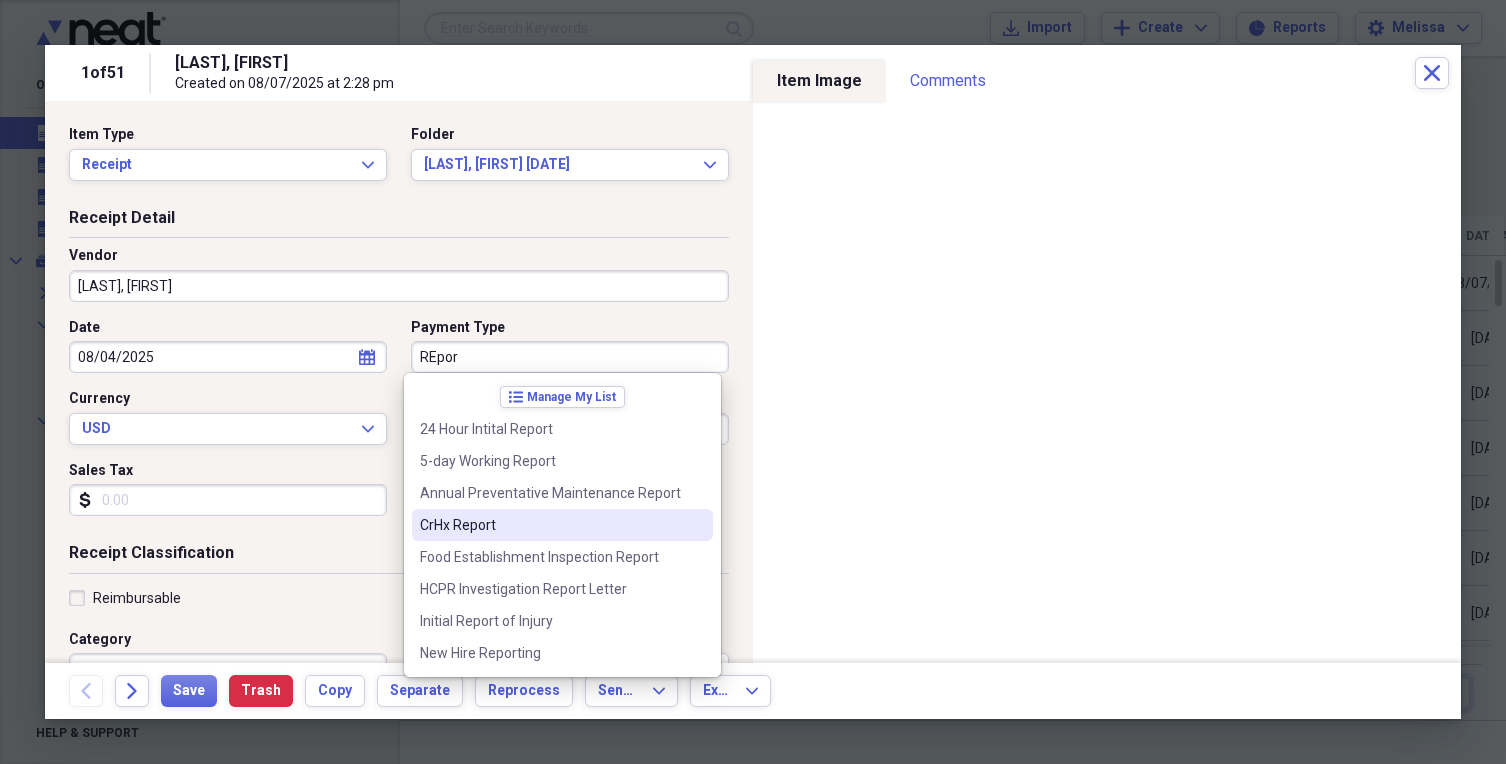 click on "CrHx Report" at bounding box center (550, 525) 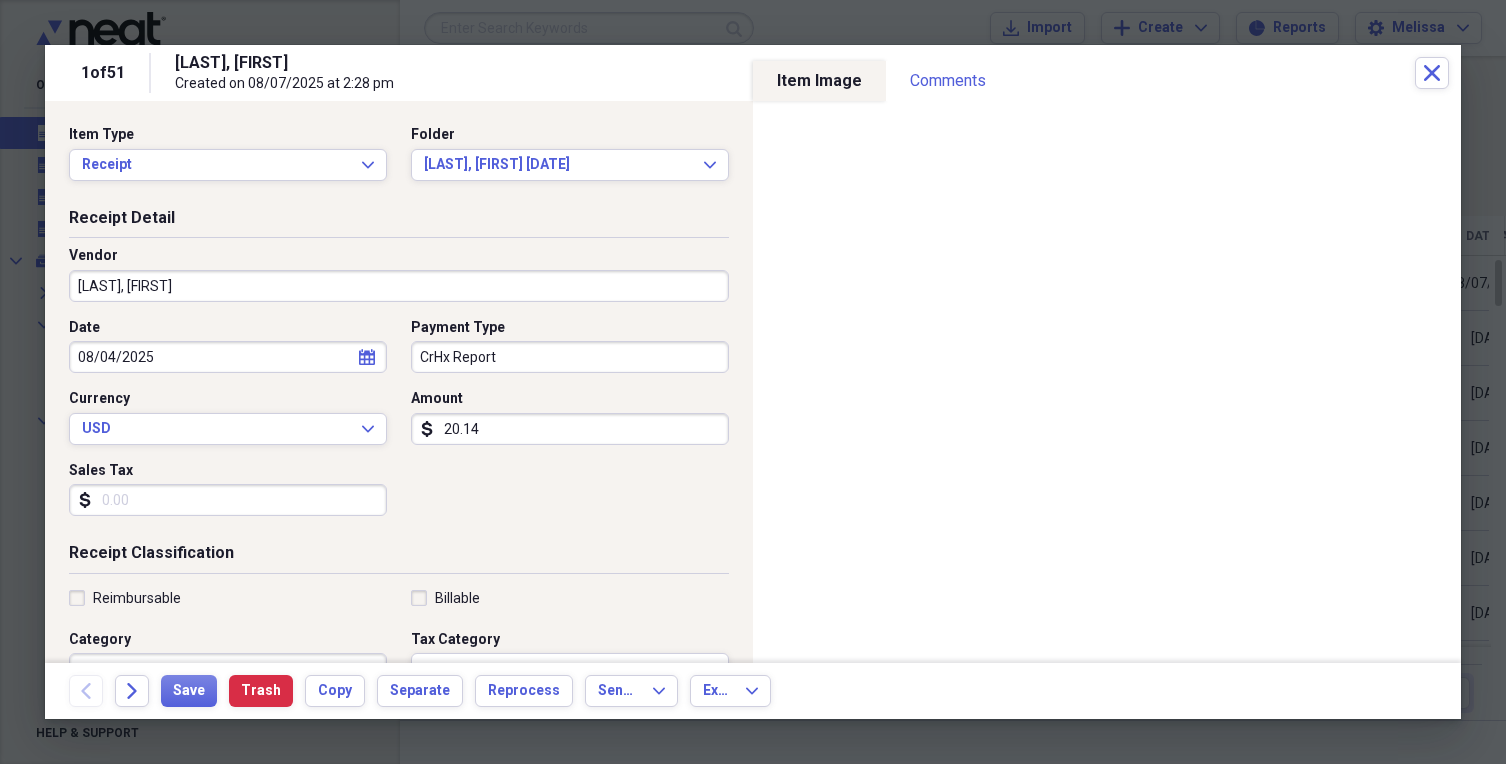 click on "20.14" at bounding box center (570, 429) 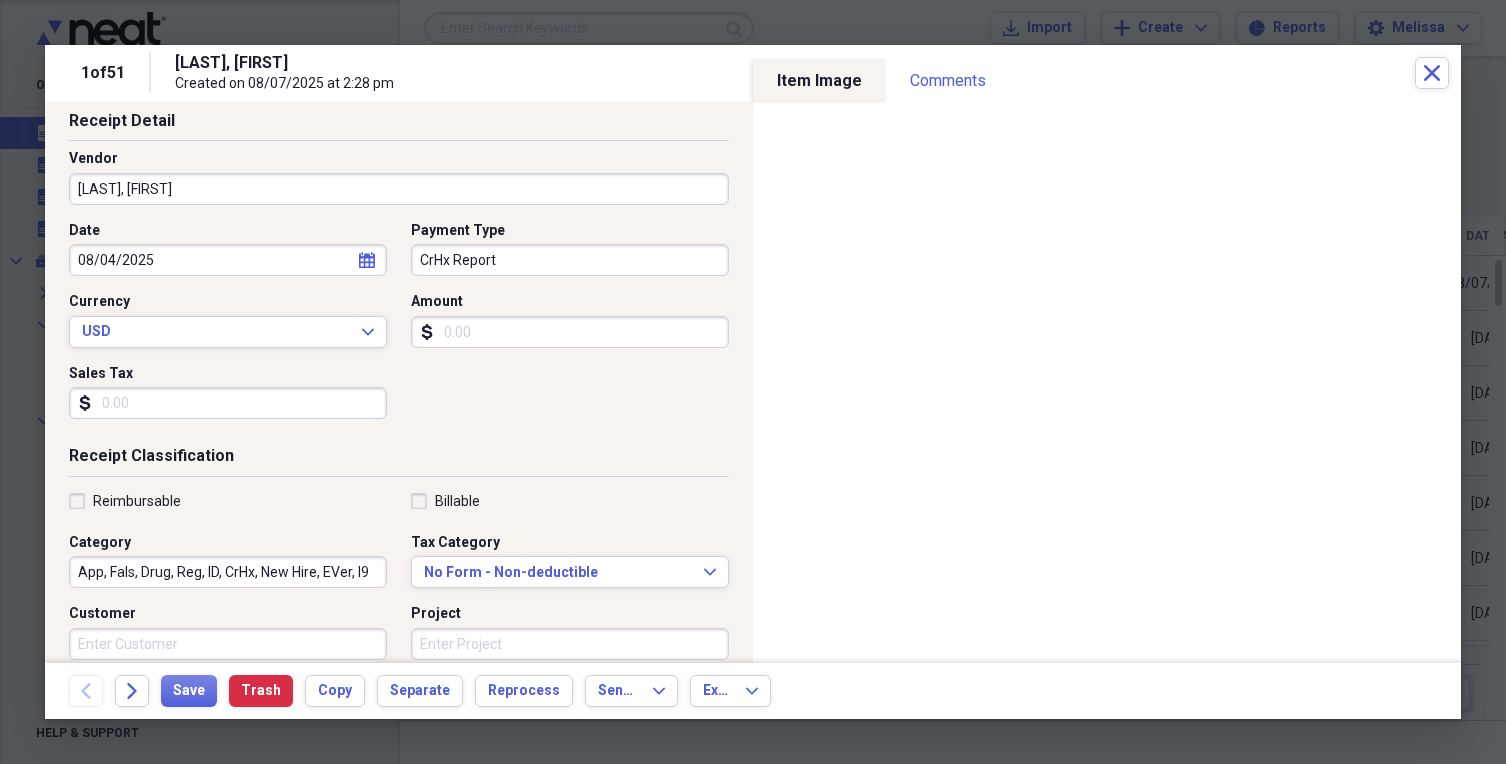 scroll, scrollTop: 200, scrollLeft: 0, axis: vertical 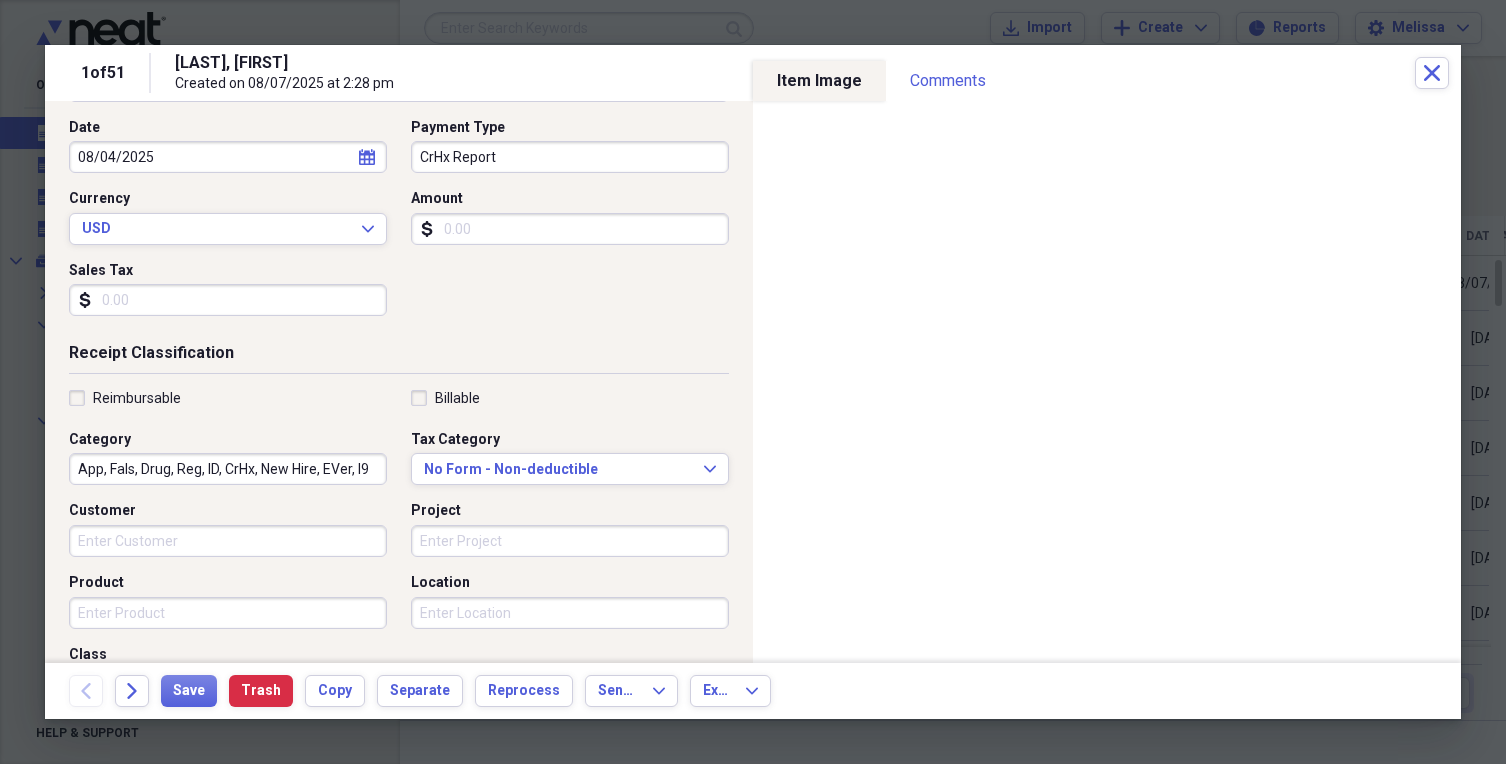 type 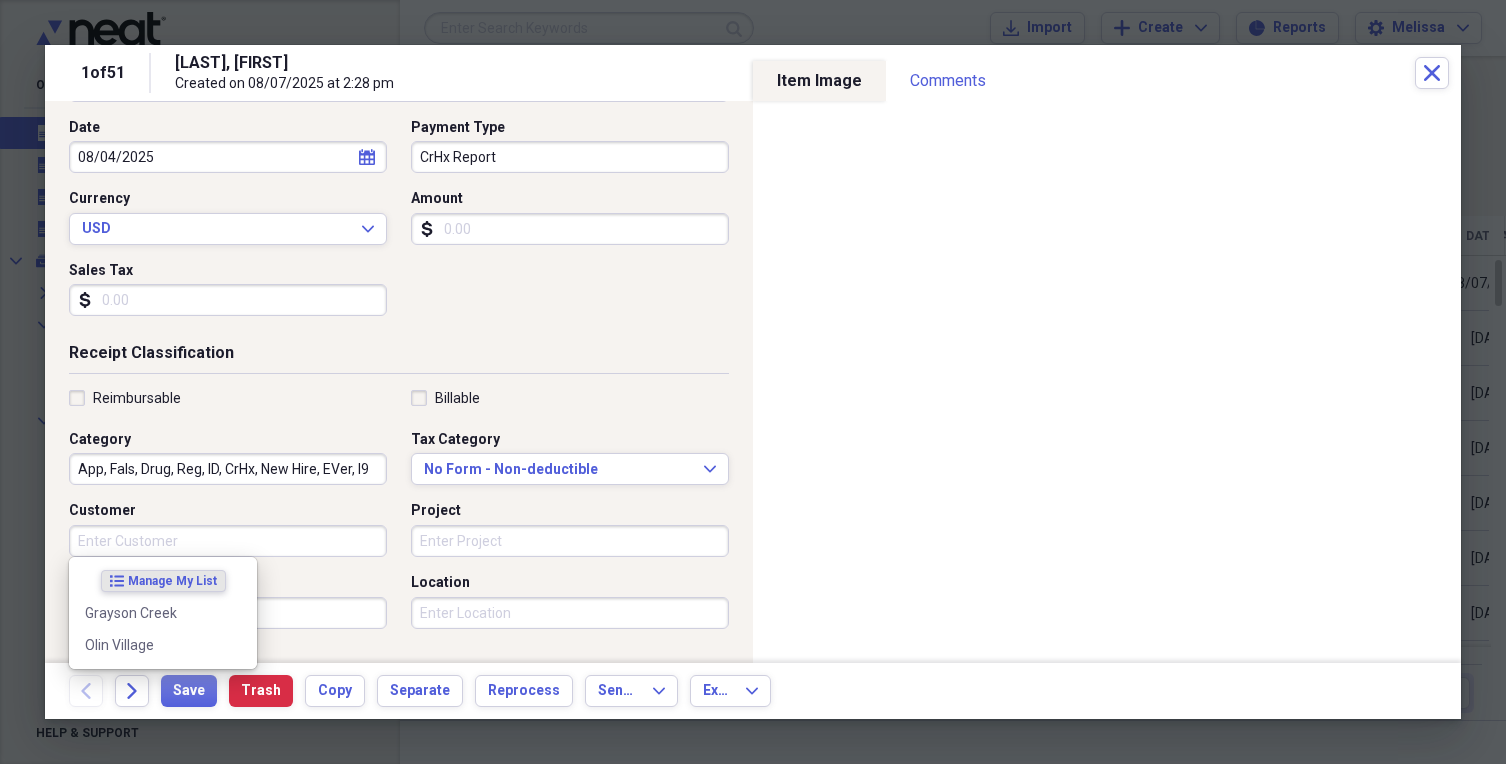 drag, startPoint x: 292, startPoint y: 548, endPoint x: 235, endPoint y: 628, distance: 98.229324 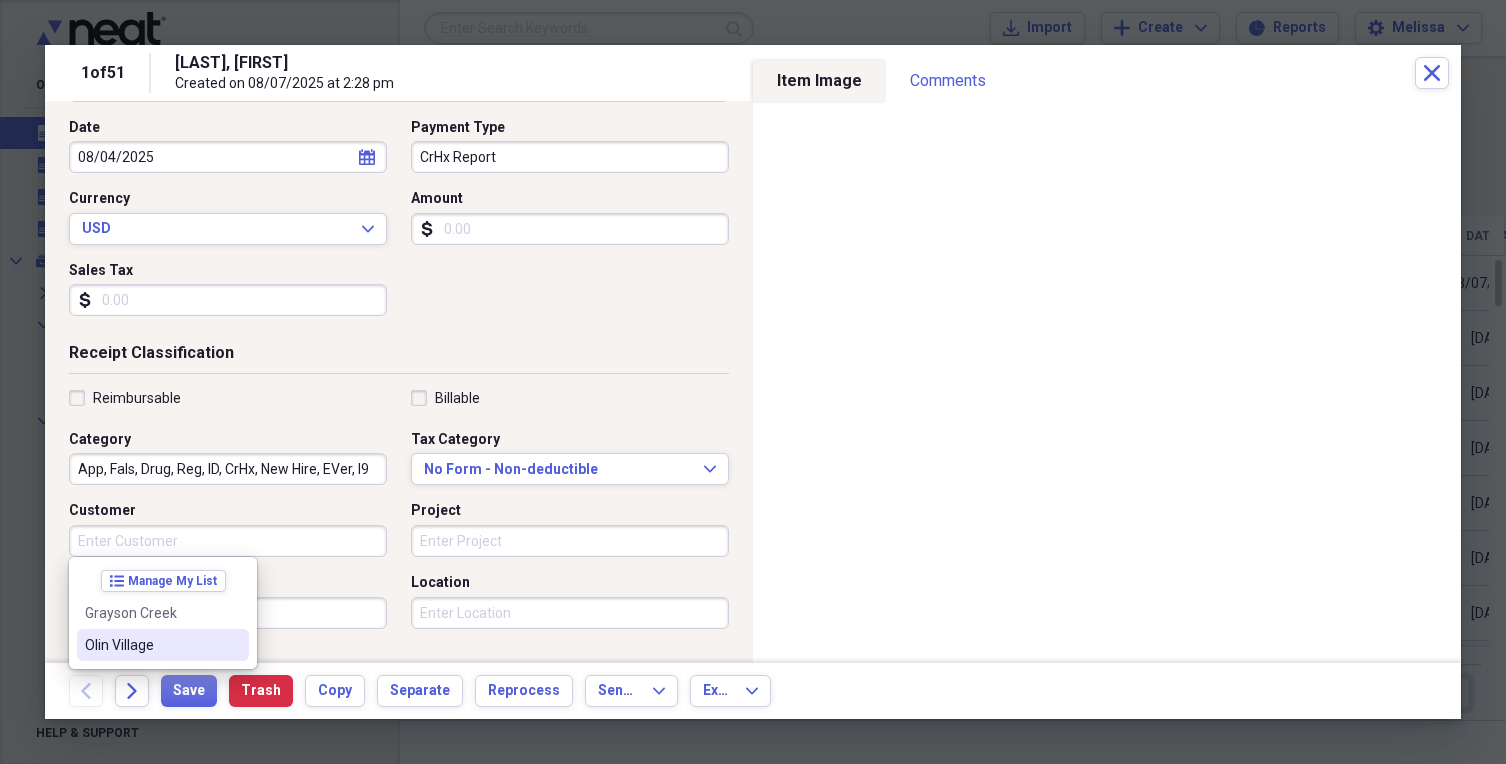 click on "Olin Village" at bounding box center (151, 645) 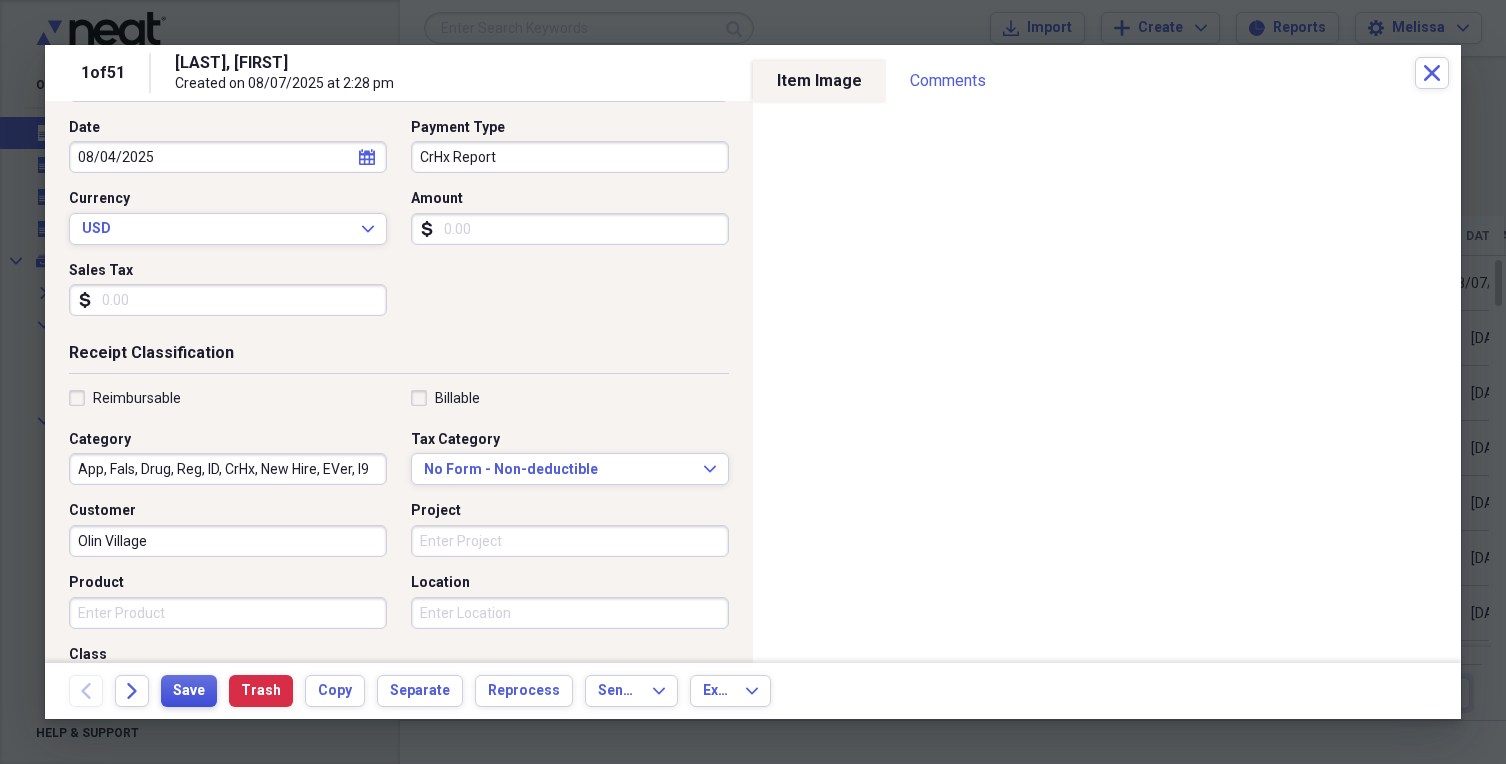 click on "Save" at bounding box center (189, 691) 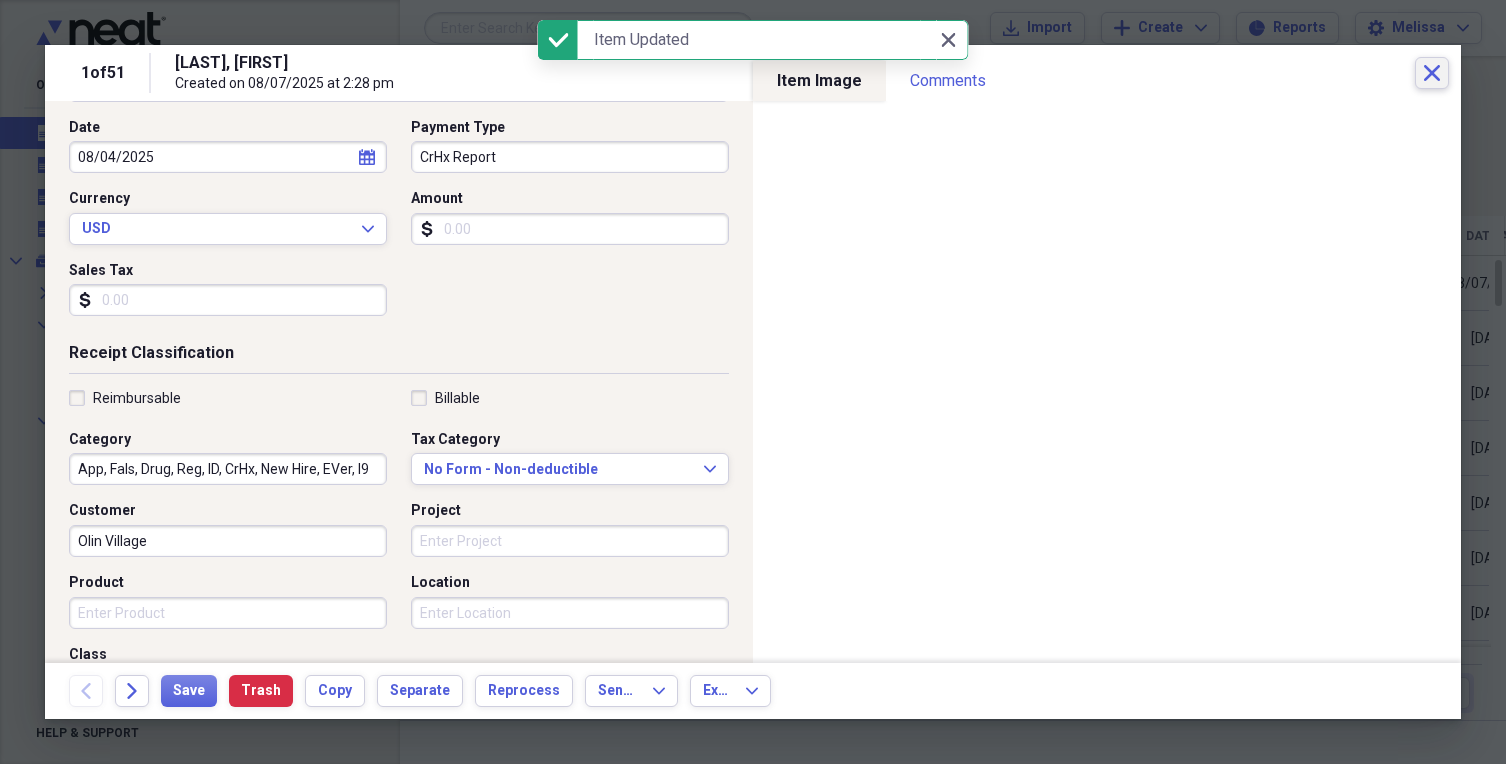 click 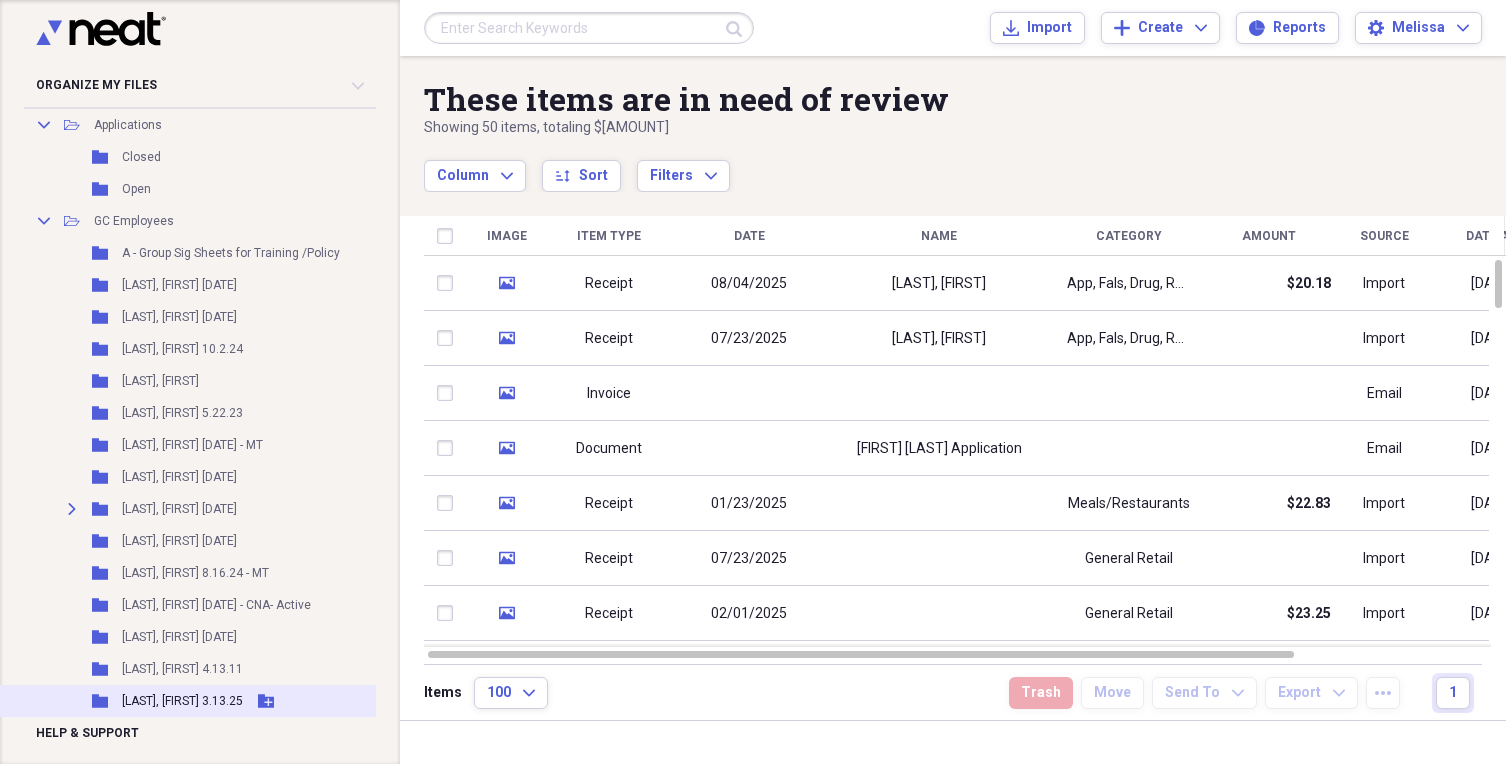 scroll, scrollTop: 0, scrollLeft: 0, axis: both 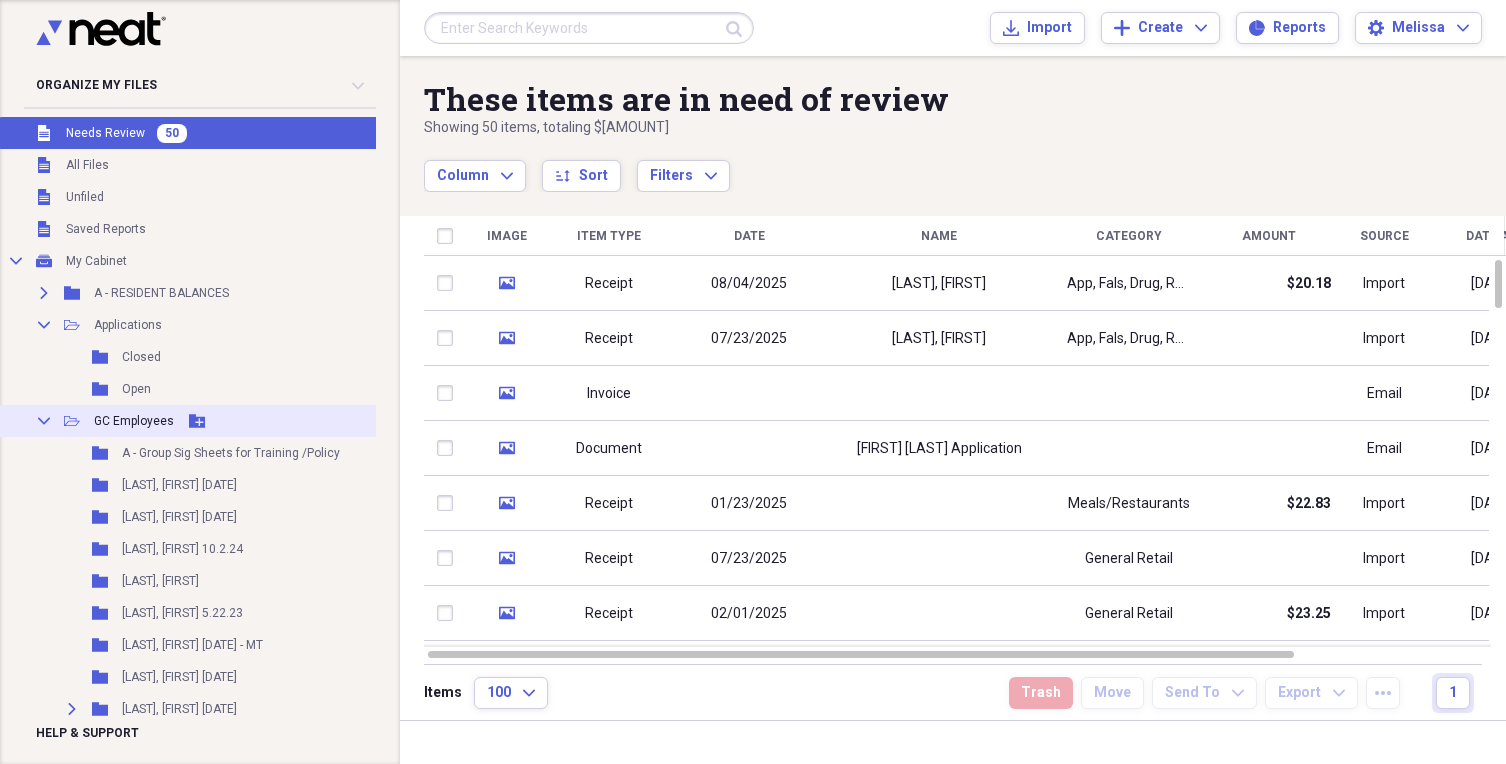 click 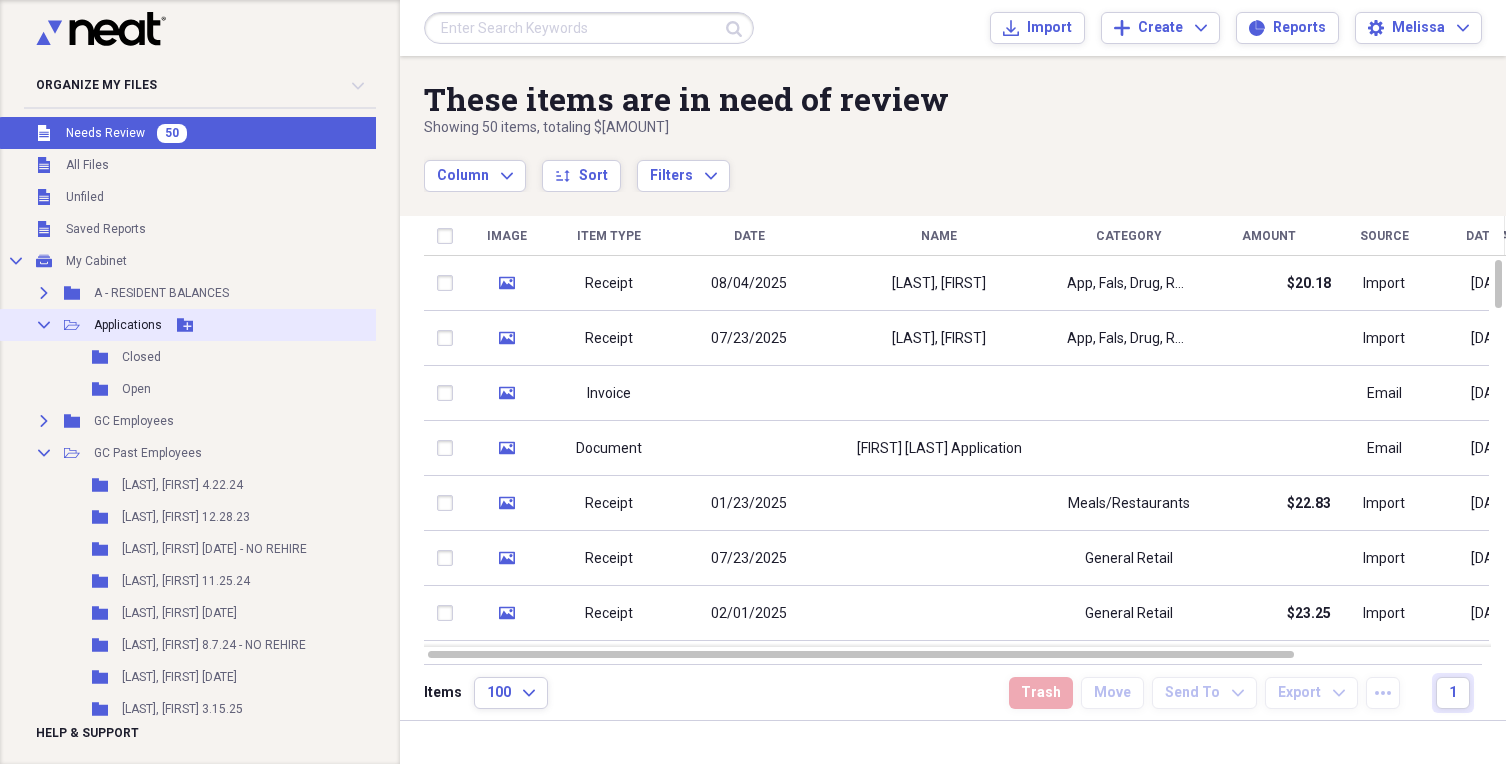 click on "Collapse" 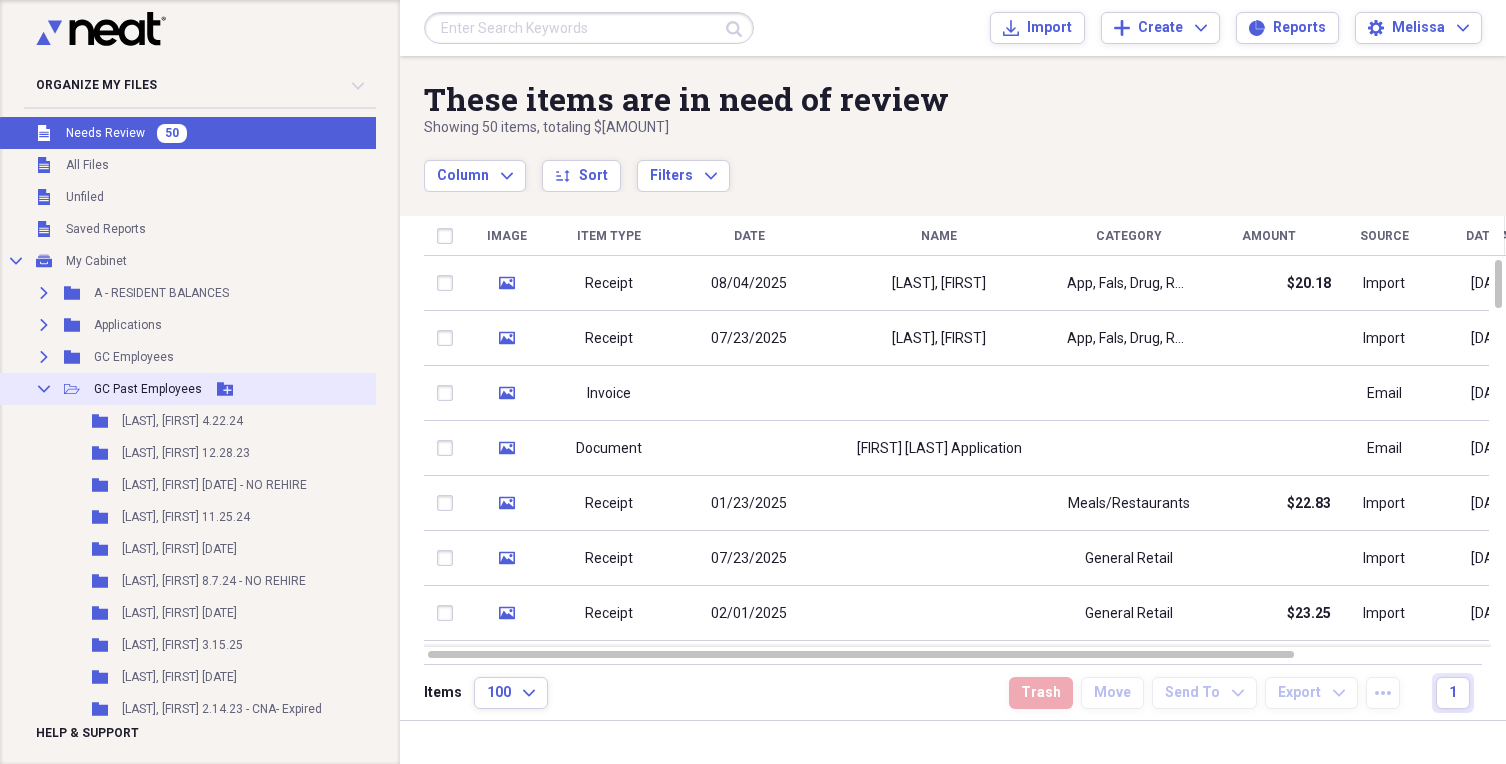click on "Collapse" at bounding box center (44, 389) 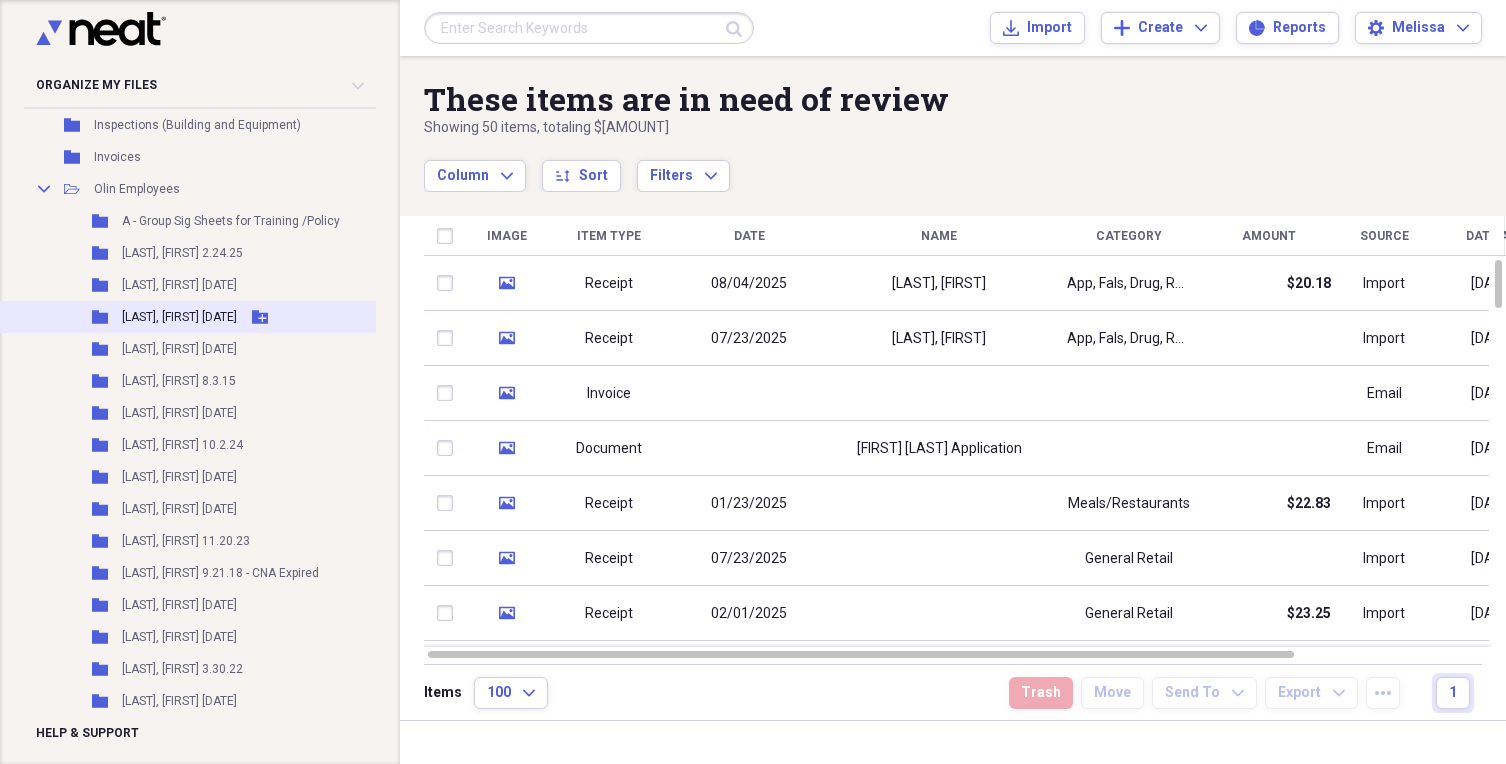 scroll, scrollTop: 300, scrollLeft: 0, axis: vertical 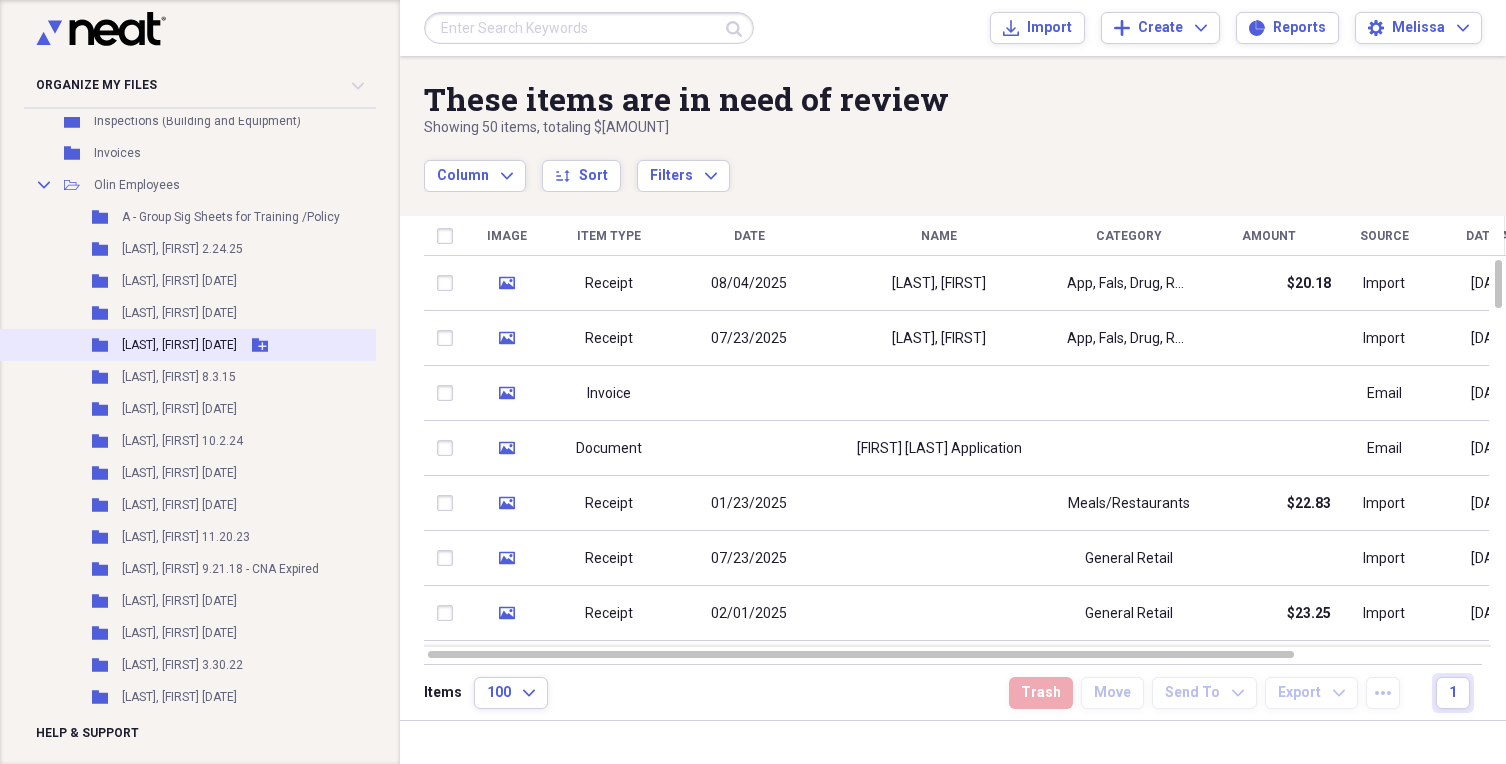 click on "[LAST], [FIRST] [DATE]" at bounding box center (179, 345) 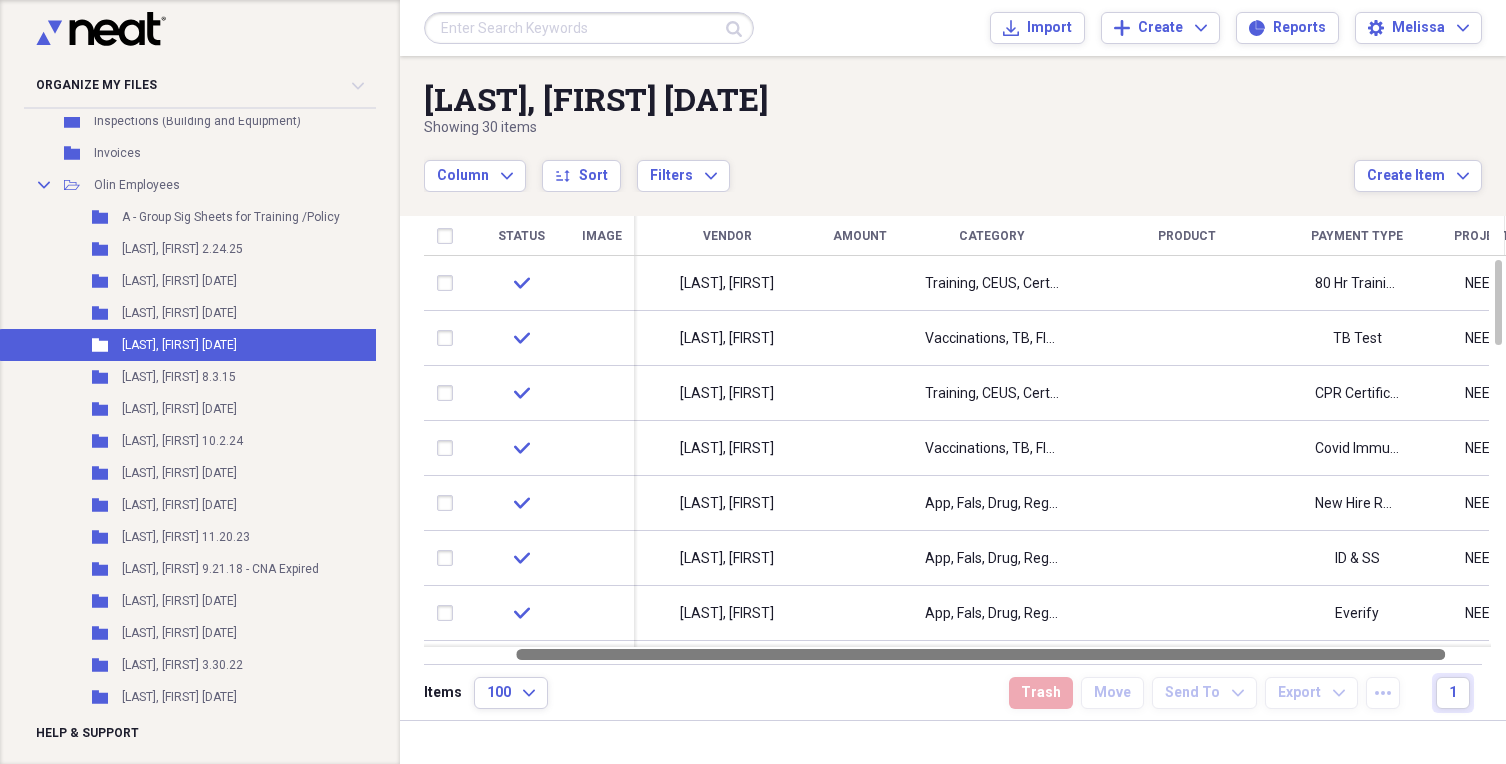 drag, startPoint x: 1181, startPoint y: 650, endPoint x: 1279, endPoint y: 644, distance: 98.1835 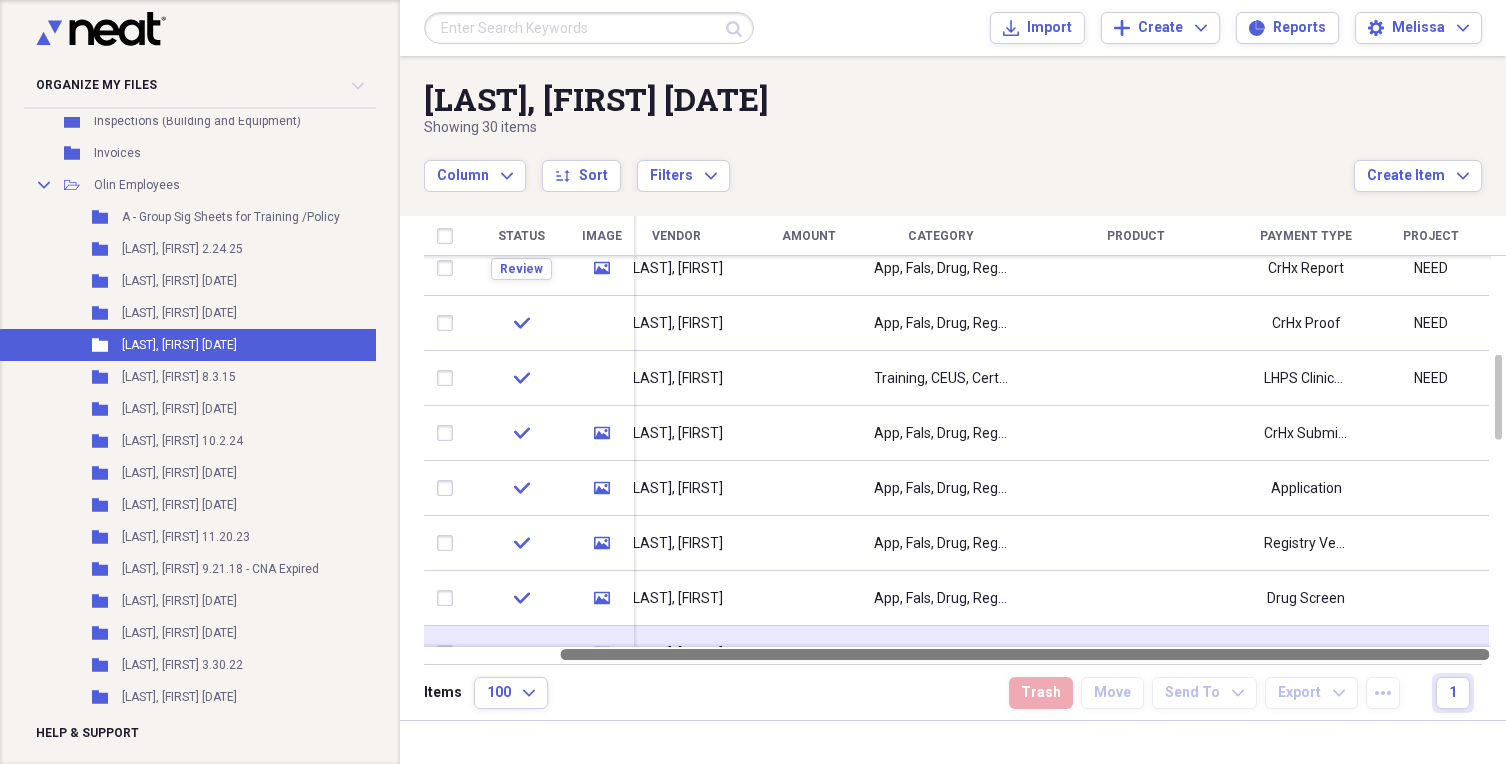 drag, startPoint x: 1254, startPoint y: 655, endPoint x: 1310, endPoint y: 640, distance: 57.974133 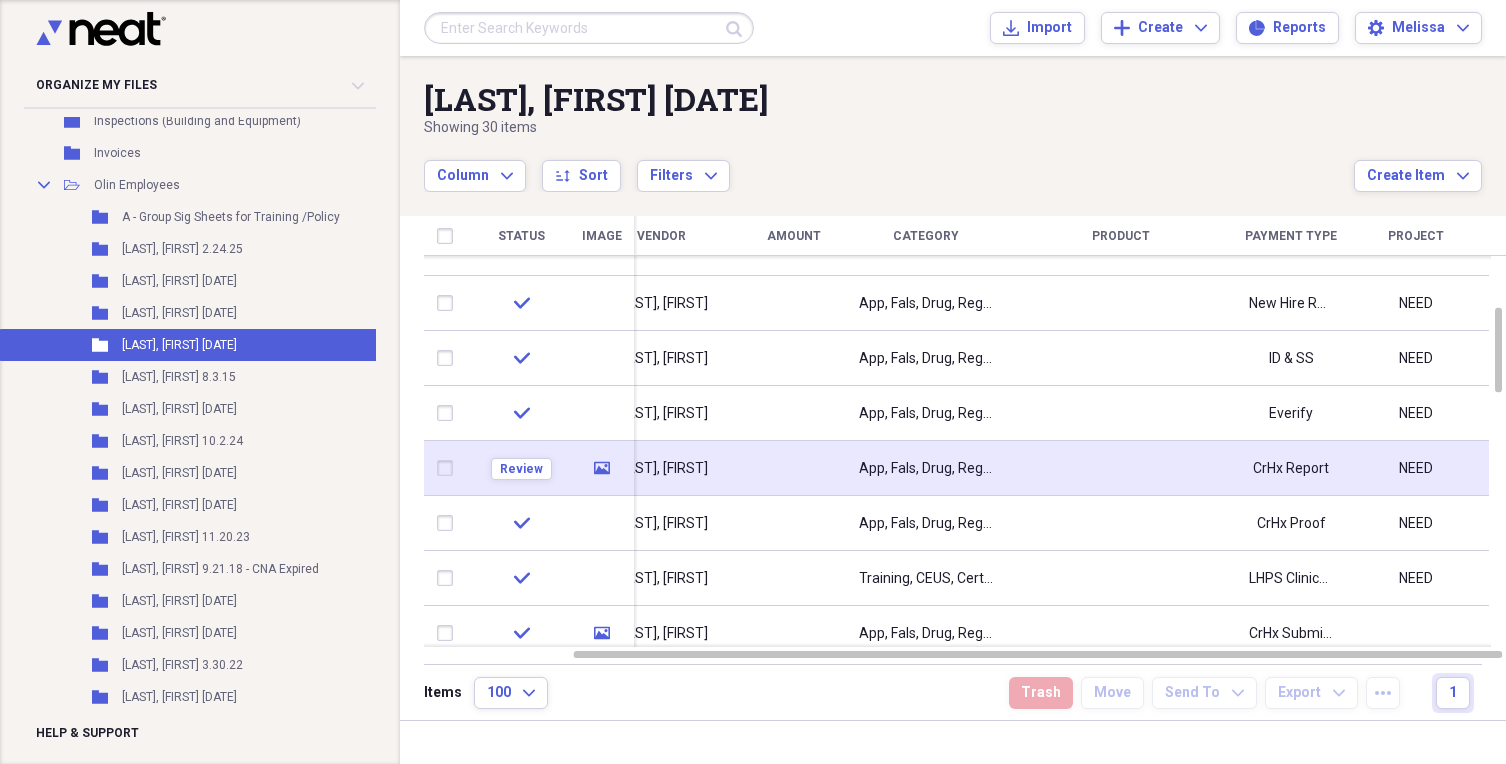 click on "NEED" at bounding box center [1416, 468] 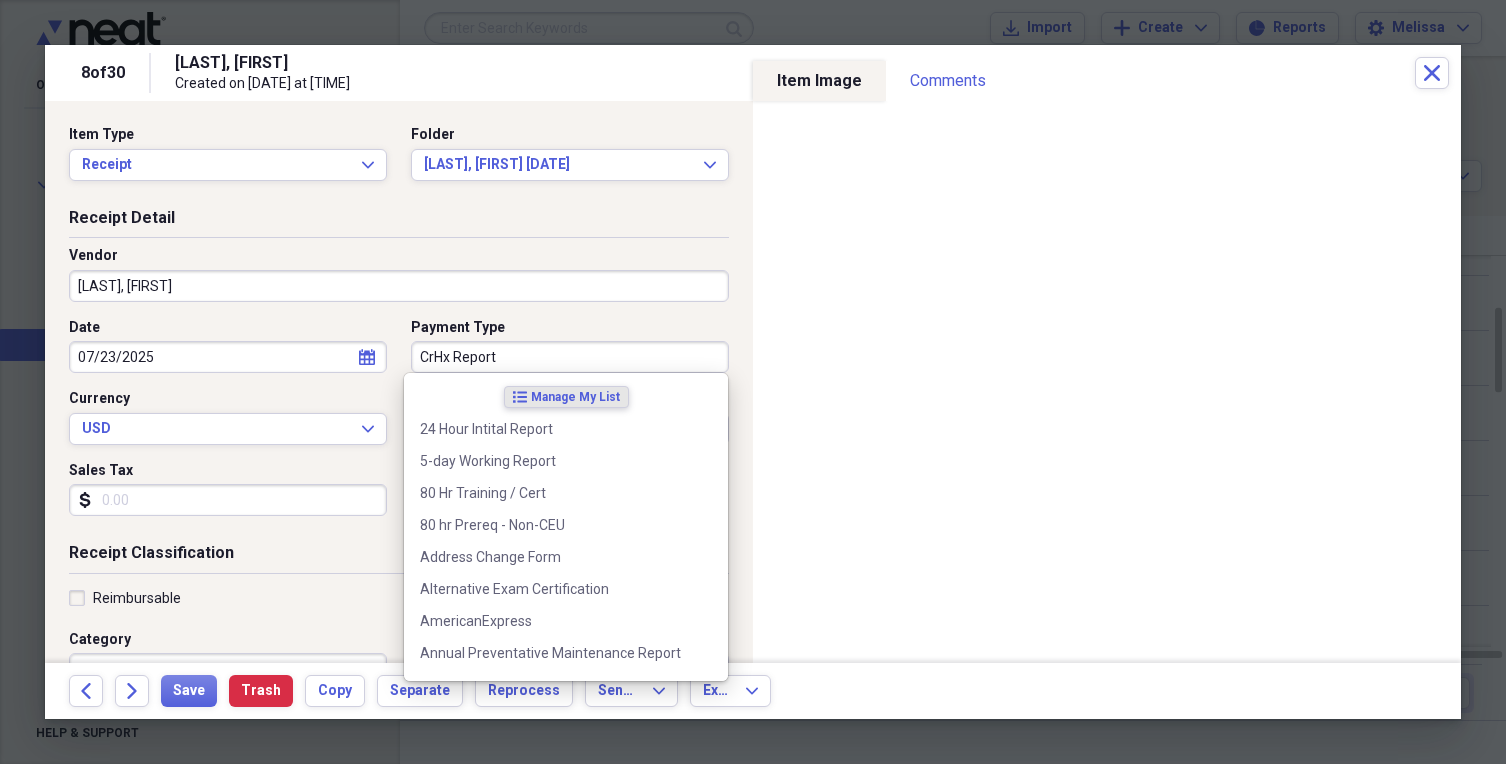 click on "CrHx Report" at bounding box center [570, 357] 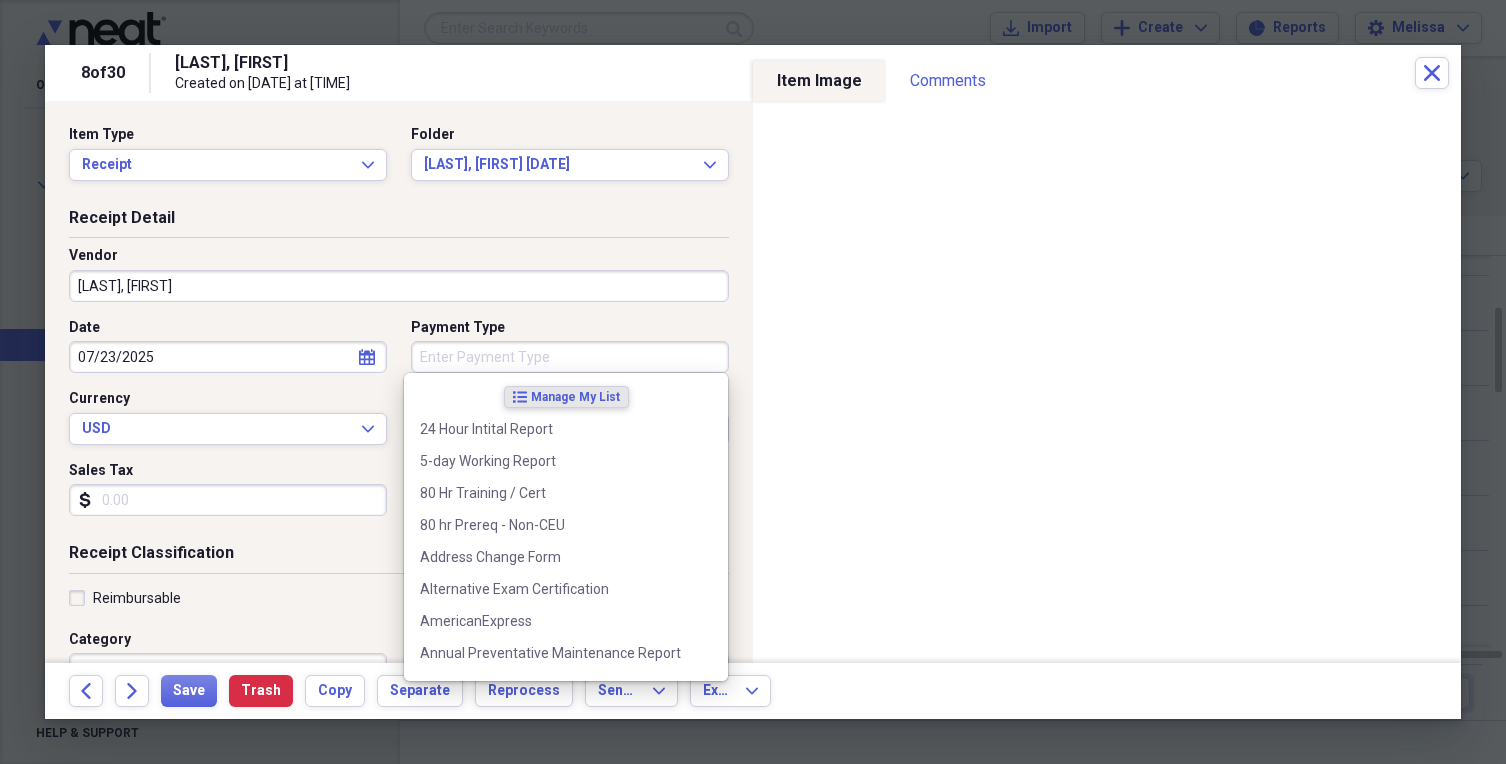type 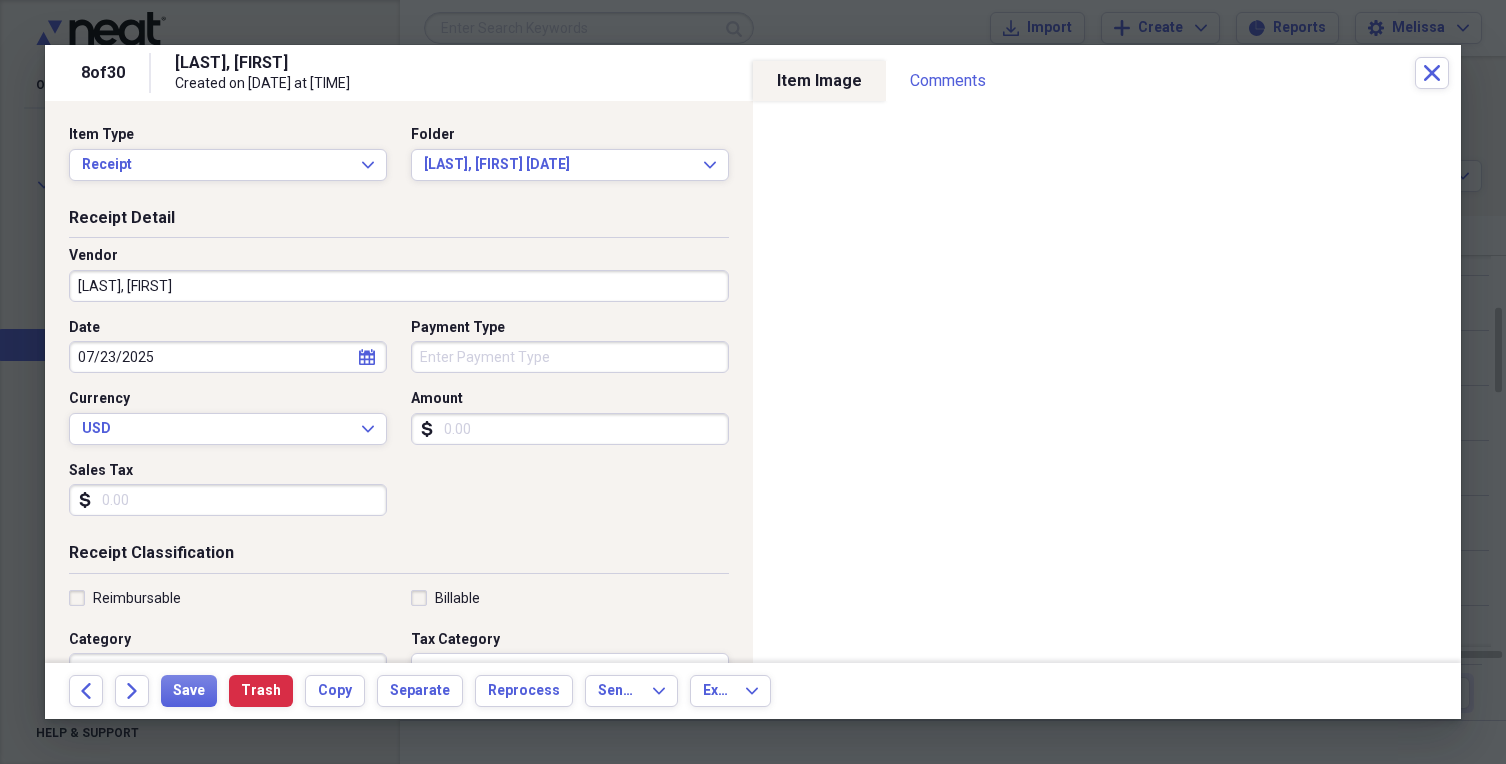 click on "07/23/2025" at bounding box center [228, 357] 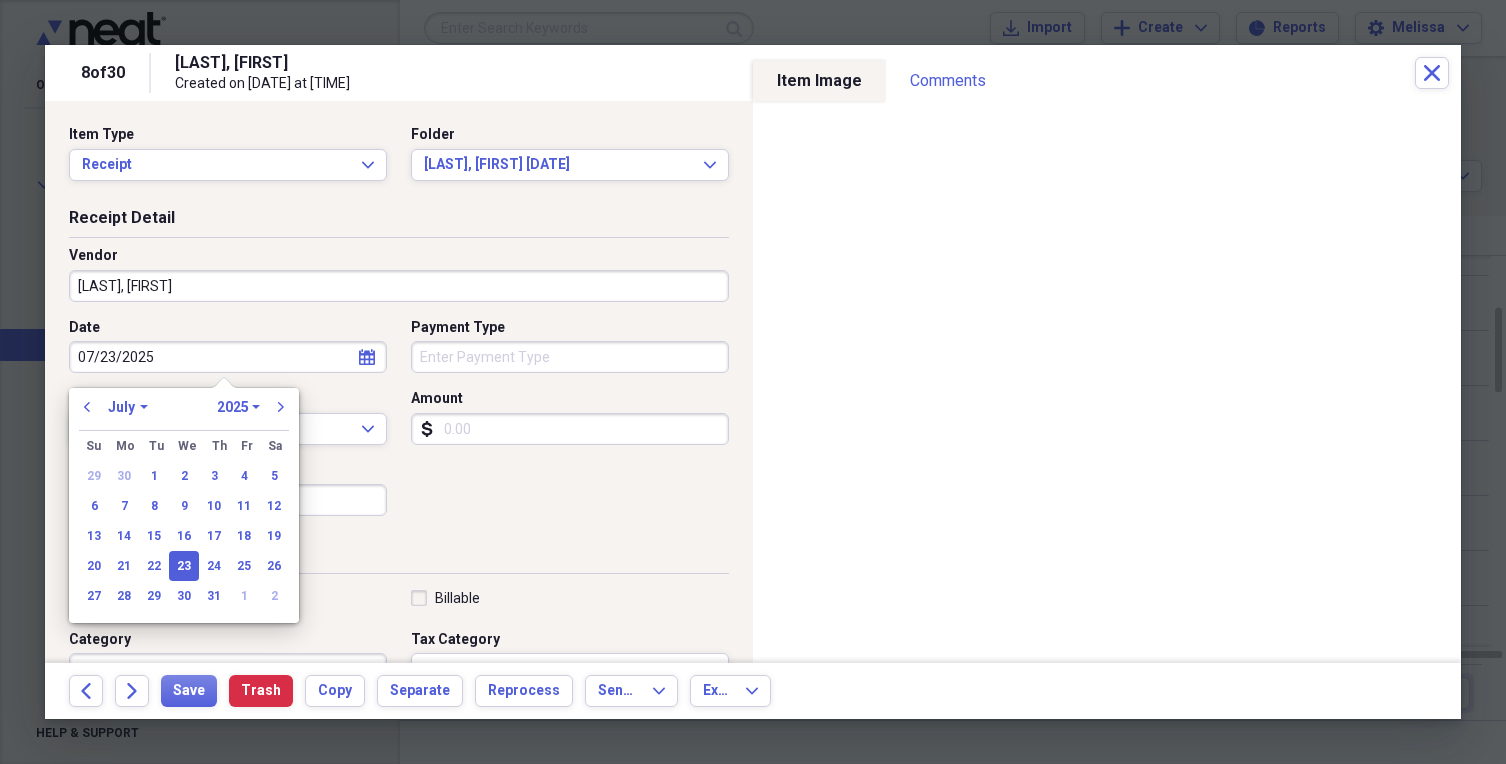 click on "07/23/2025" at bounding box center (228, 357) 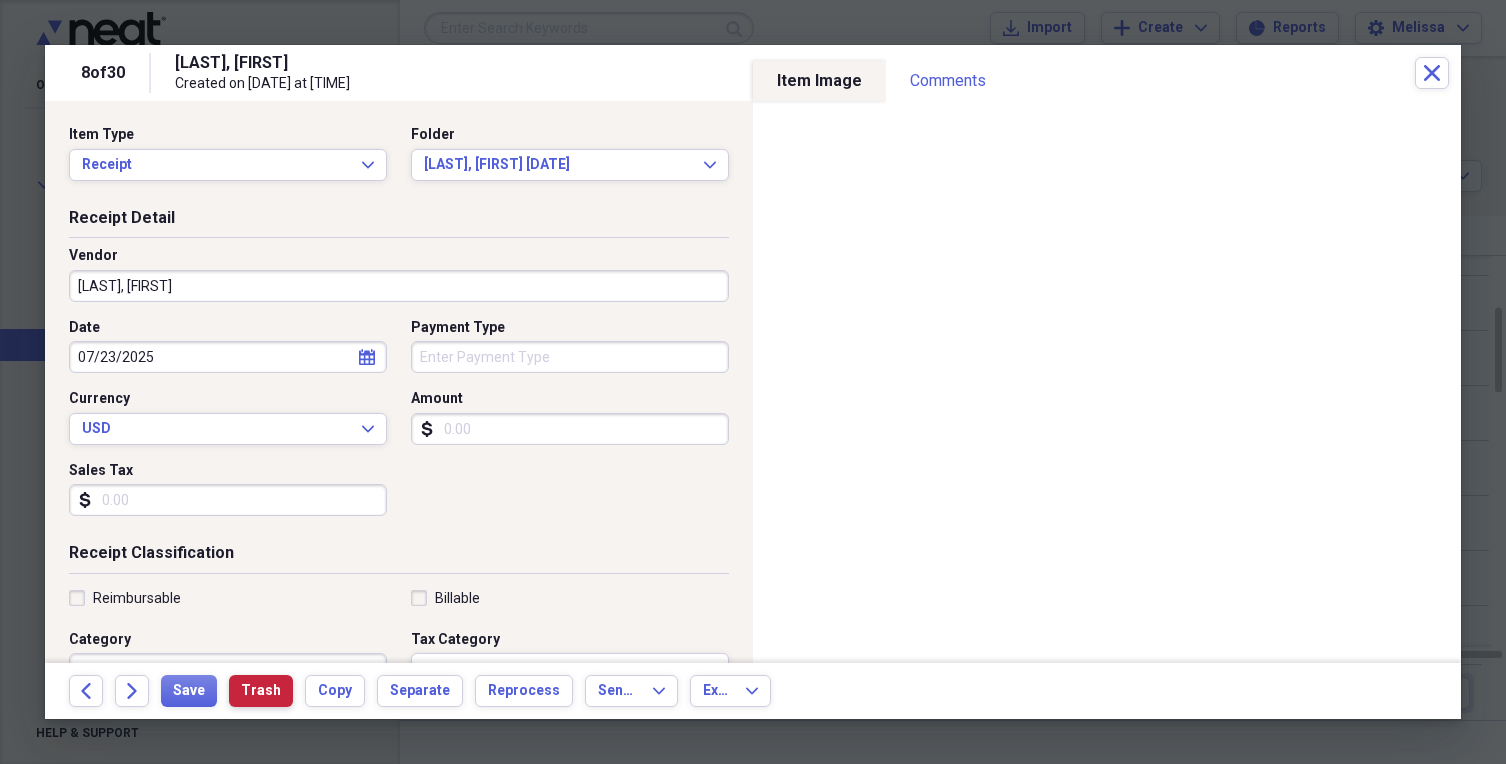click on "Trash" at bounding box center [261, 691] 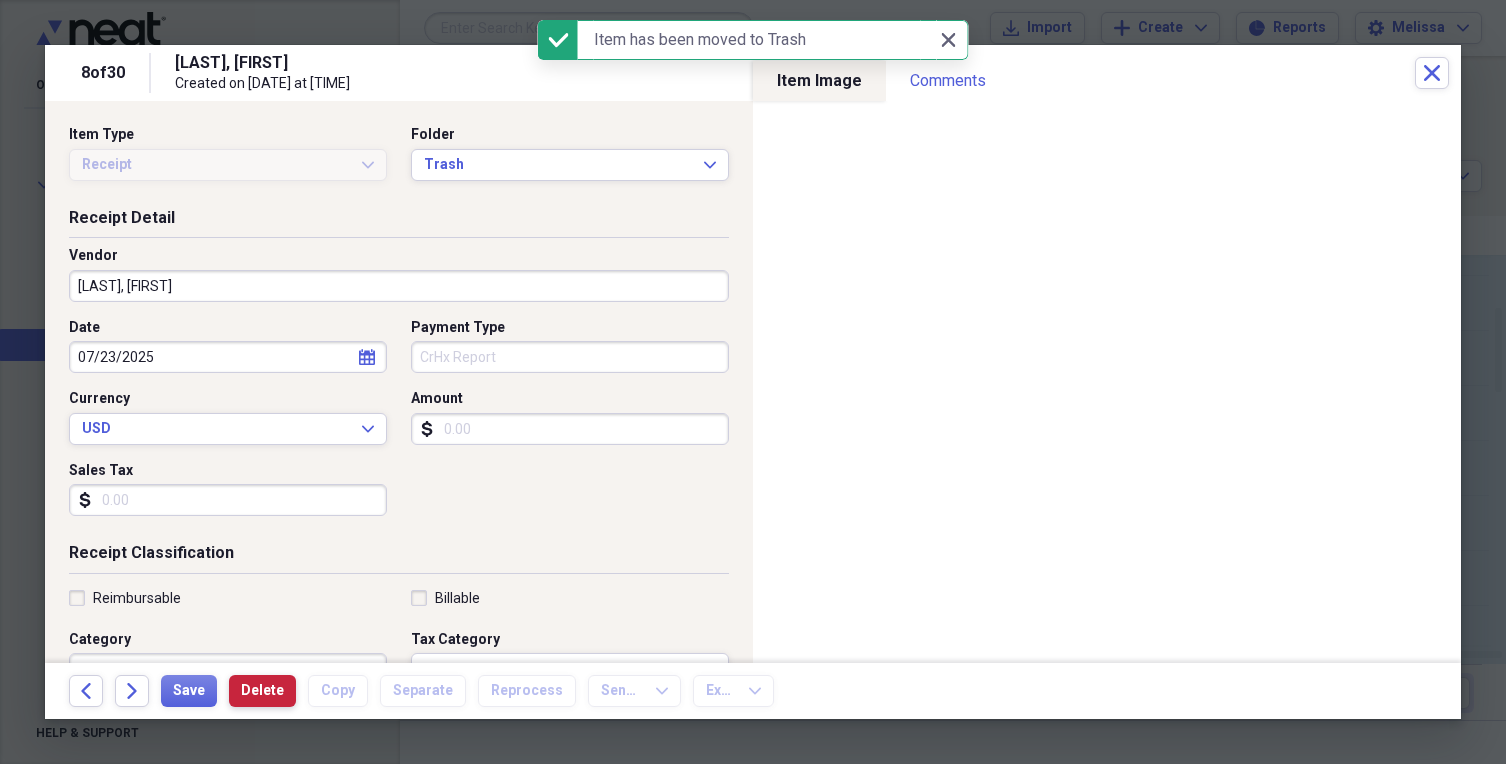 type on "CrHx Report" 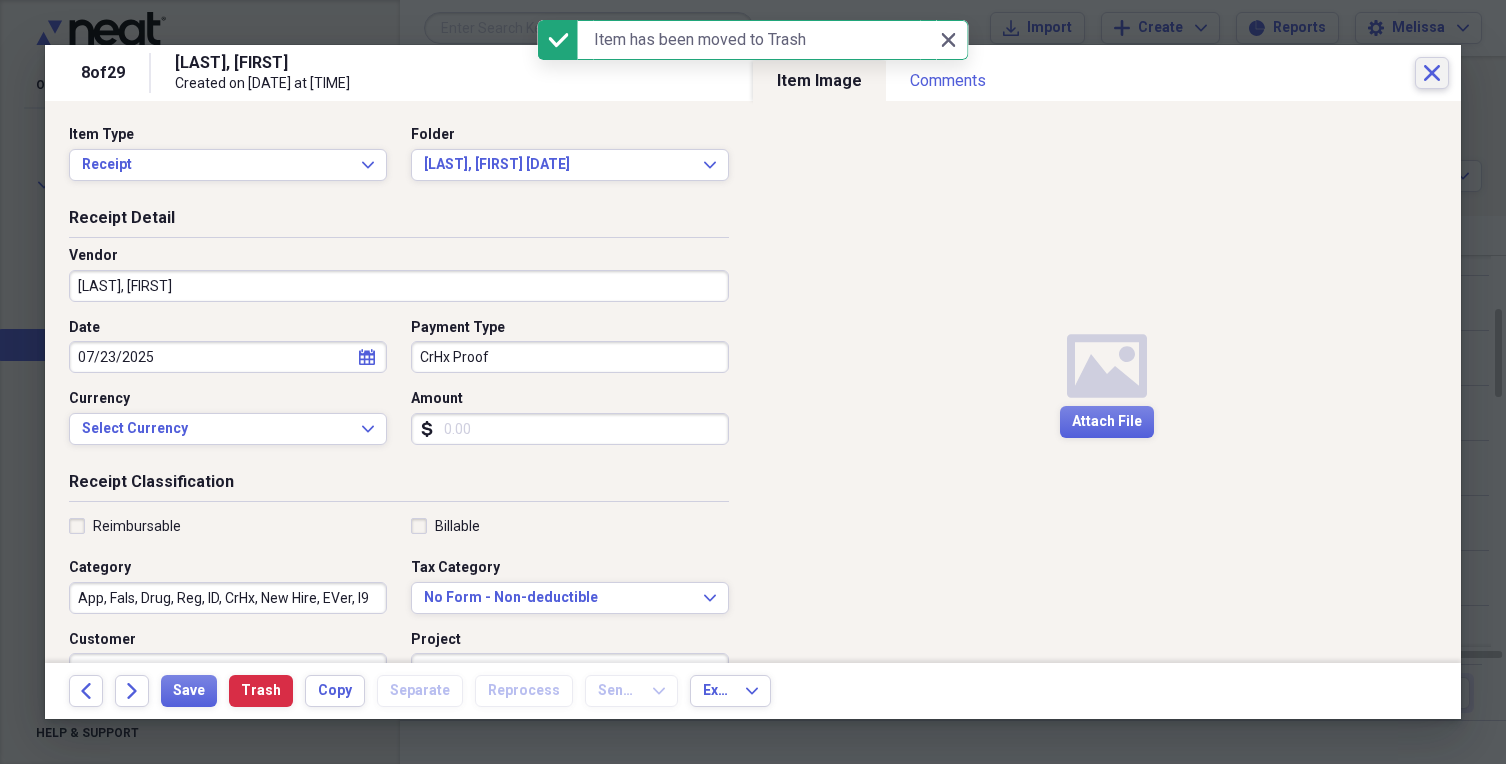 click on "Close" 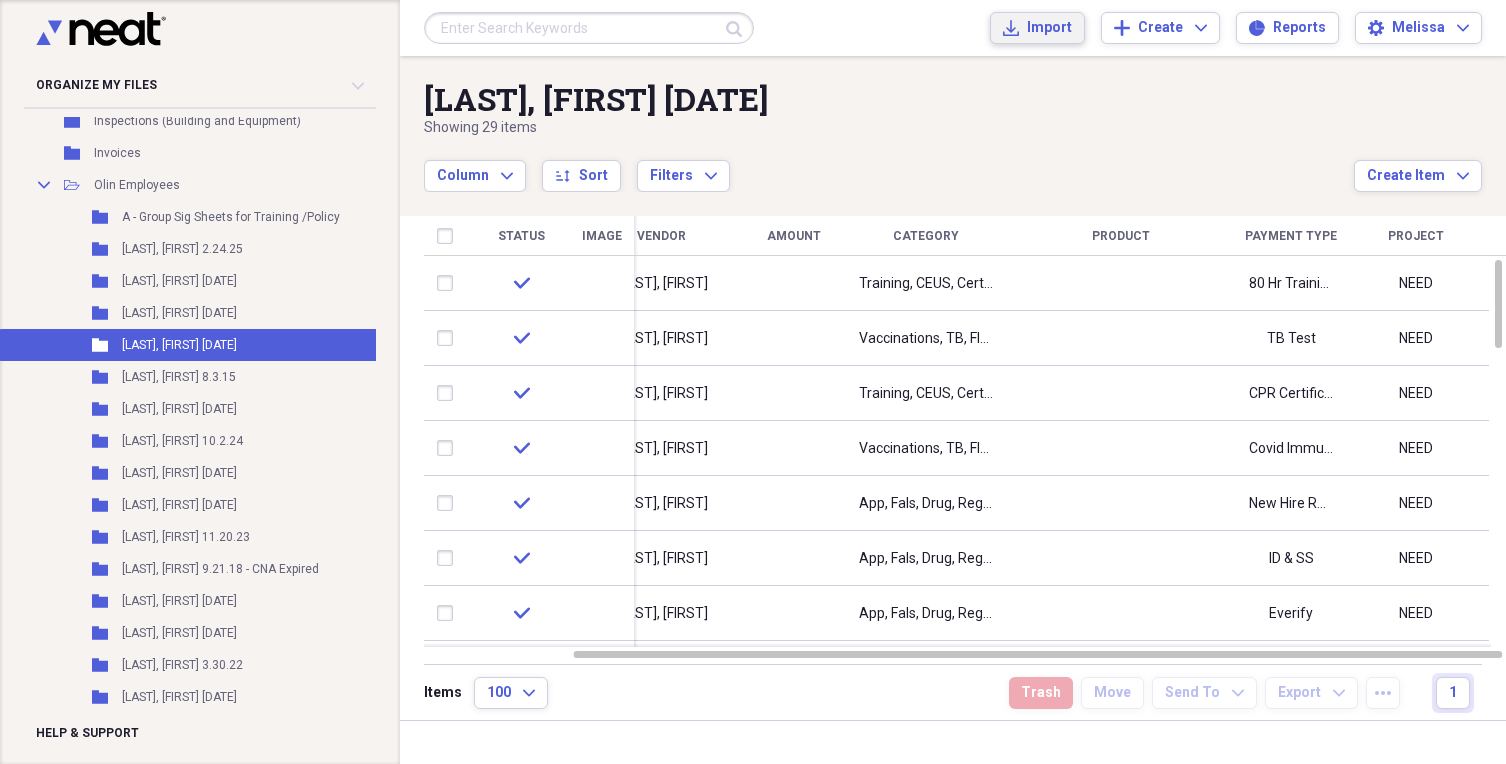 click on "Import" at bounding box center (1049, 28) 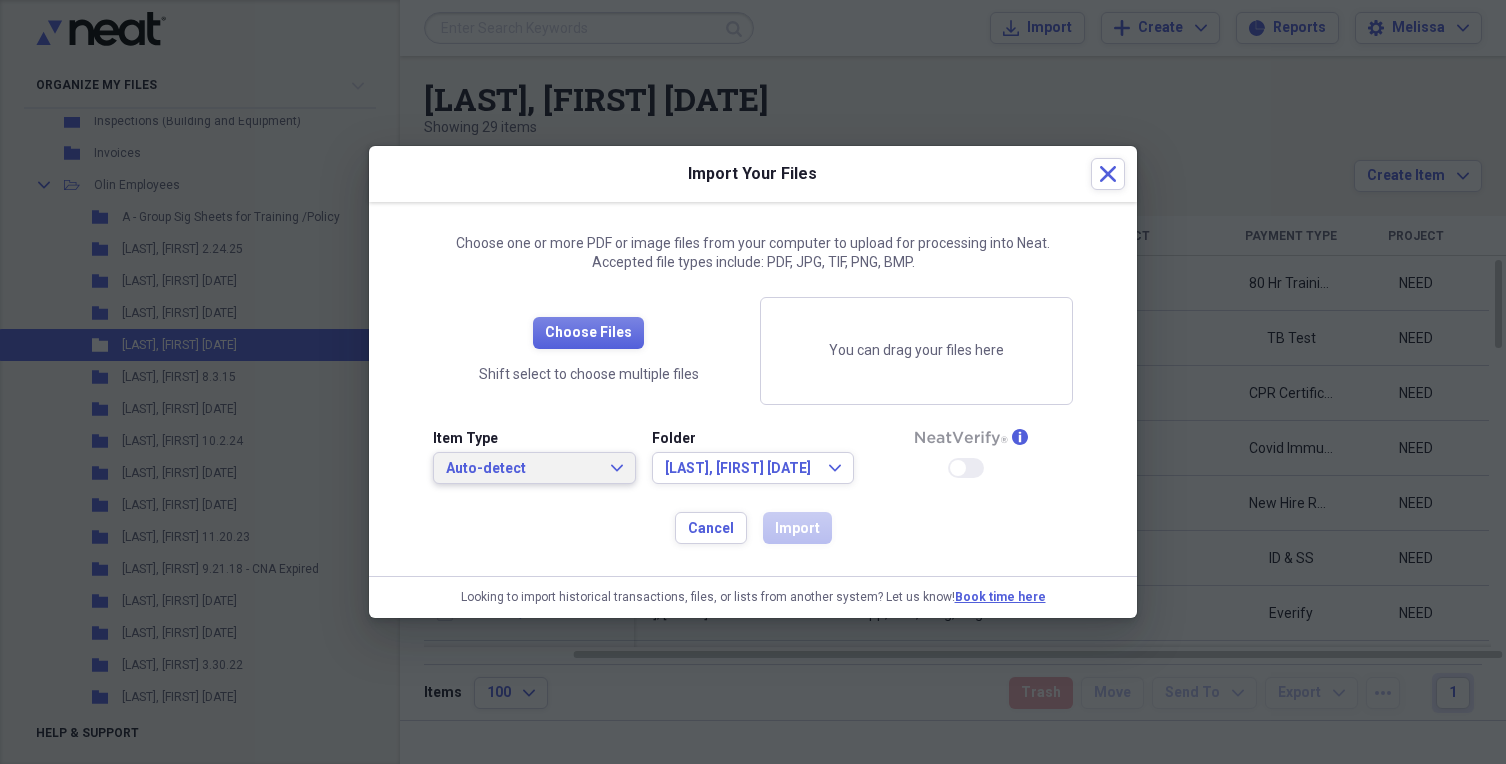 drag, startPoint x: 596, startPoint y: 472, endPoint x: 544, endPoint y: 465, distance: 52.46904 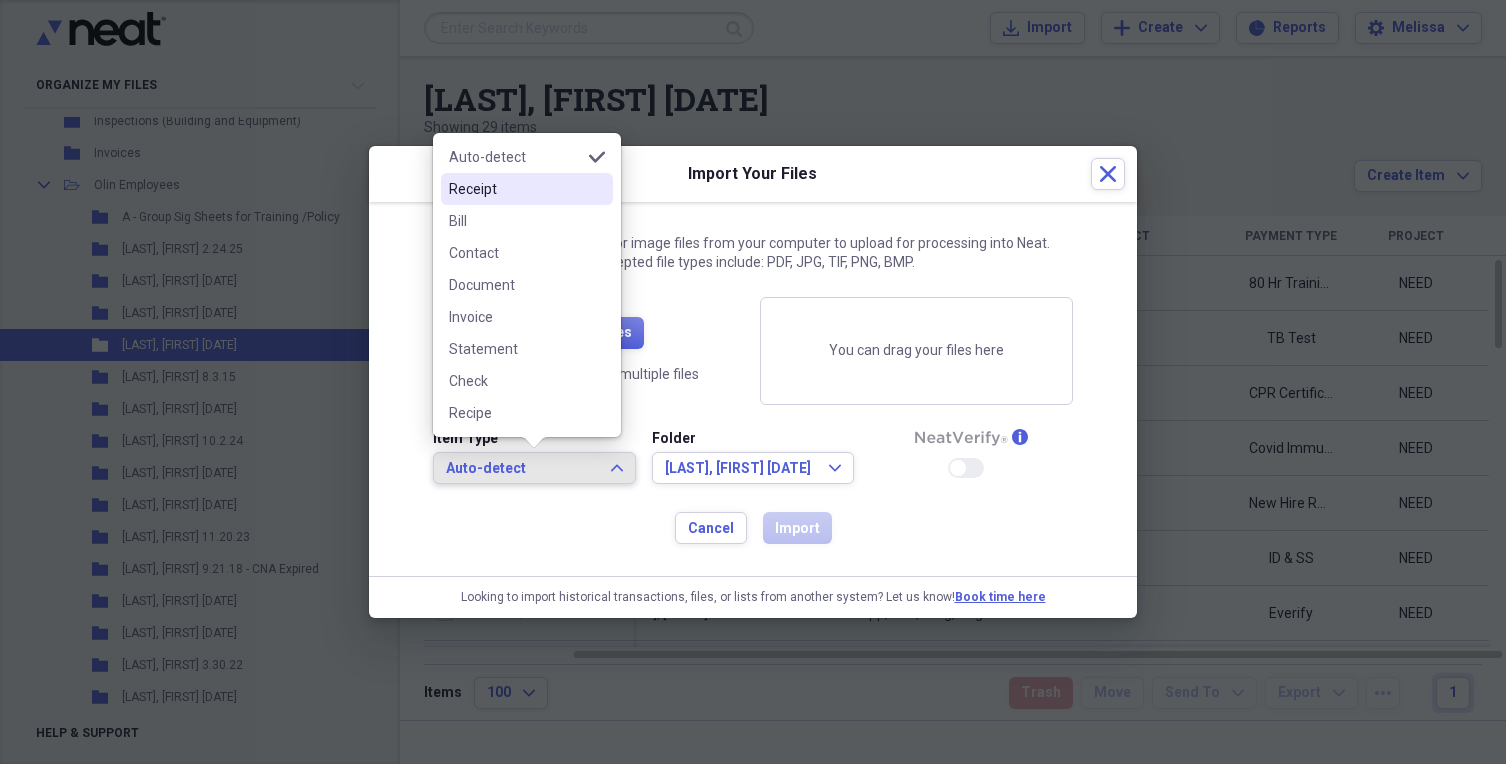 click on "Receipt" at bounding box center (515, 189) 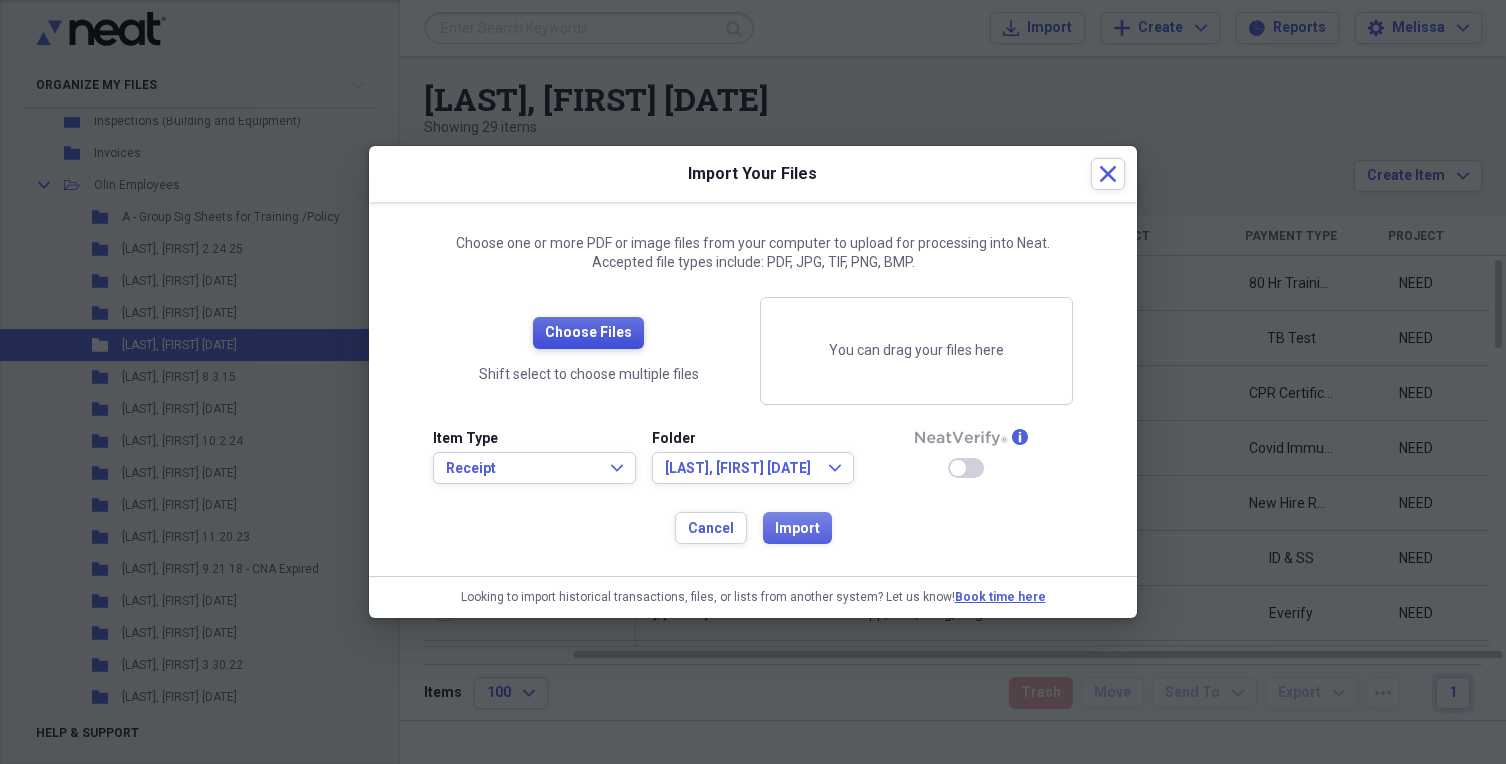 click on "Choose Files" at bounding box center (588, 333) 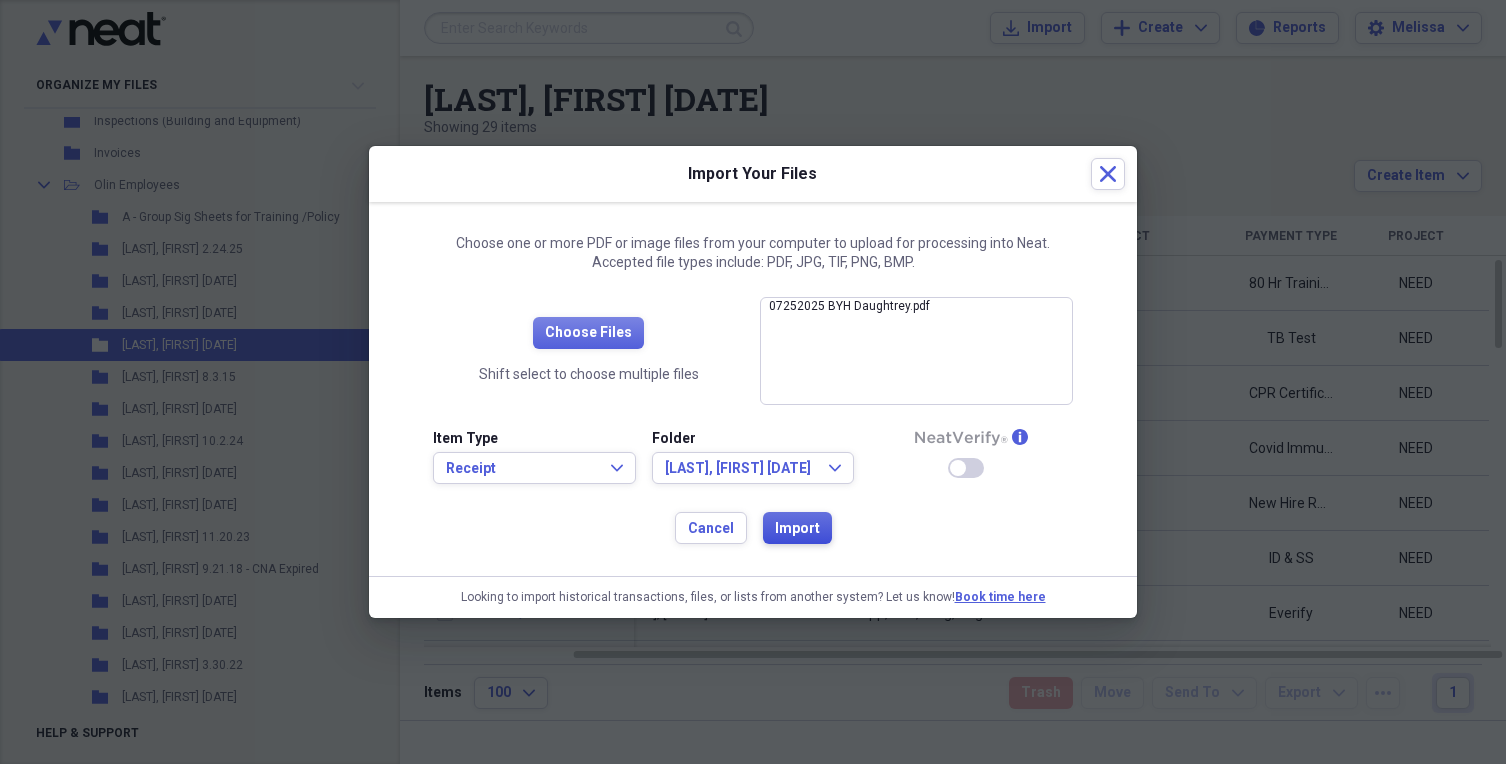 click on "Import" at bounding box center (797, 529) 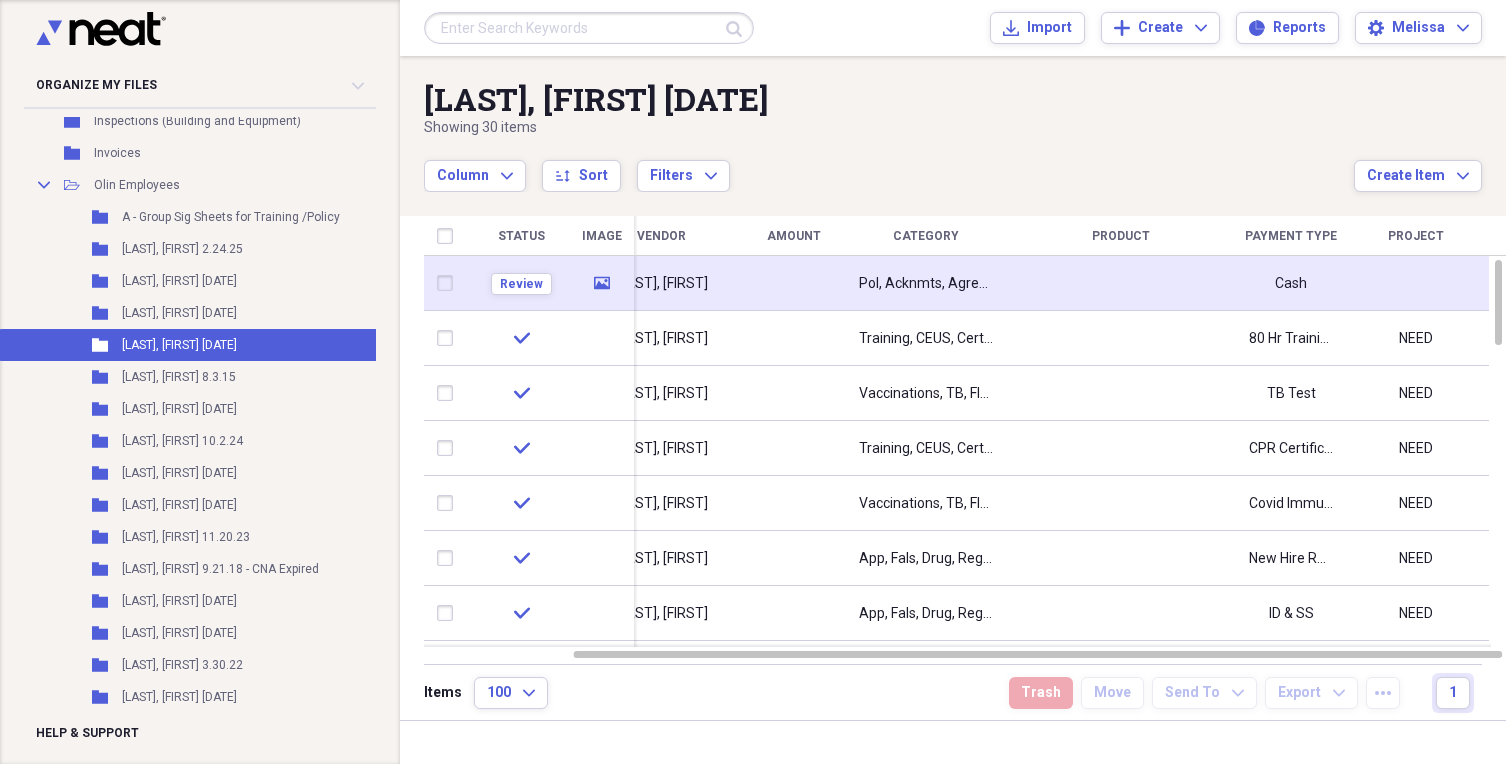 click on "Pol, Acknmts, Agreemts, Handbook, Job Desc, Docu" at bounding box center (926, 284) 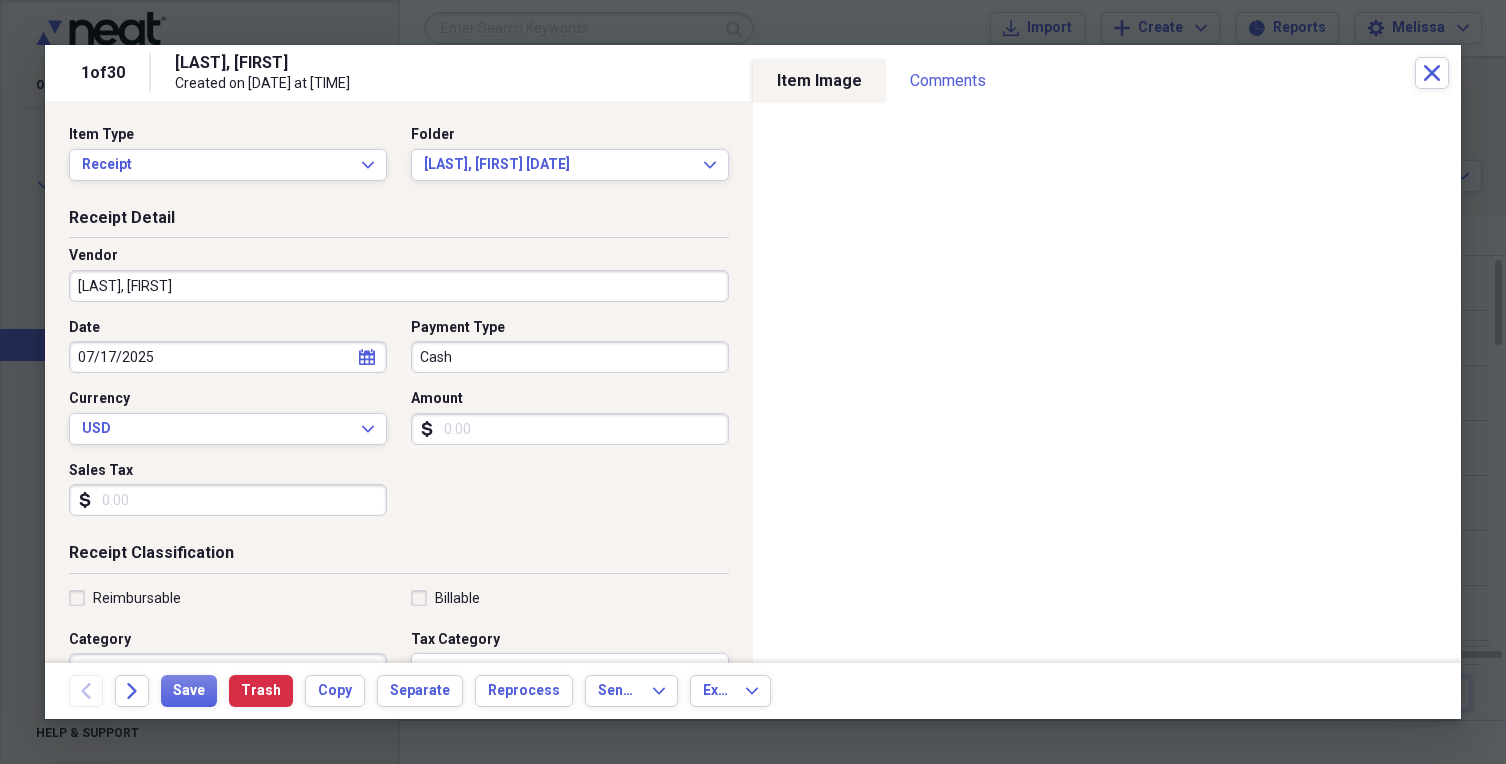 click on "Cash" at bounding box center (570, 357) 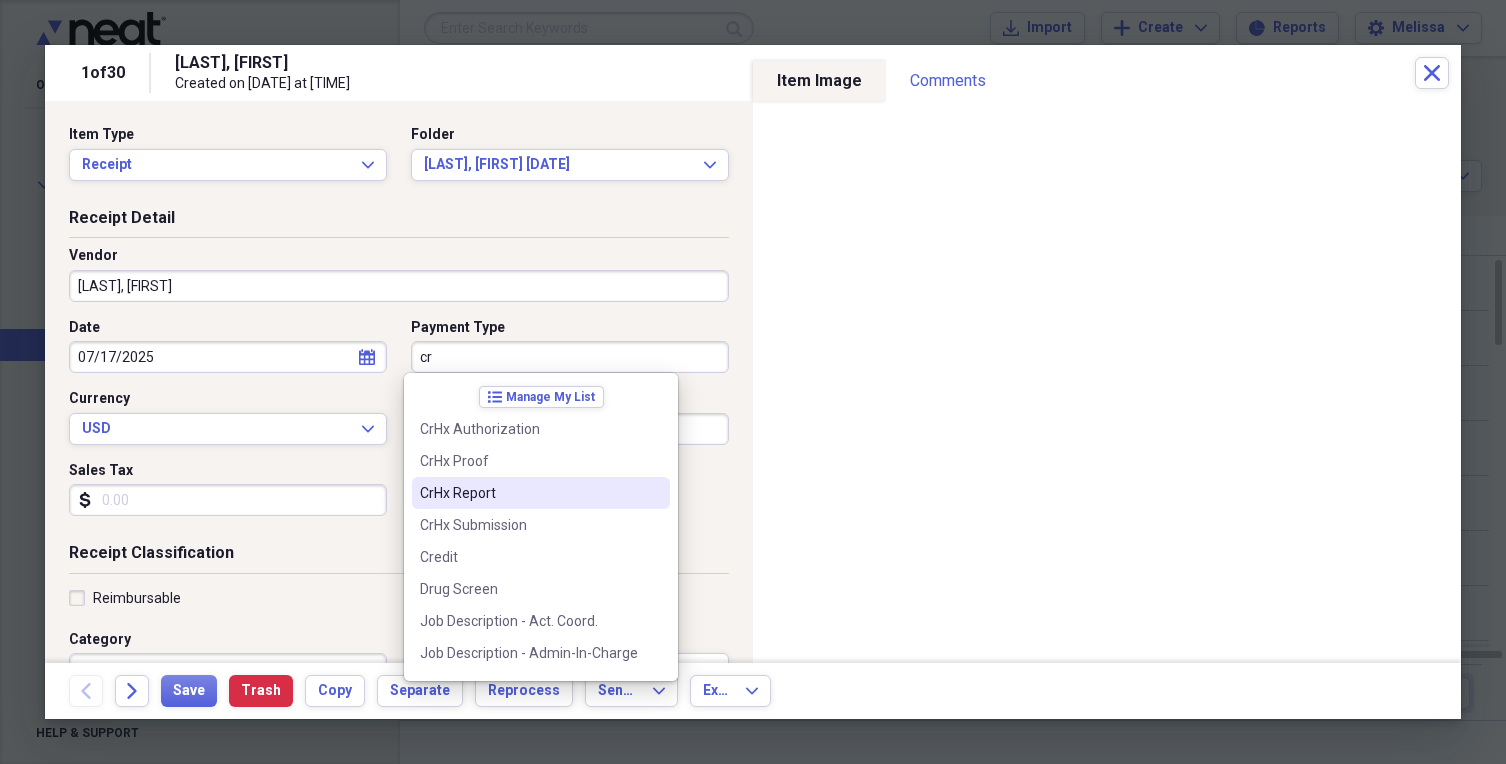 click on "CrHx Report" at bounding box center [529, 493] 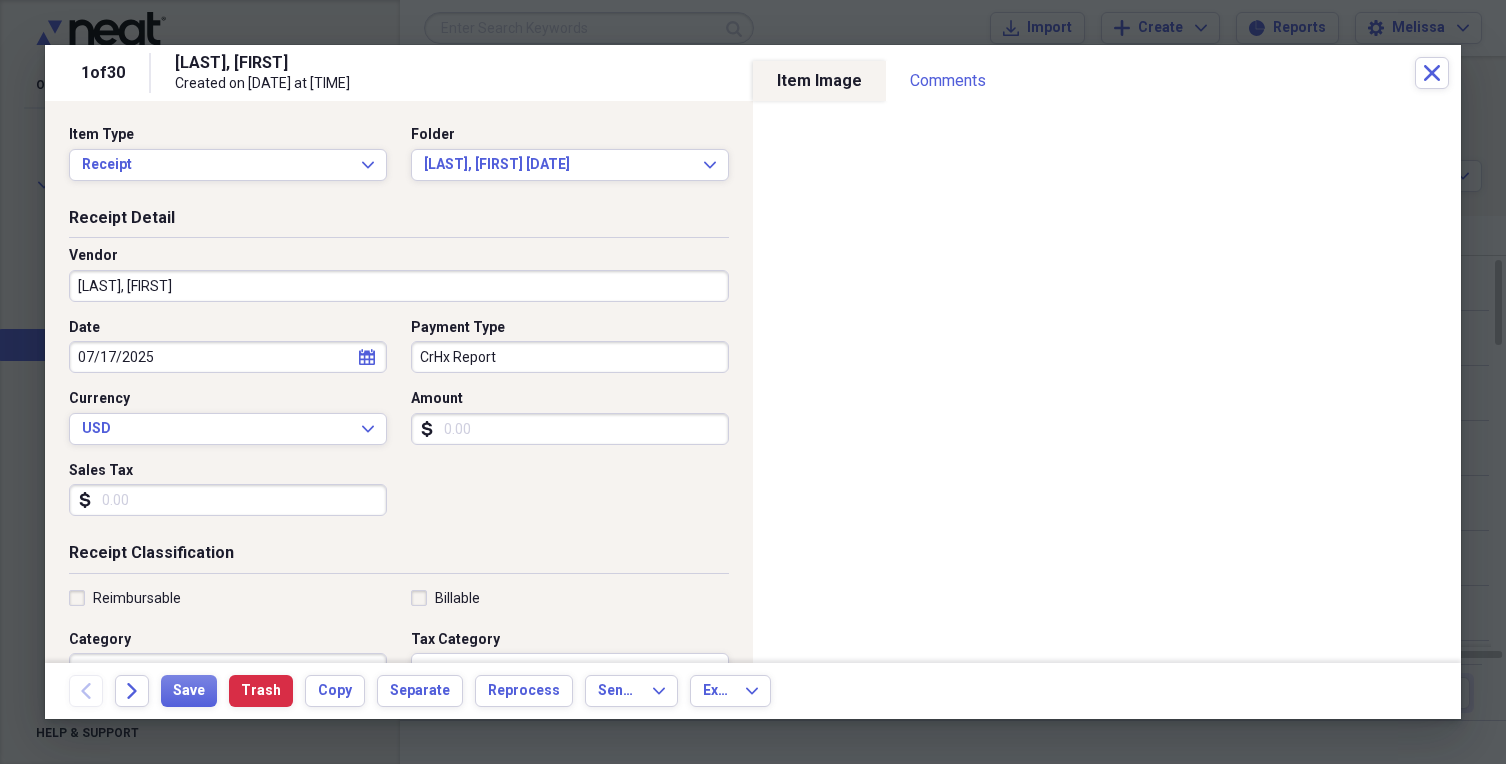 click on "07/17/2025" at bounding box center [228, 357] 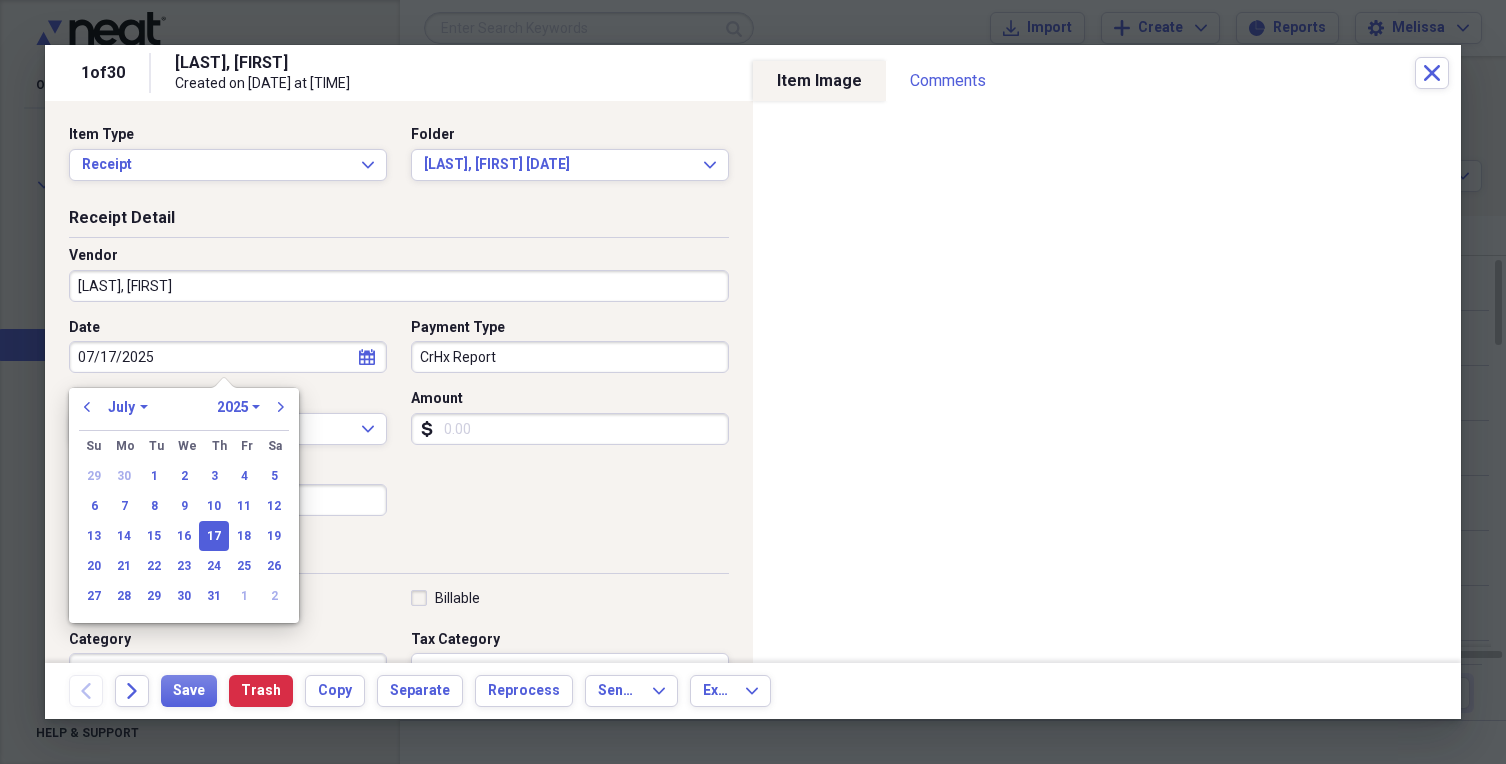 click on "07/17/2025" at bounding box center (228, 357) 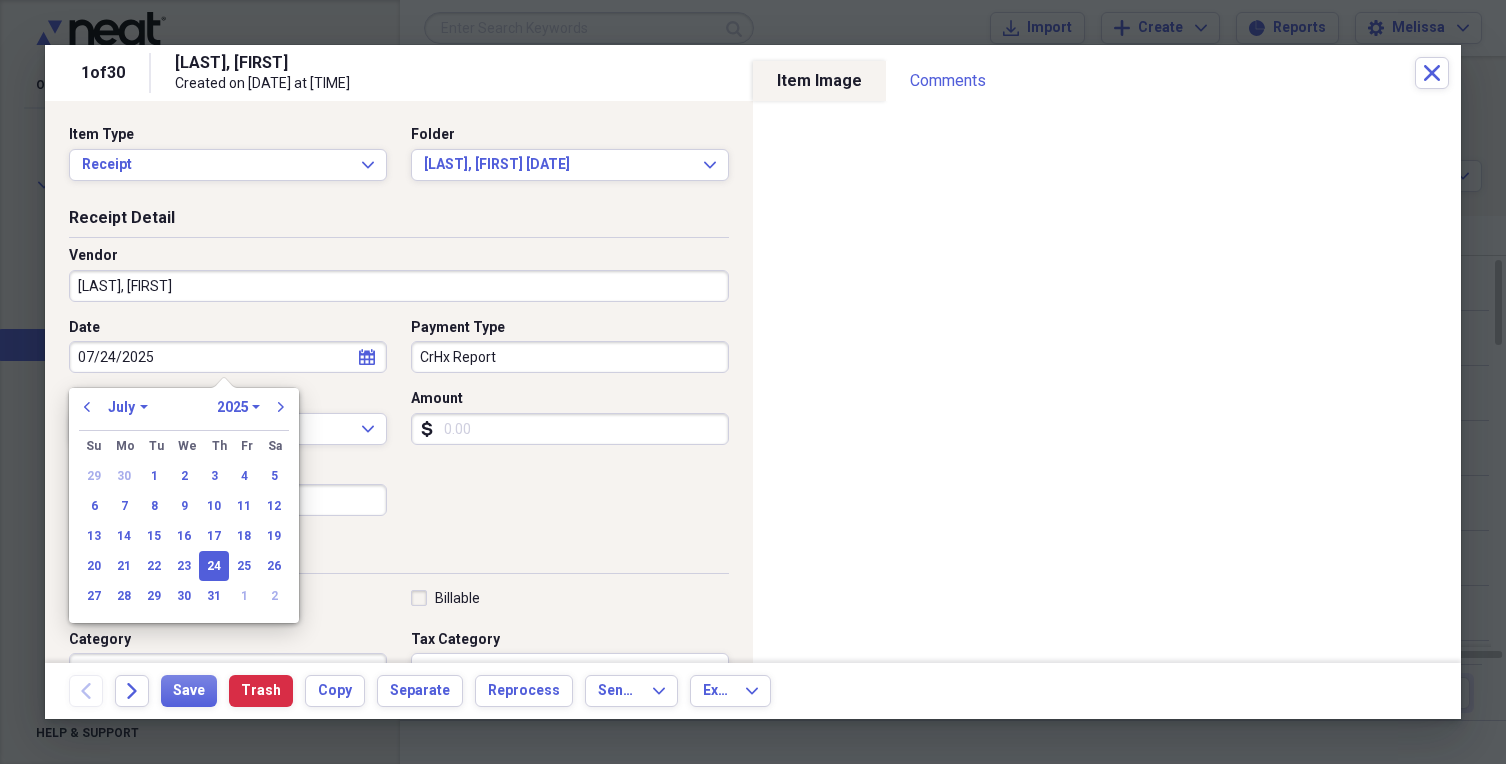 type on "07/24/2025" 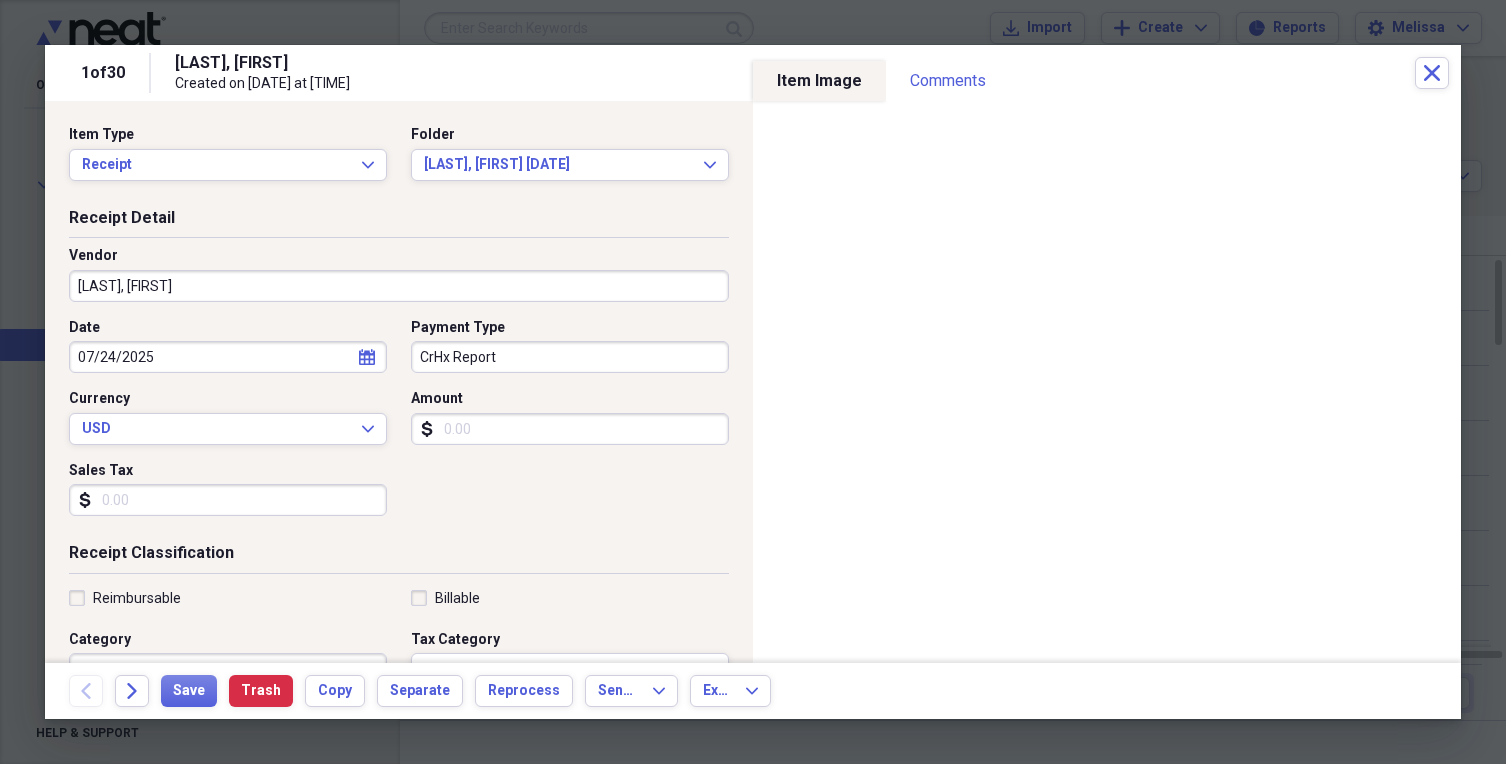 click on "Date" at bounding box center [228, 328] 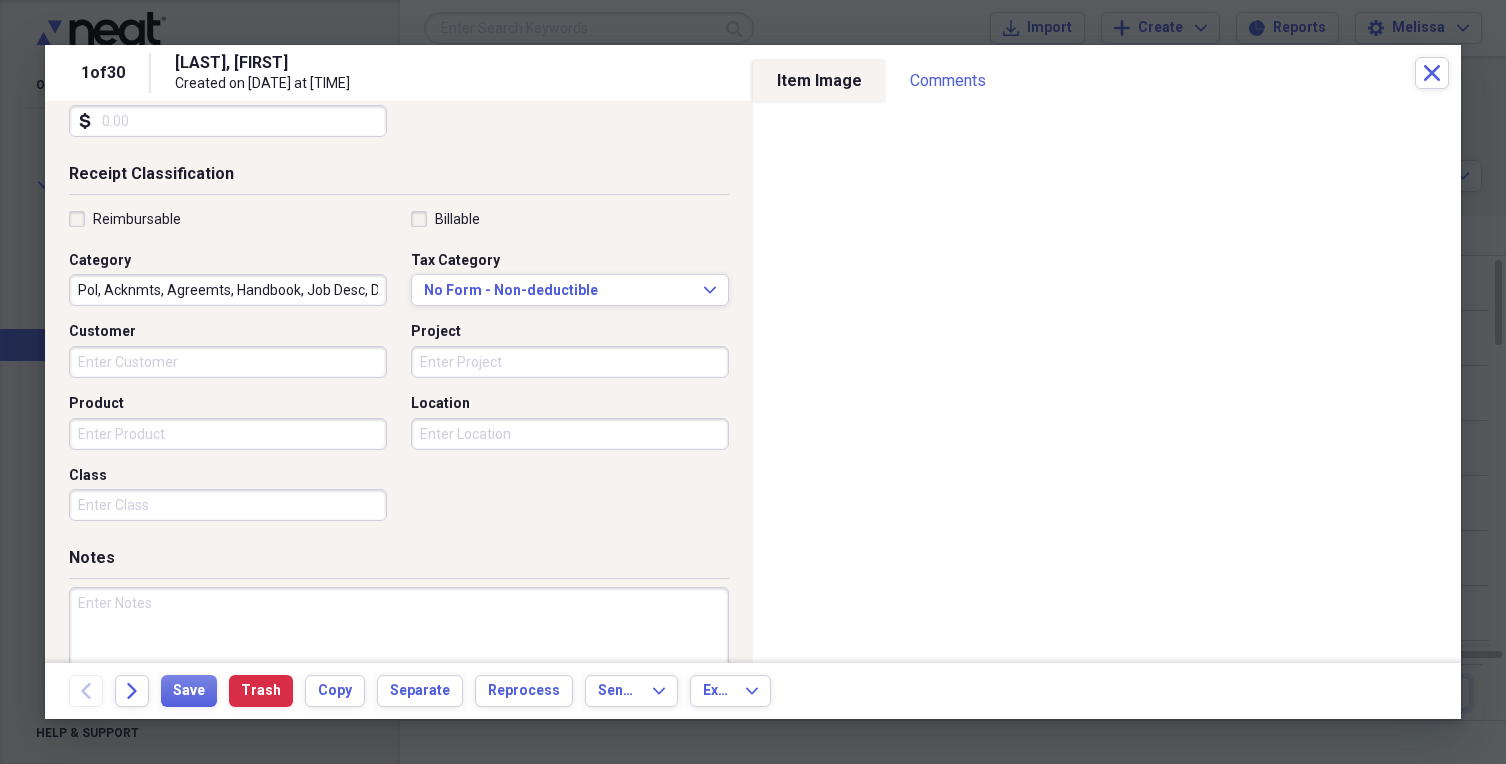 scroll, scrollTop: 400, scrollLeft: 0, axis: vertical 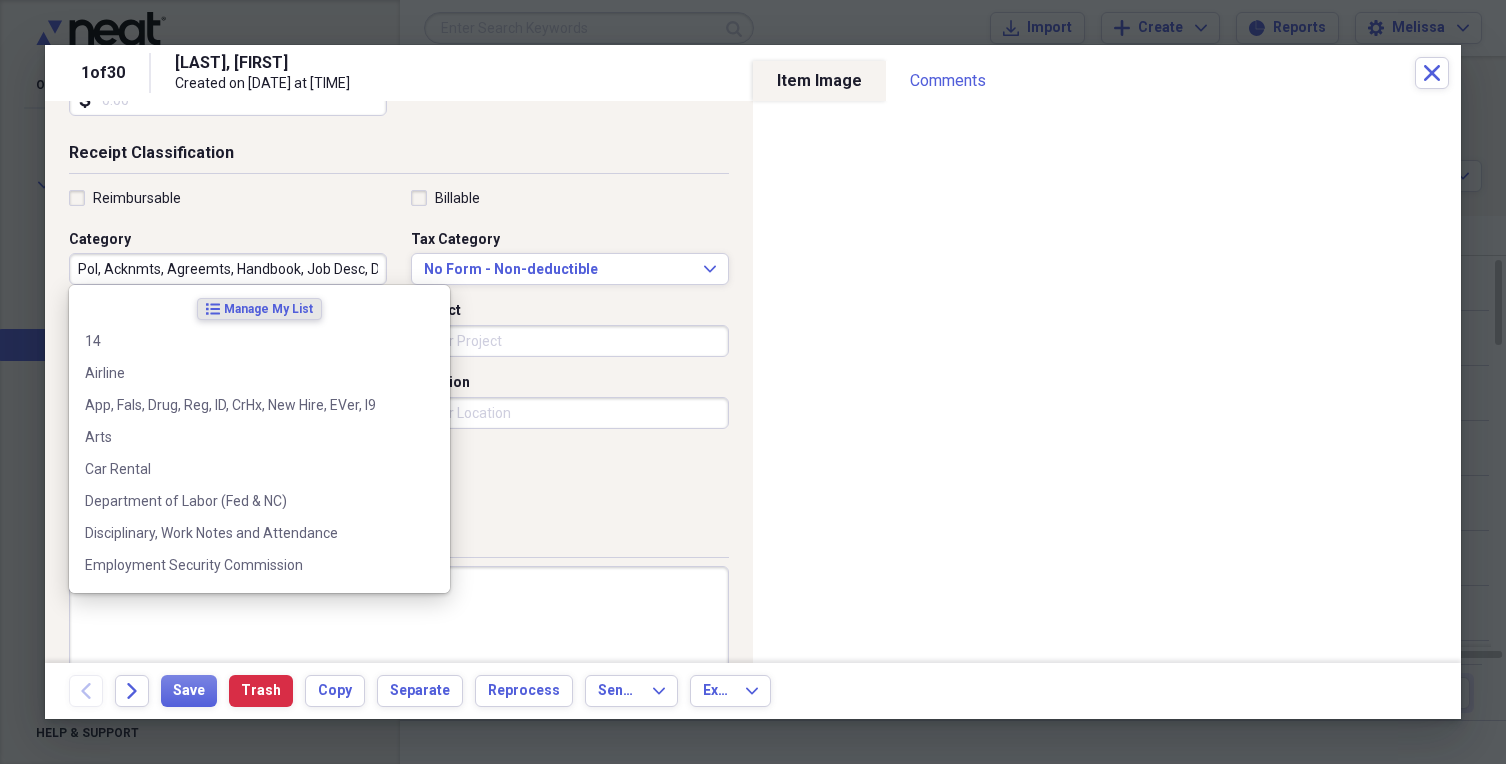 click on "Pol, Acknmts, Agreemts, Handbook, Job Desc, Docu" at bounding box center (228, 269) 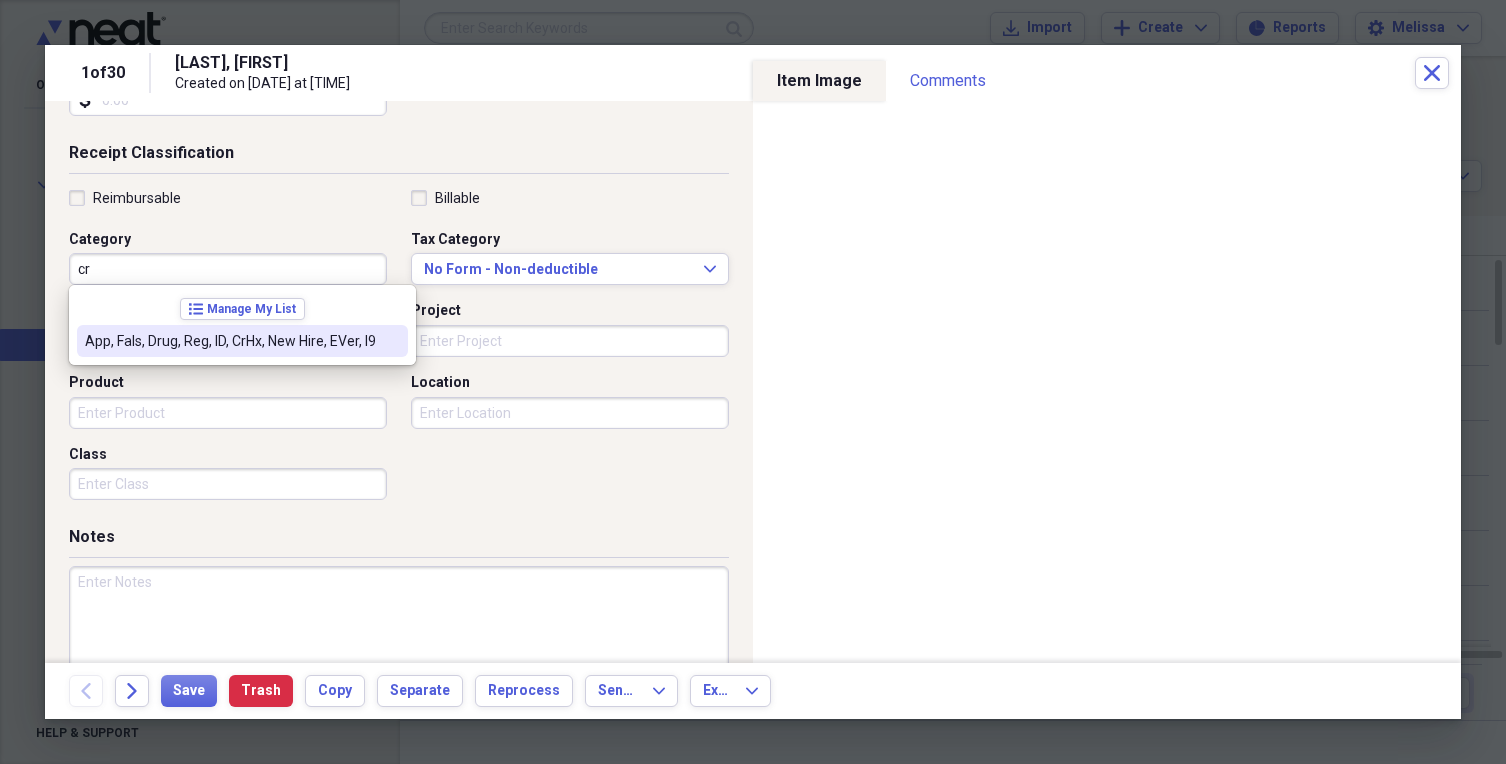 click on "App, Fals, Drug, Reg, ID, CrHx, New Hire, EVer, I9" at bounding box center (230, 341) 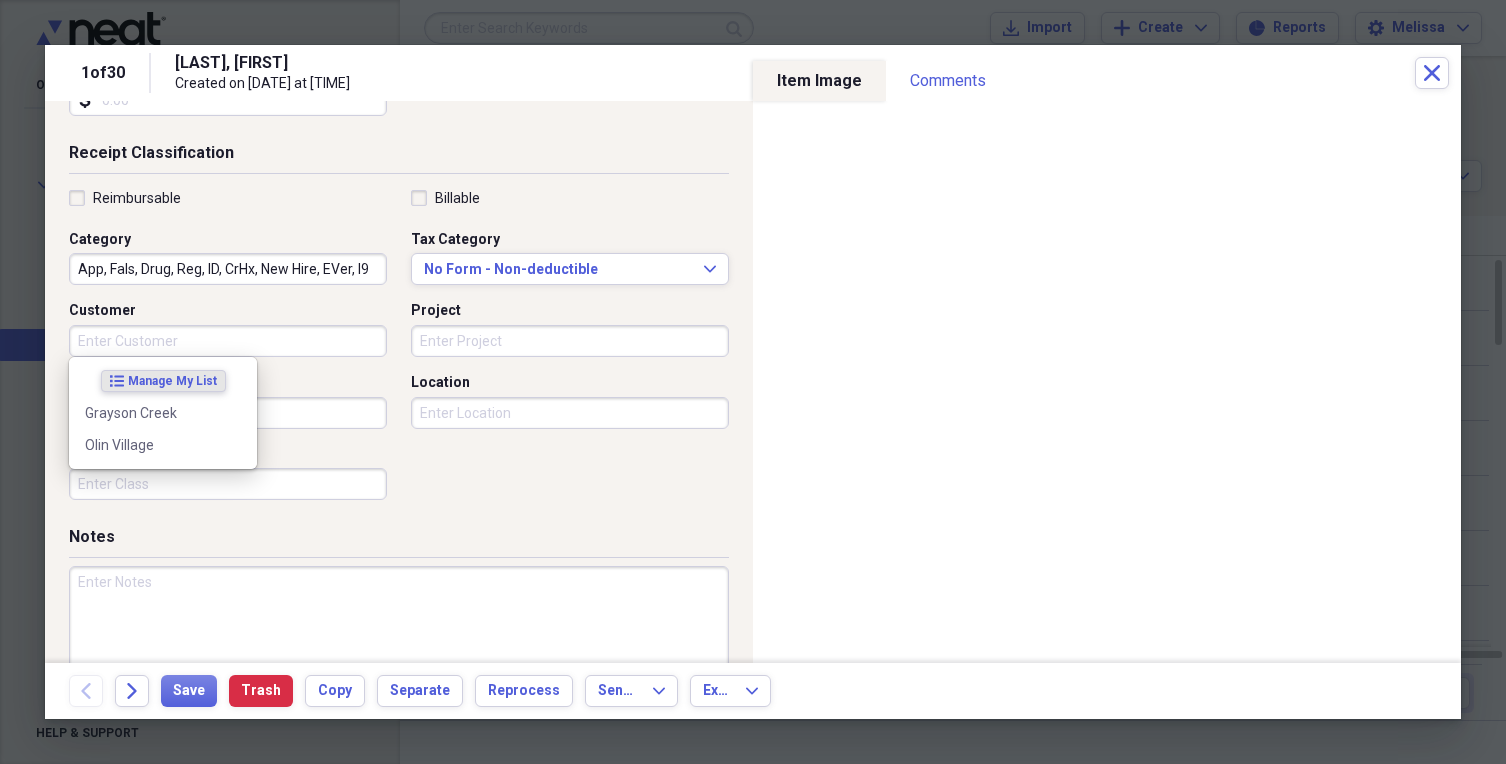 click on "Customer" at bounding box center (228, 341) 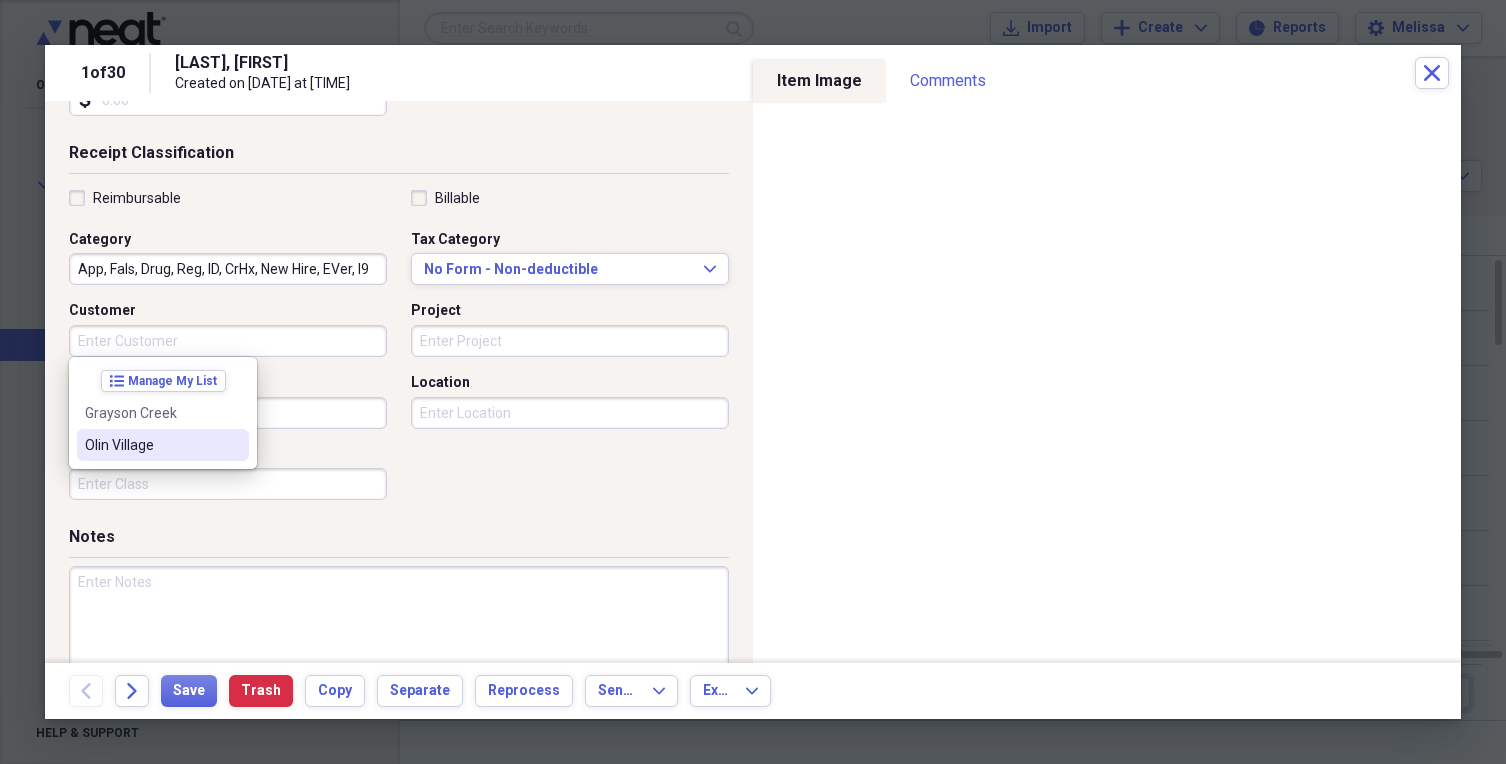 click on "Olin Village" at bounding box center (151, 445) 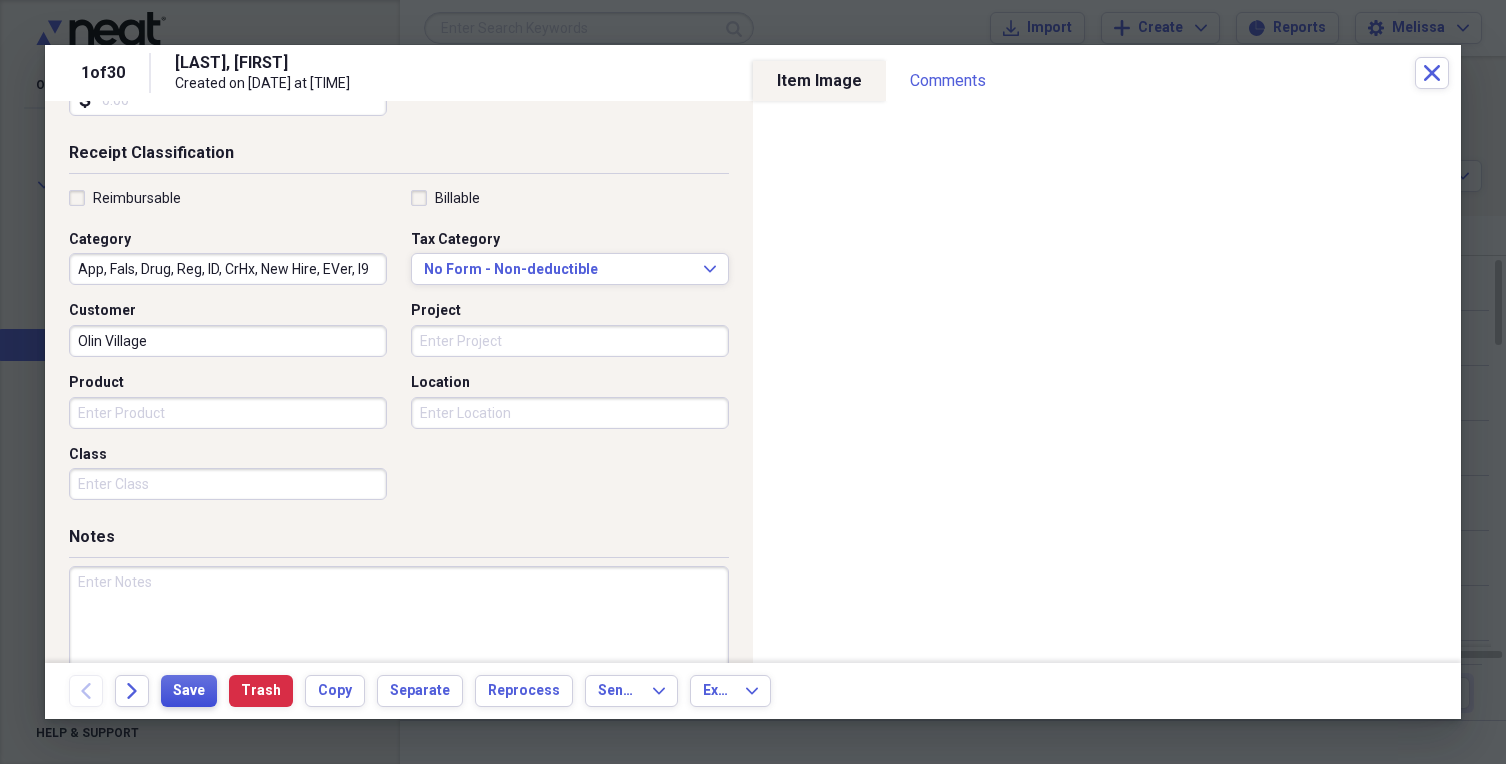 click on "Save" at bounding box center (189, 691) 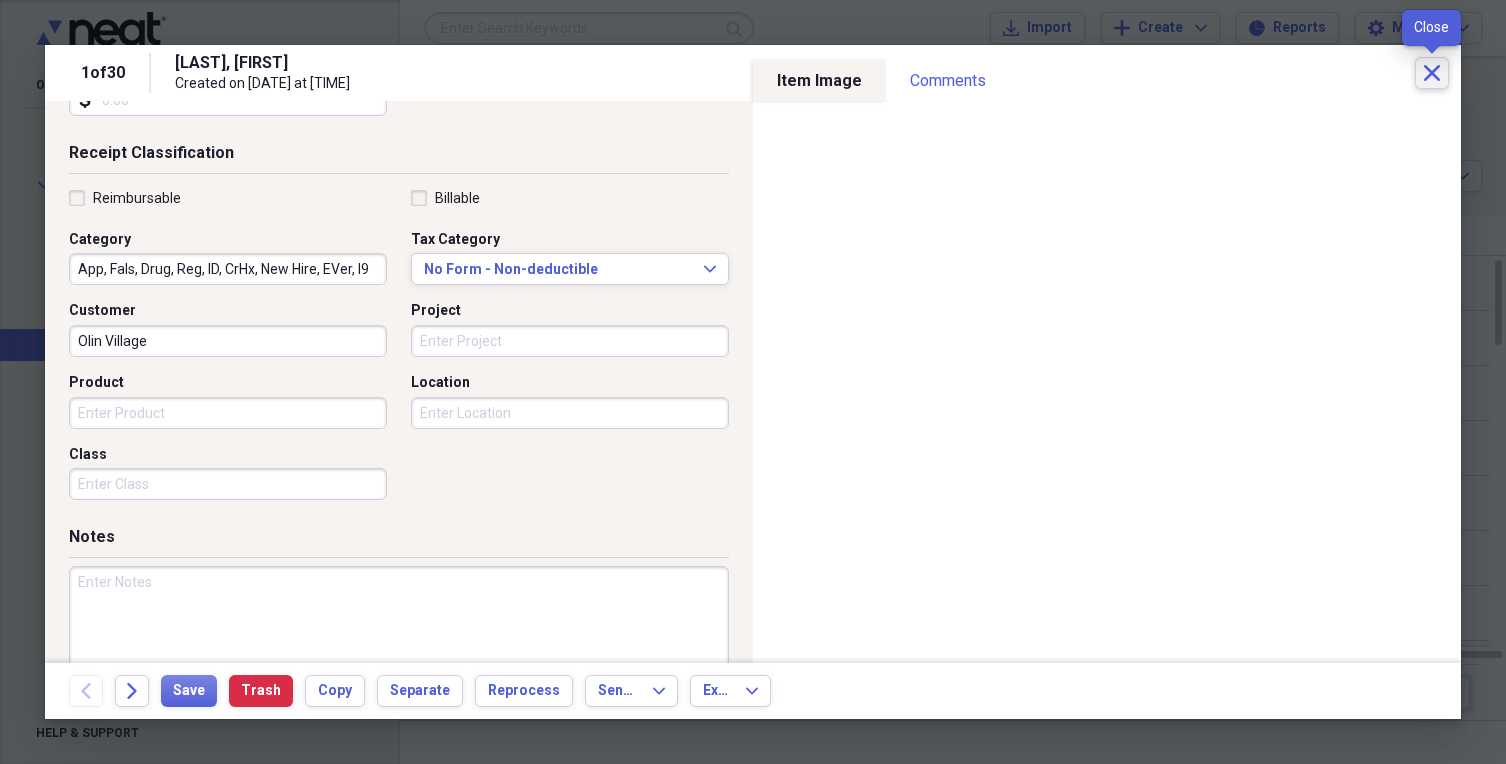 click on "Close" 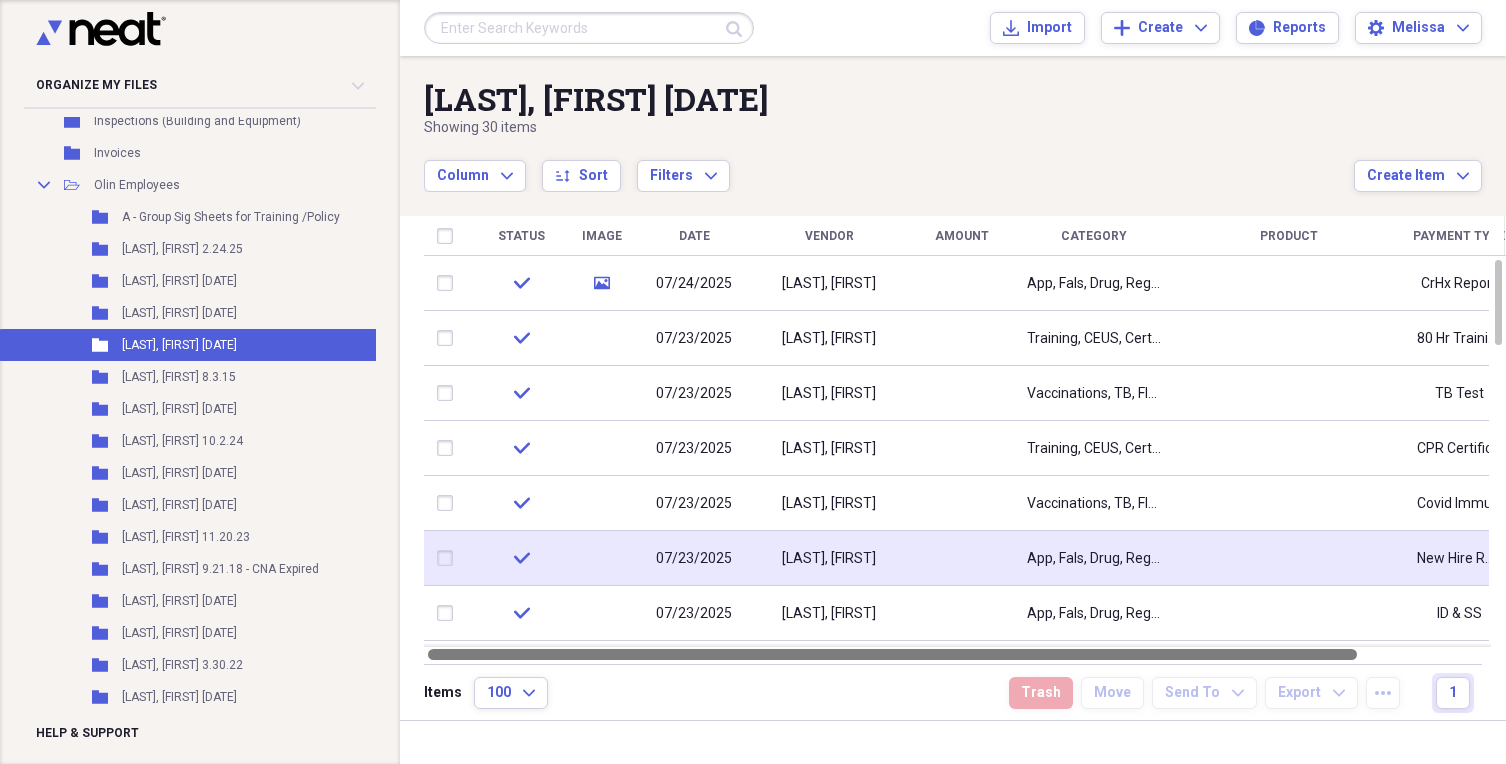 drag, startPoint x: 1003, startPoint y: 655, endPoint x: 749, endPoint y: 577, distance: 265.7066 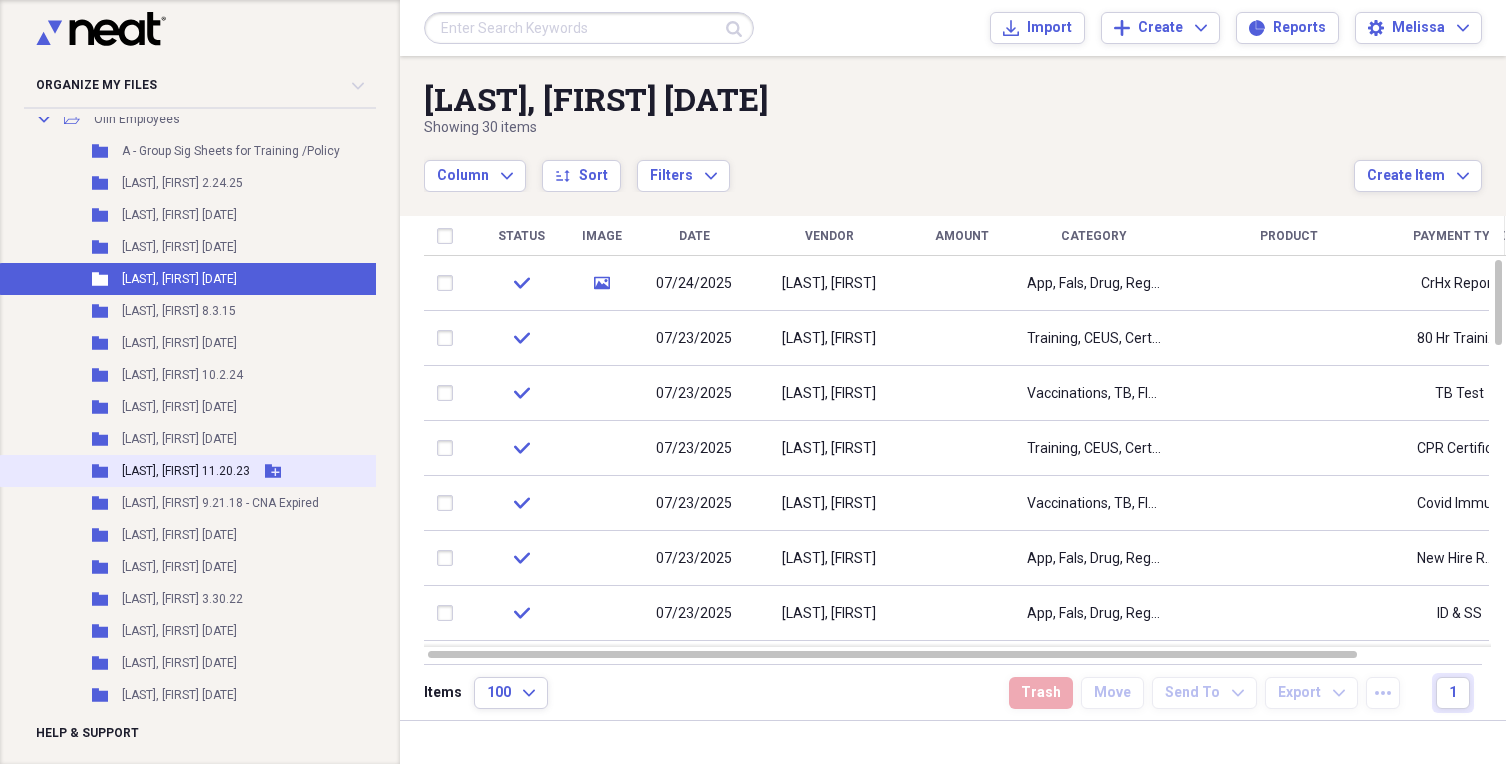 scroll, scrollTop: 400, scrollLeft: 0, axis: vertical 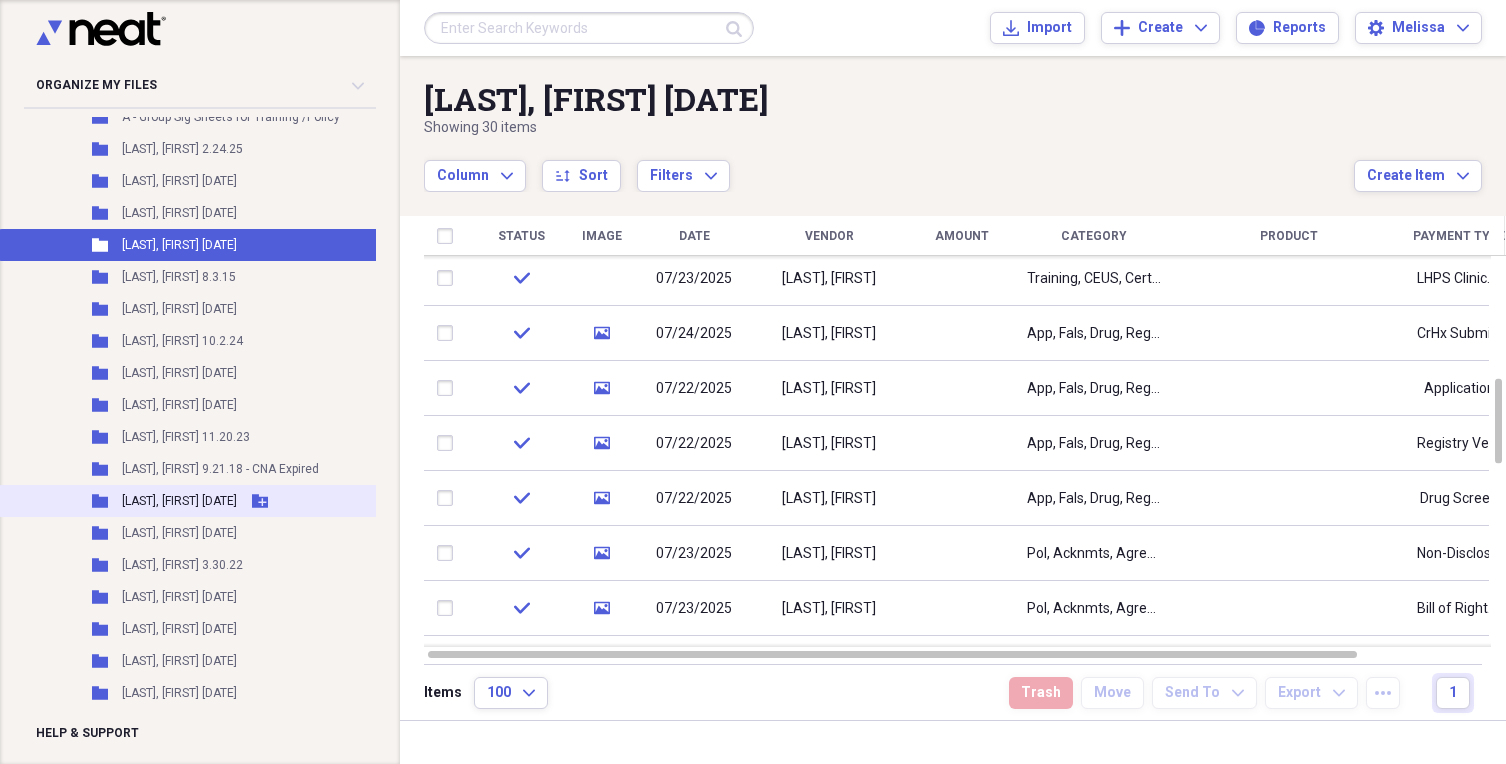 click on "Folder [LAST], [FIRST] 8.7.25 Add Folder" at bounding box center (200, 501) 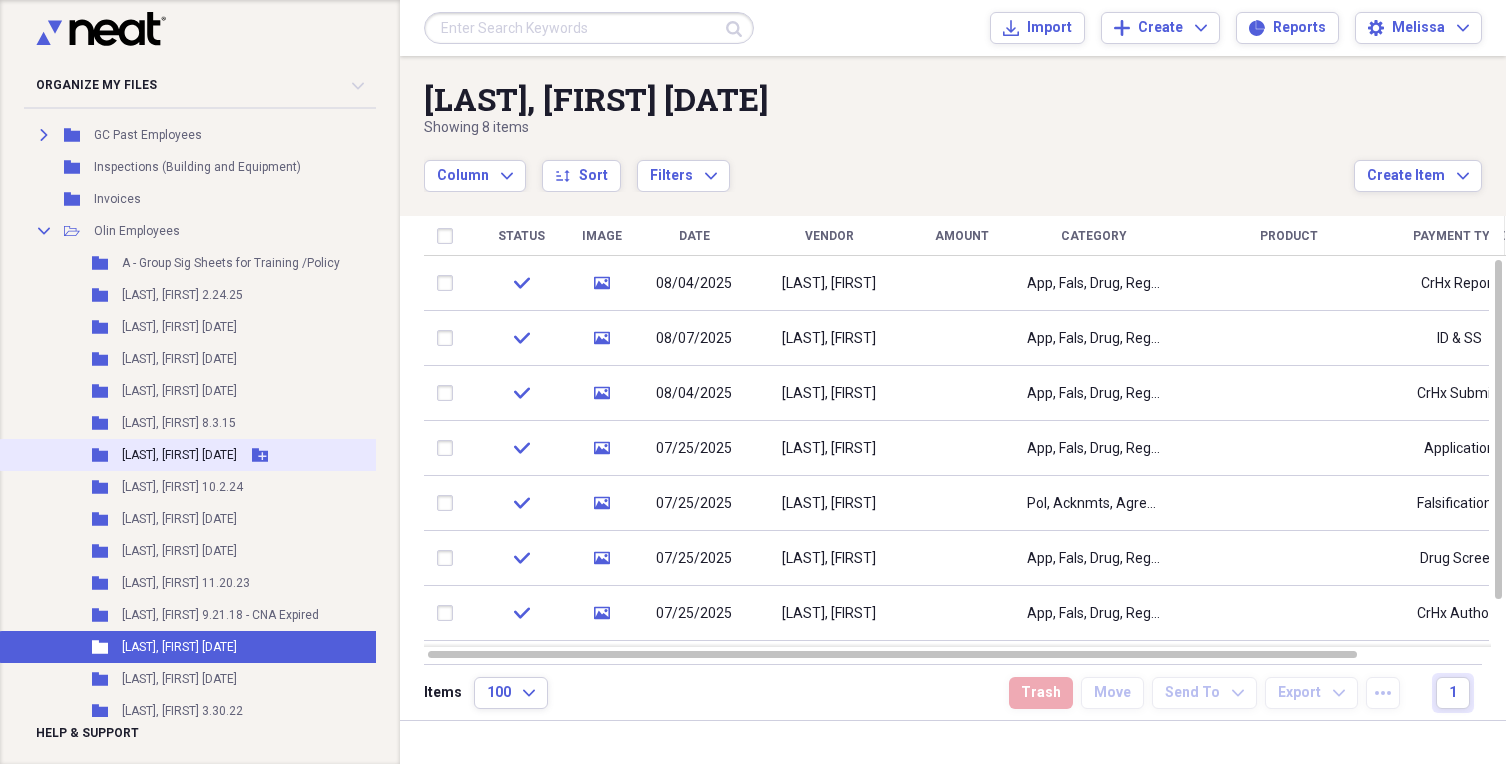 scroll, scrollTop: 300, scrollLeft: 0, axis: vertical 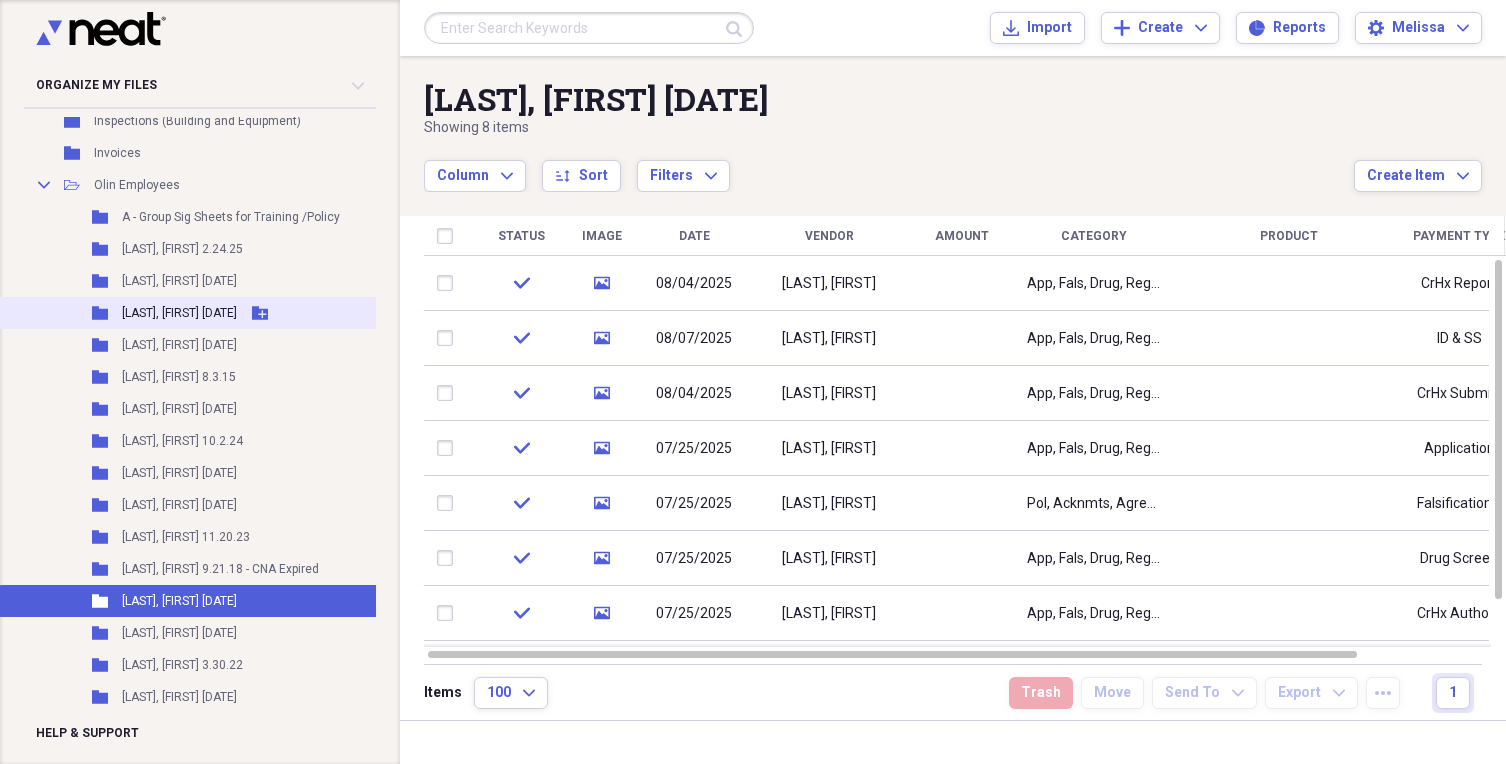 click on "[LAST], [FIRST] [DATE]" at bounding box center [179, 313] 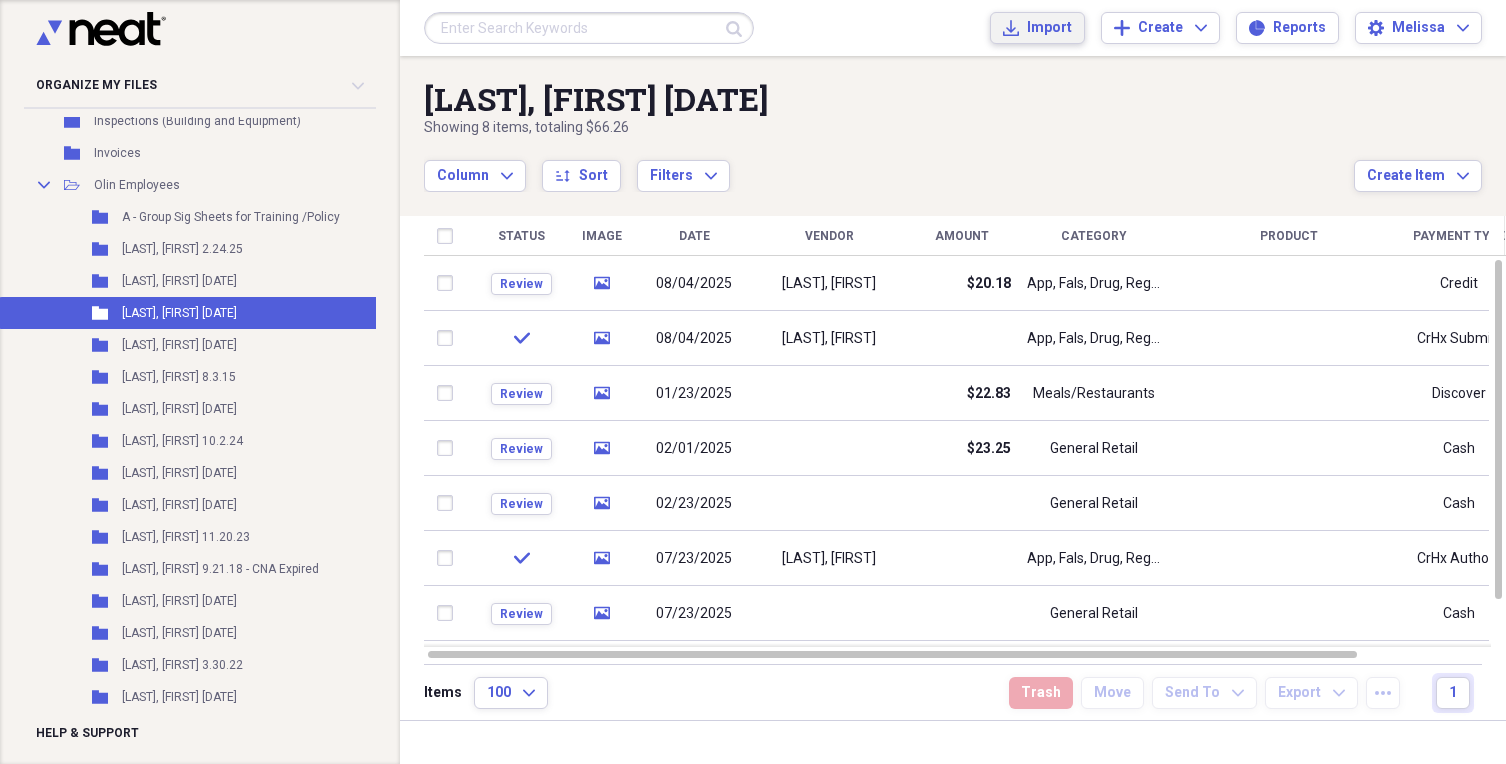 click on "Import" at bounding box center (1049, 28) 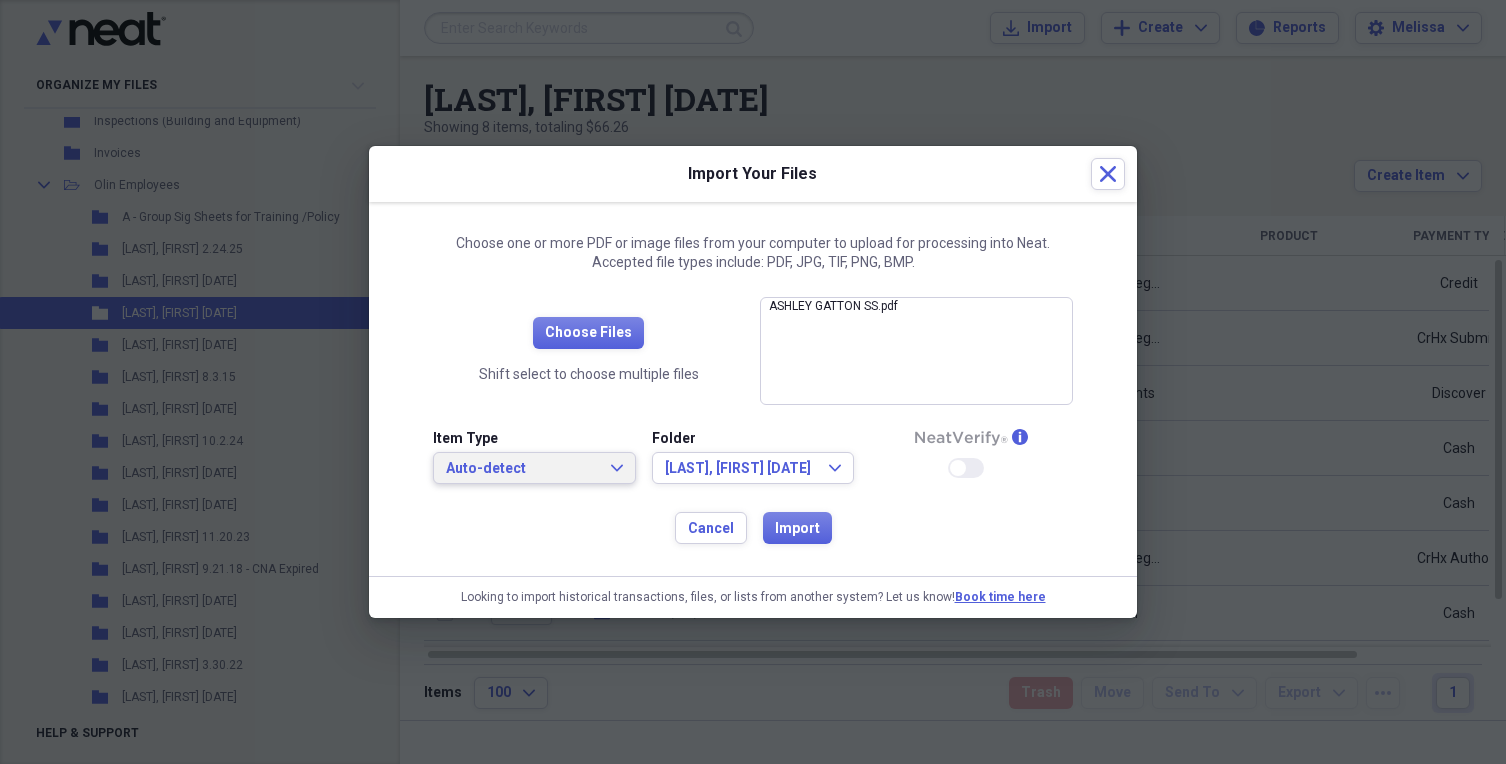 click on "Auto-detect" at bounding box center (522, 469) 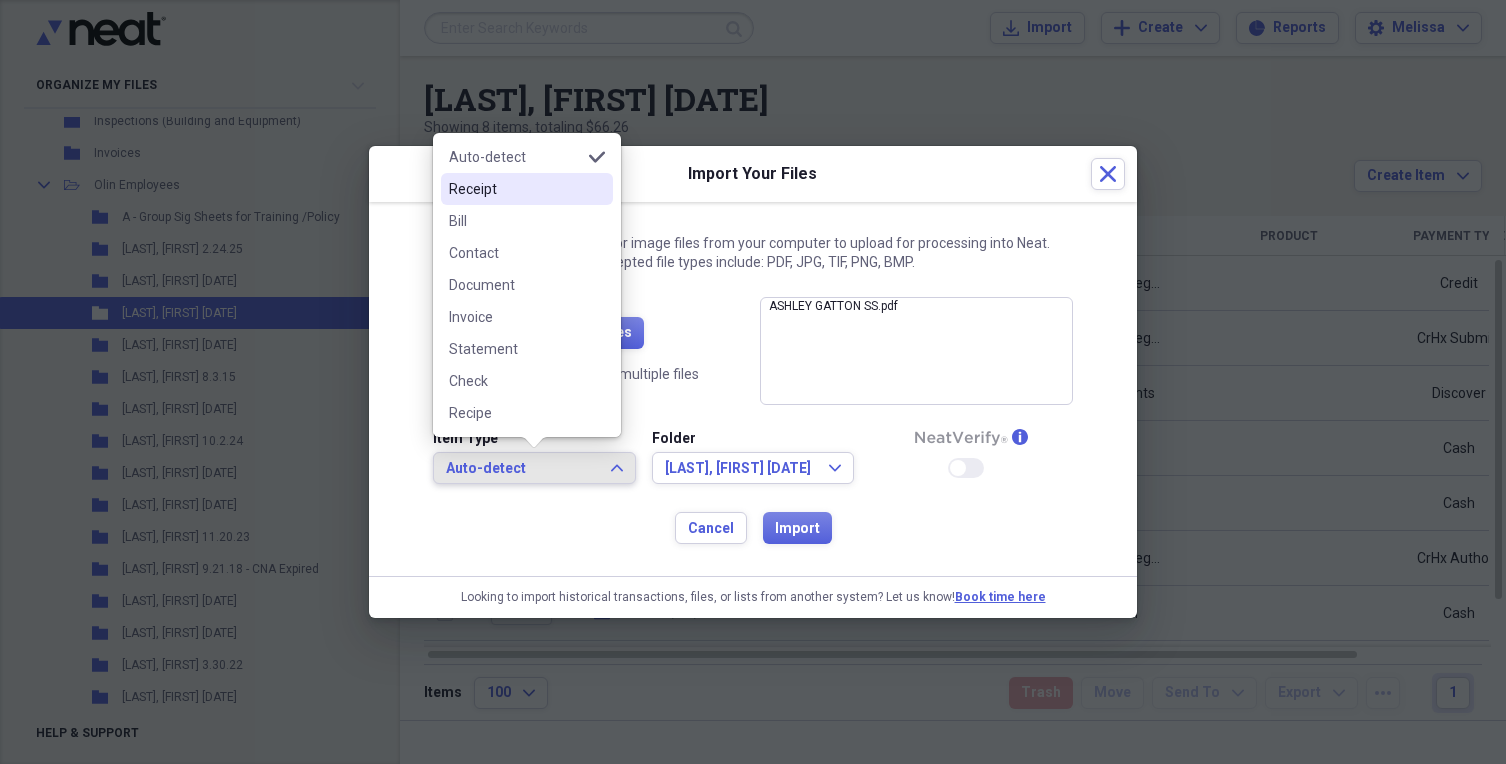 click on "Receipt" at bounding box center [515, 189] 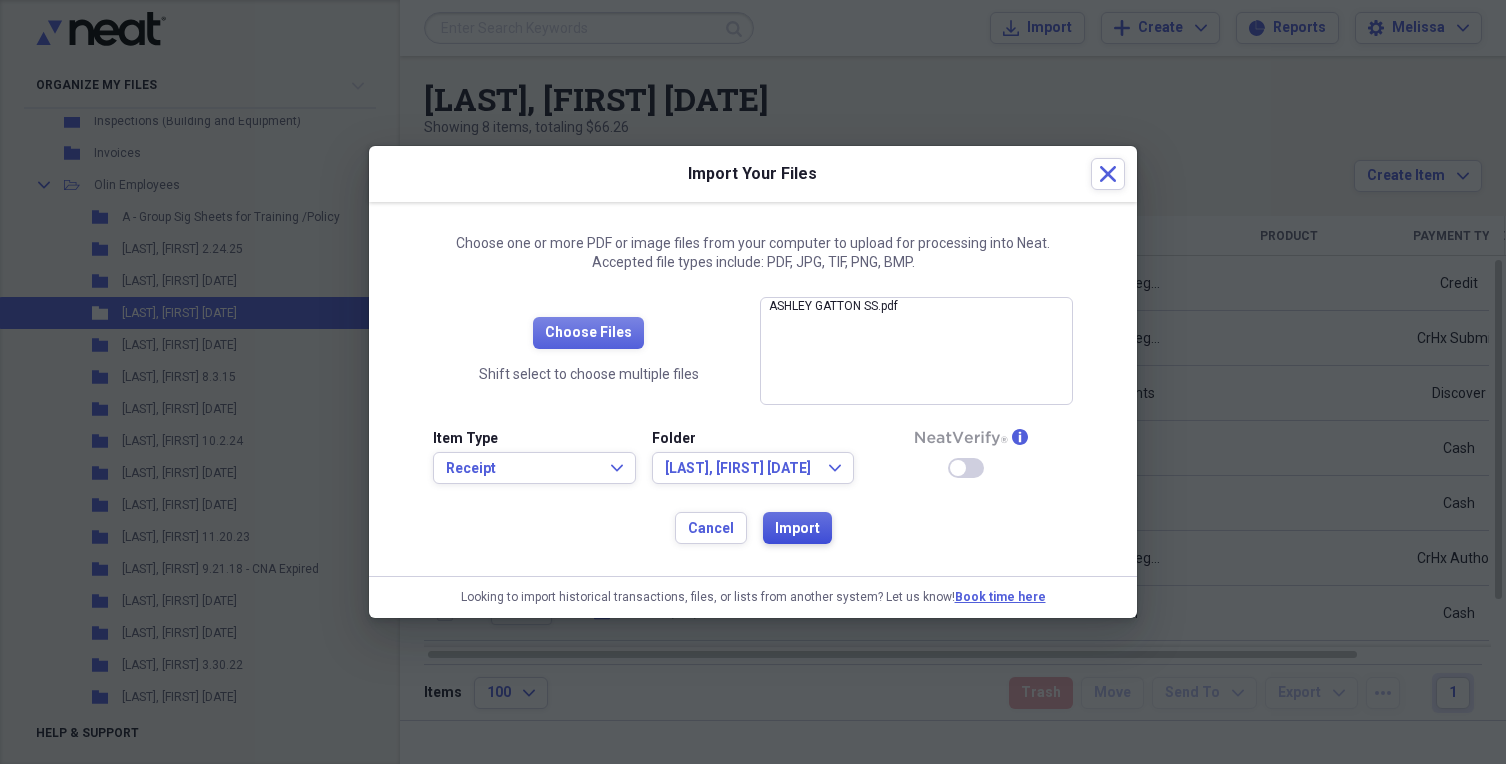 click on "Import" at bounding box center [797, 529] 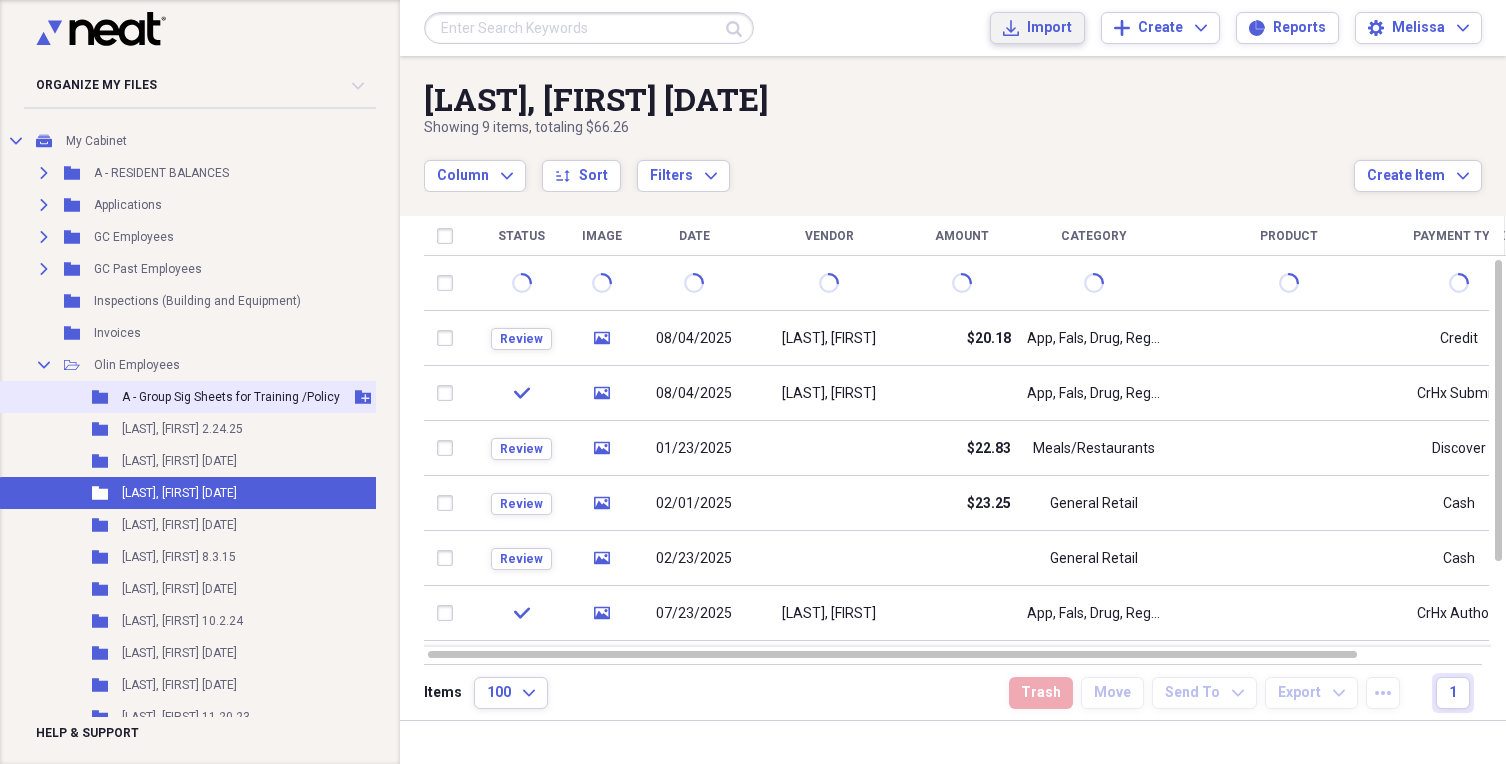 scroll, scrollTop: 0, scrollLeft: 0, axis: both 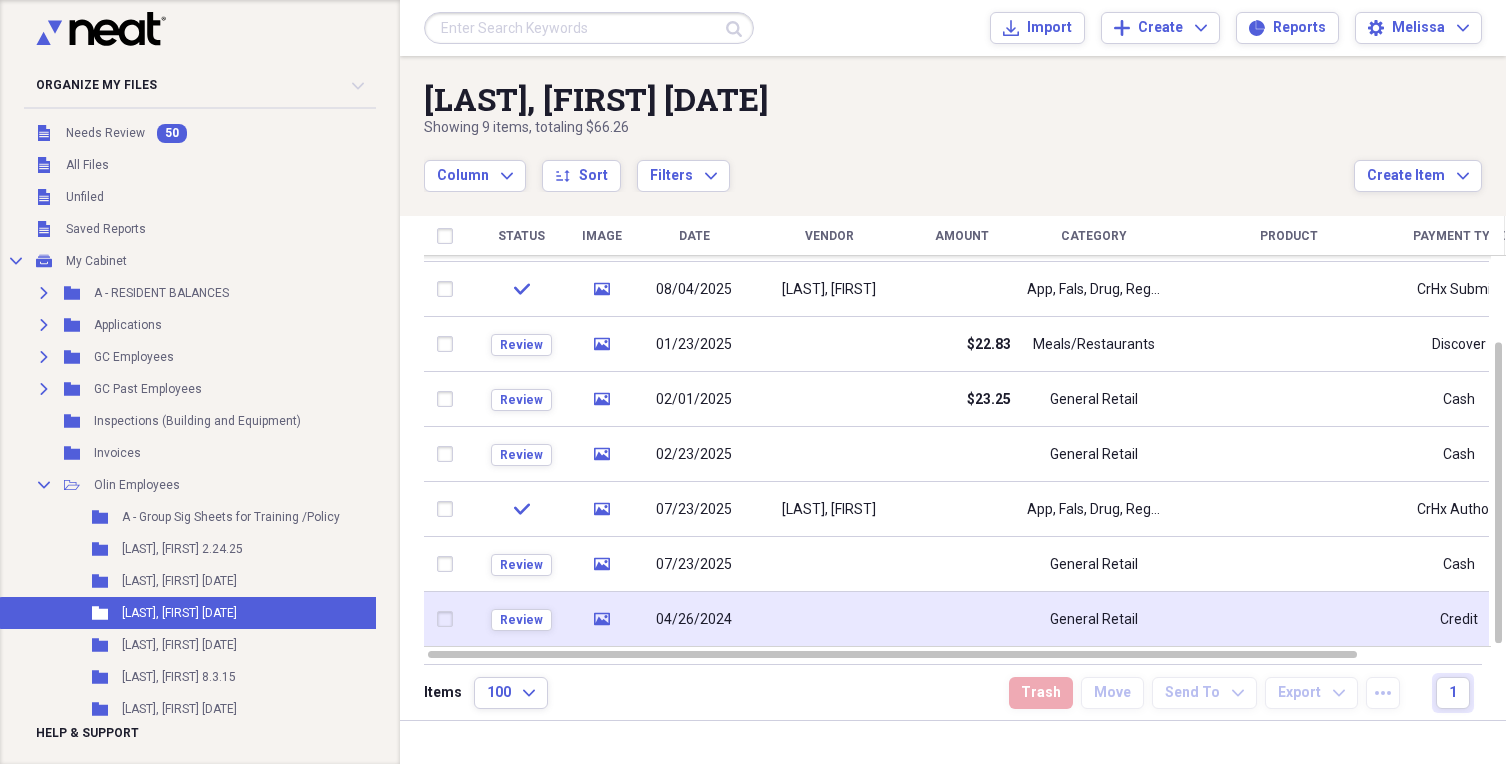 drag, startPoint x: 992, startPoint y: 662, endPoint x: 1200, endPoint y: 642, distance: 208.95932 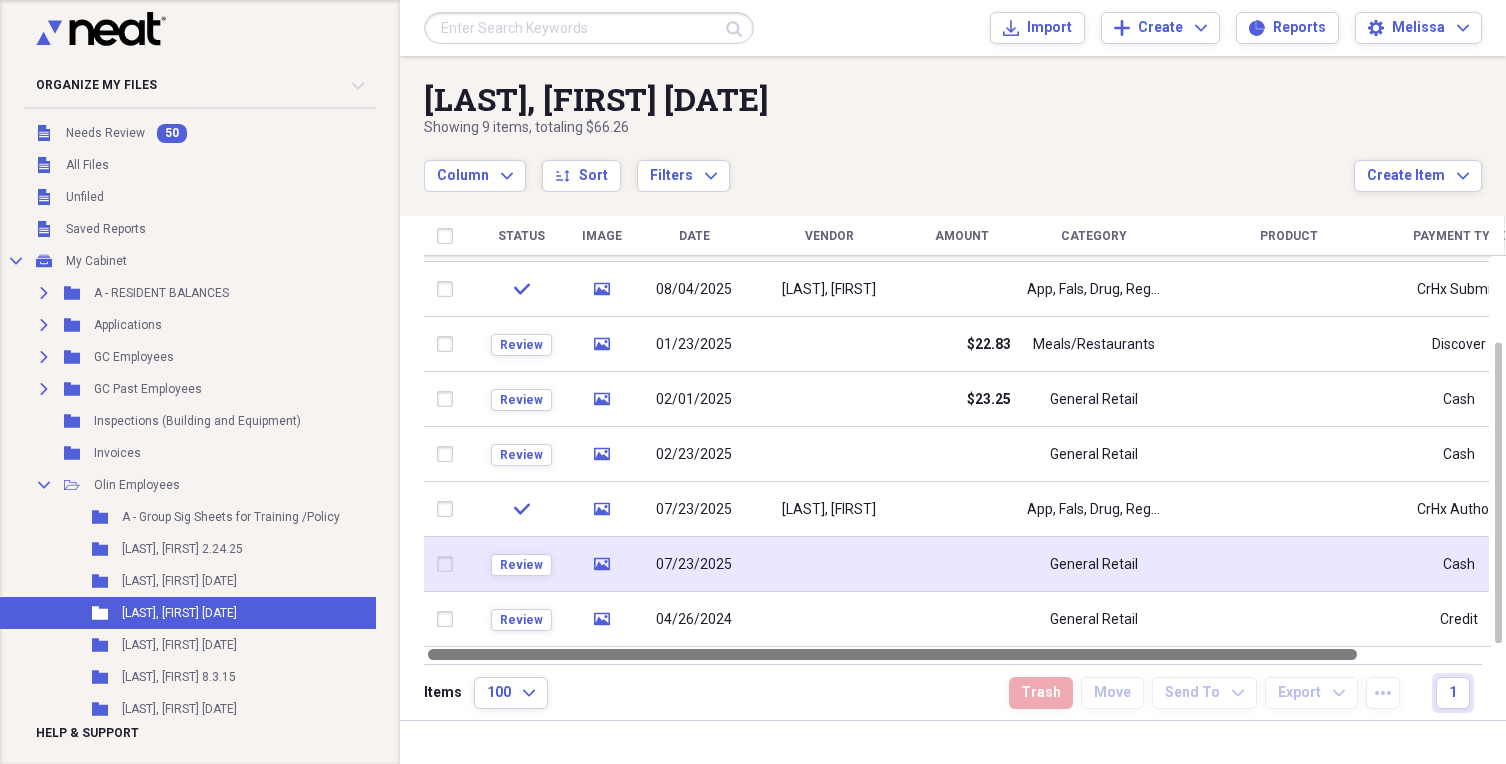 drag, startPoint x: 1154, startPoint y: 653, endPoint x: 962, endPoint y: 589, distance: 202.38577 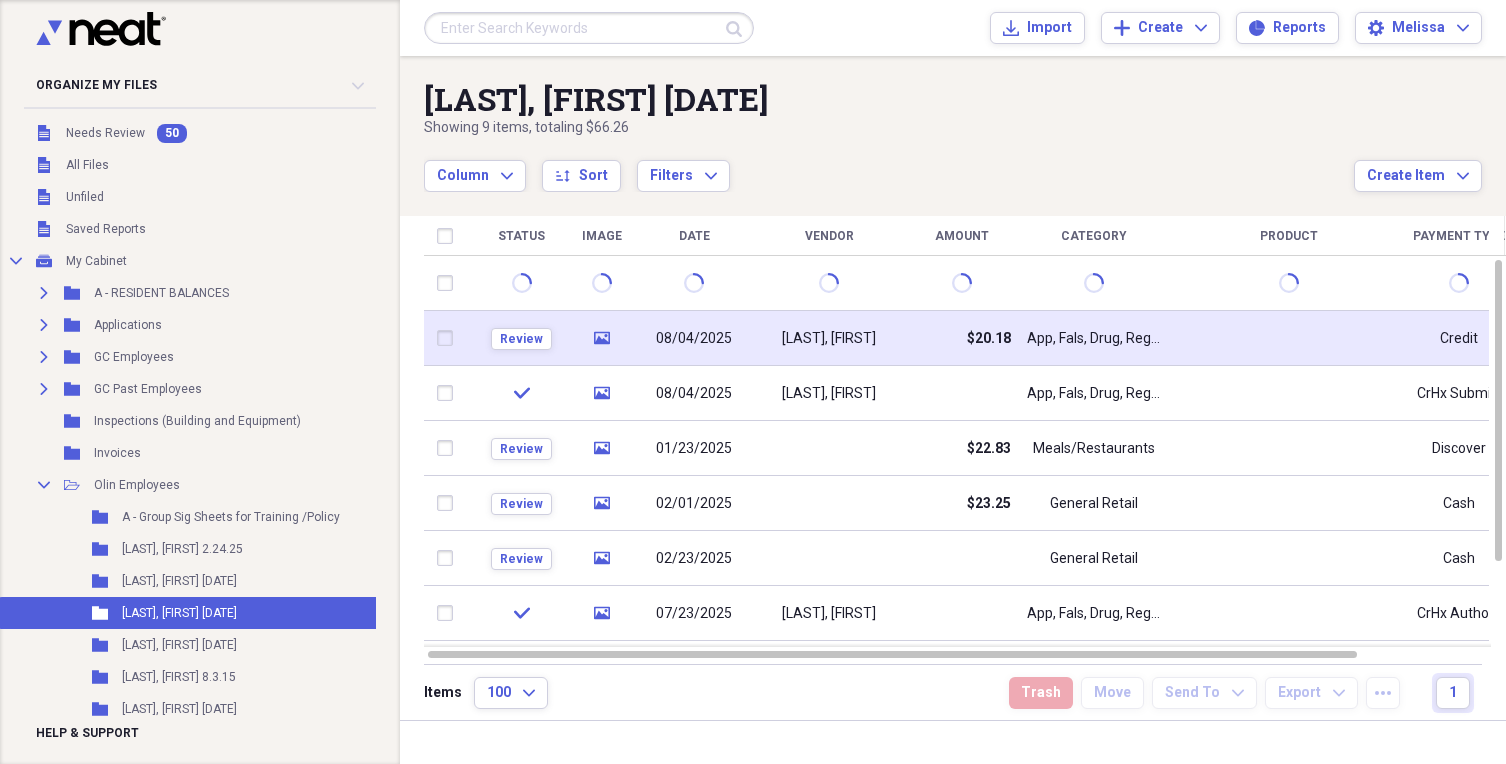 click on "08/04/2025" at bounding box center [694, 339] 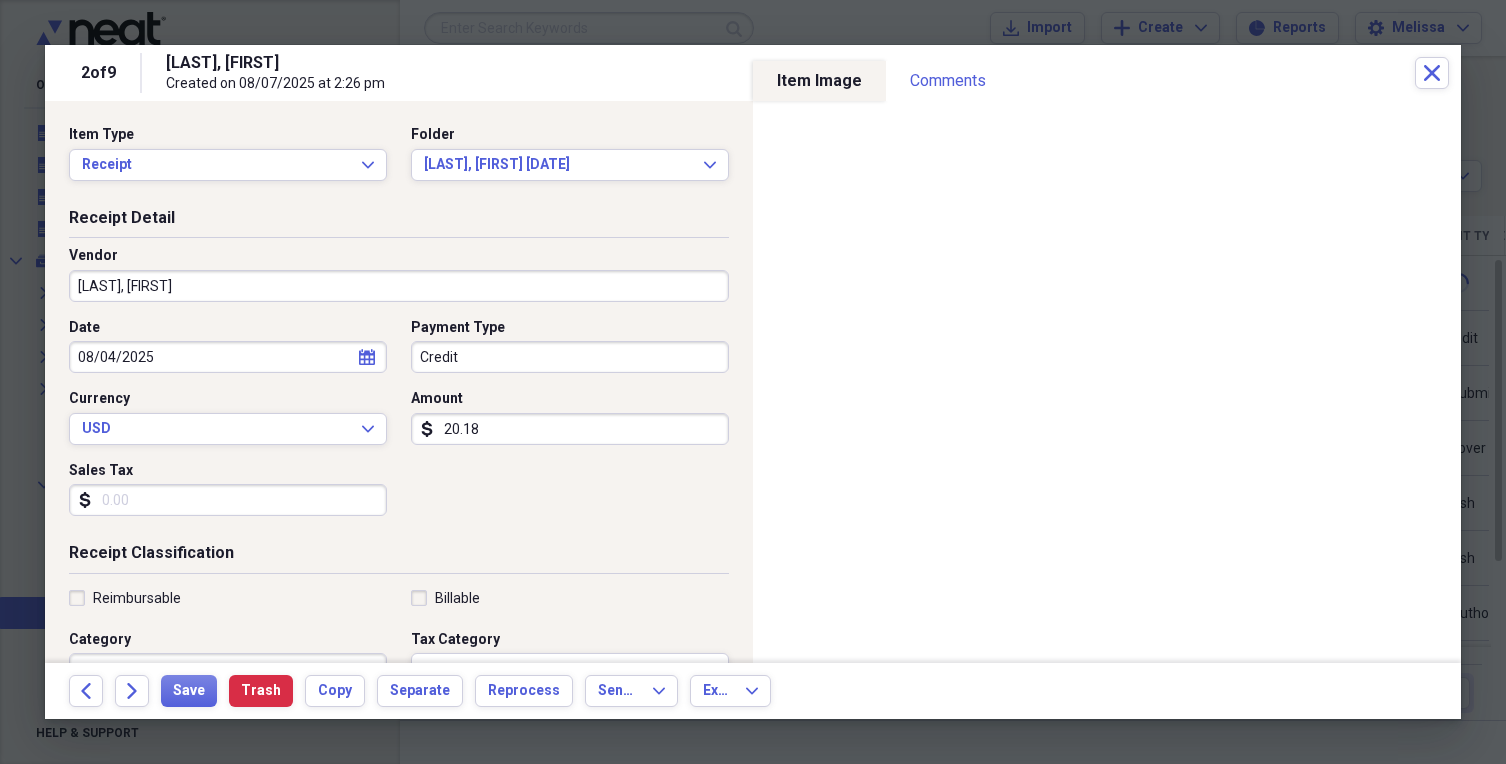 click 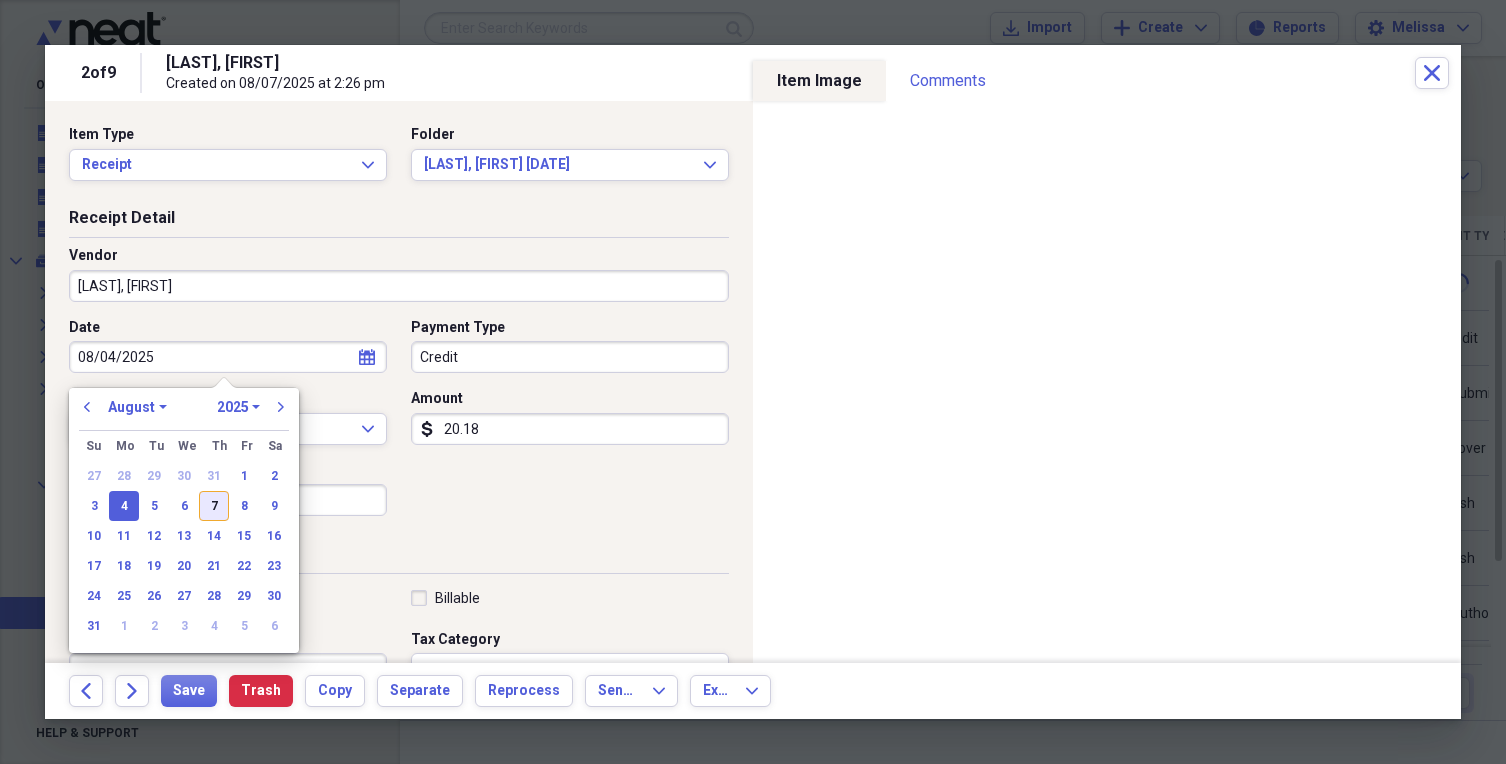 click on "7" at bounding box center (214, 506) 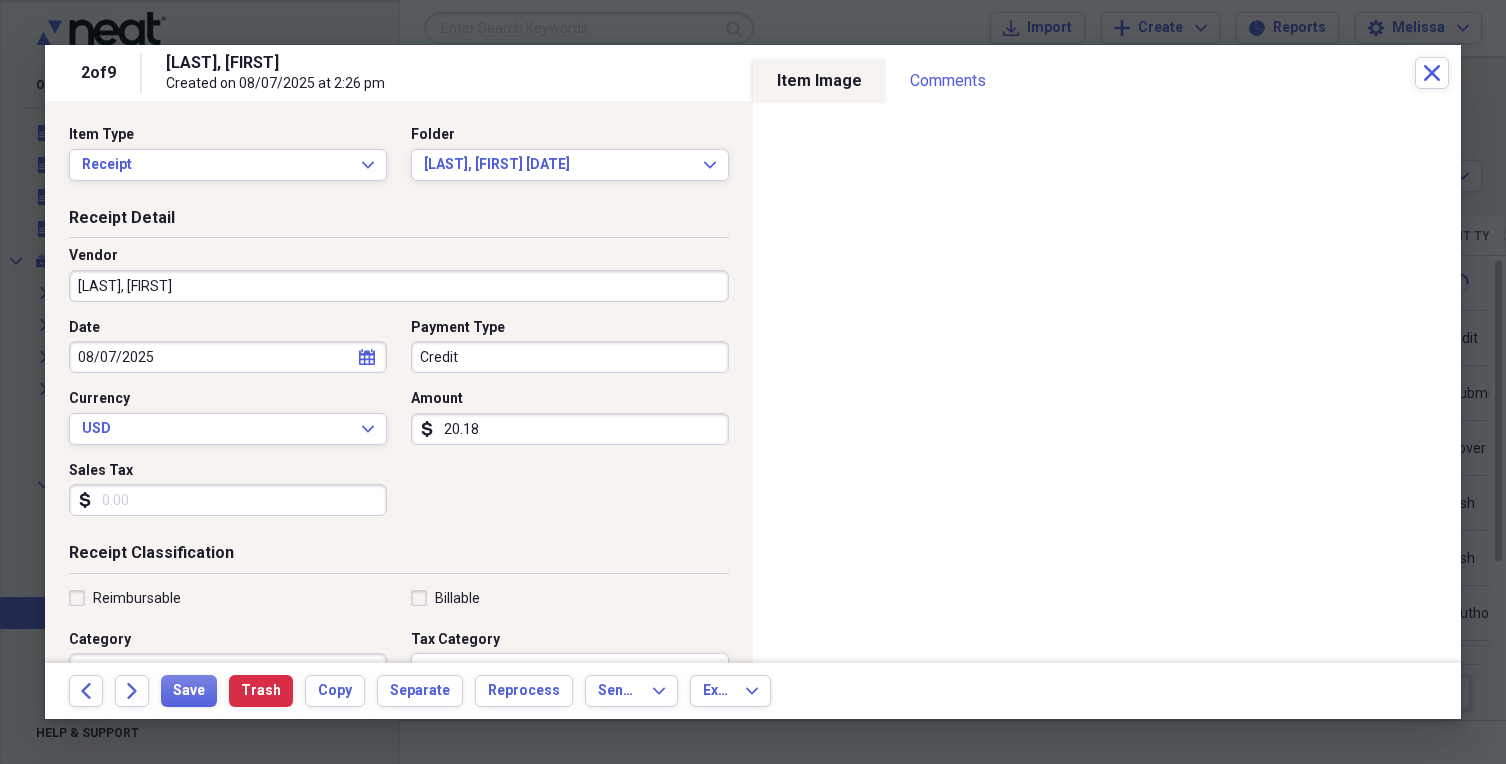type on "08/07/2025" 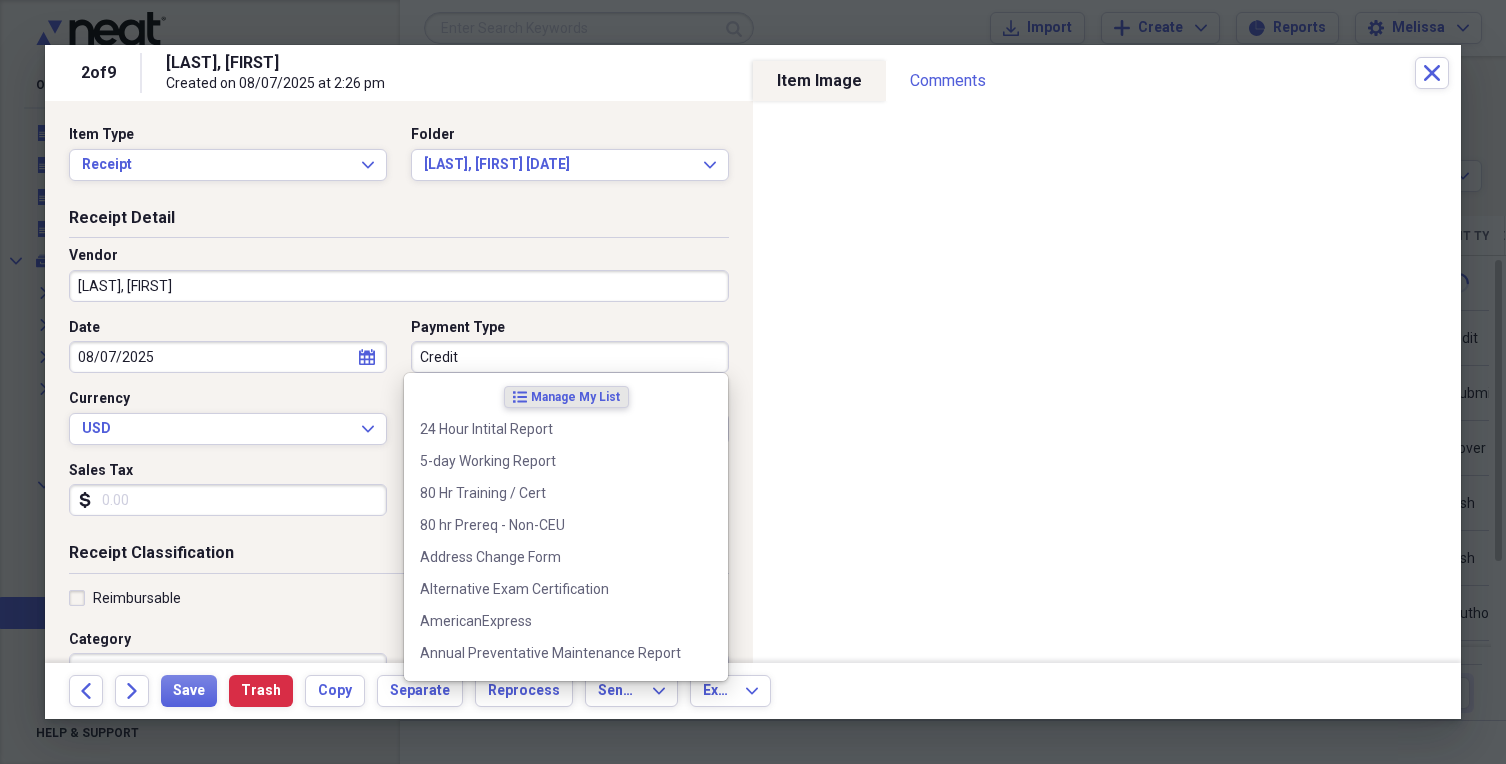 click on "Credit" at bounding box center (570, 357) 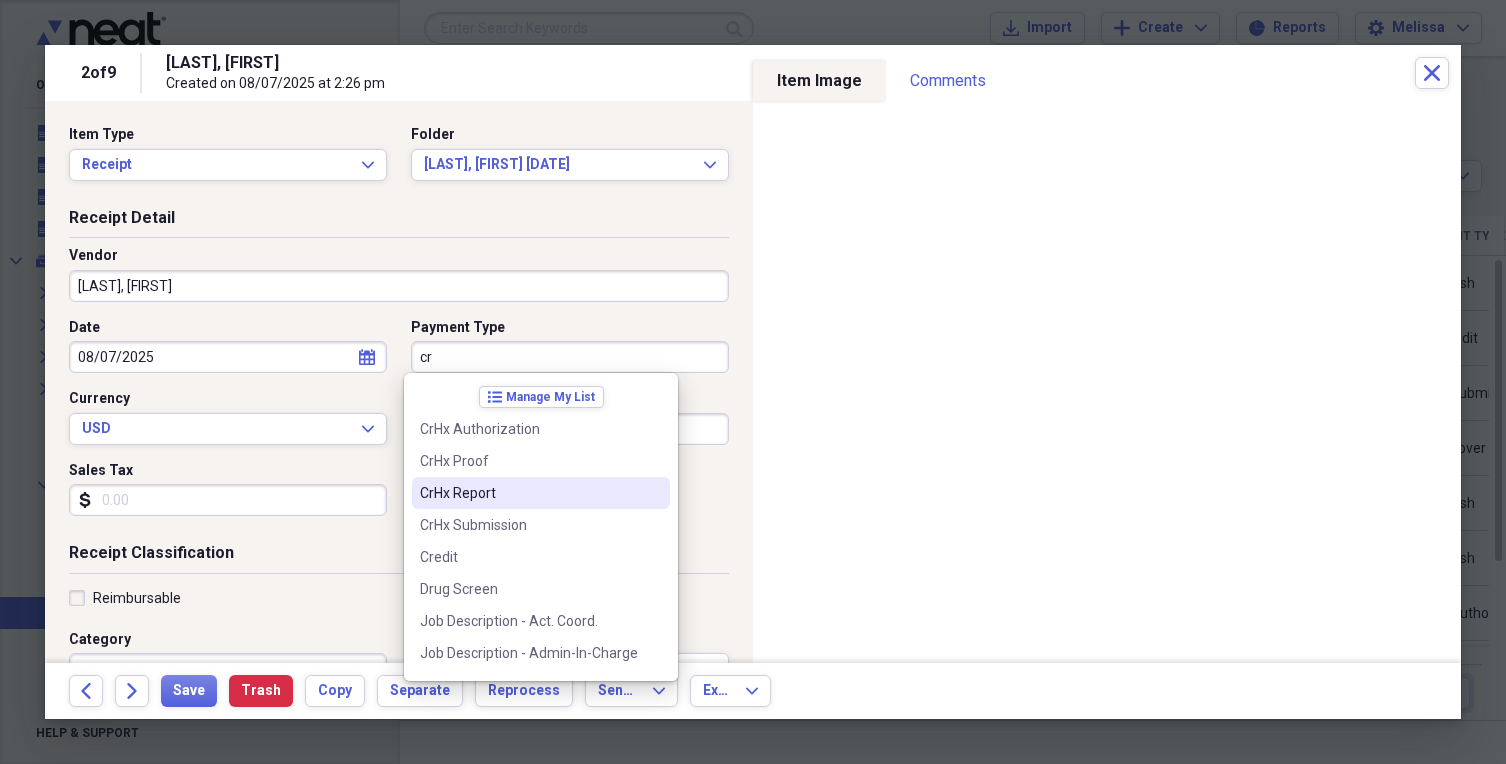 click on "CrHx Report" at bounding box center (529, 493) 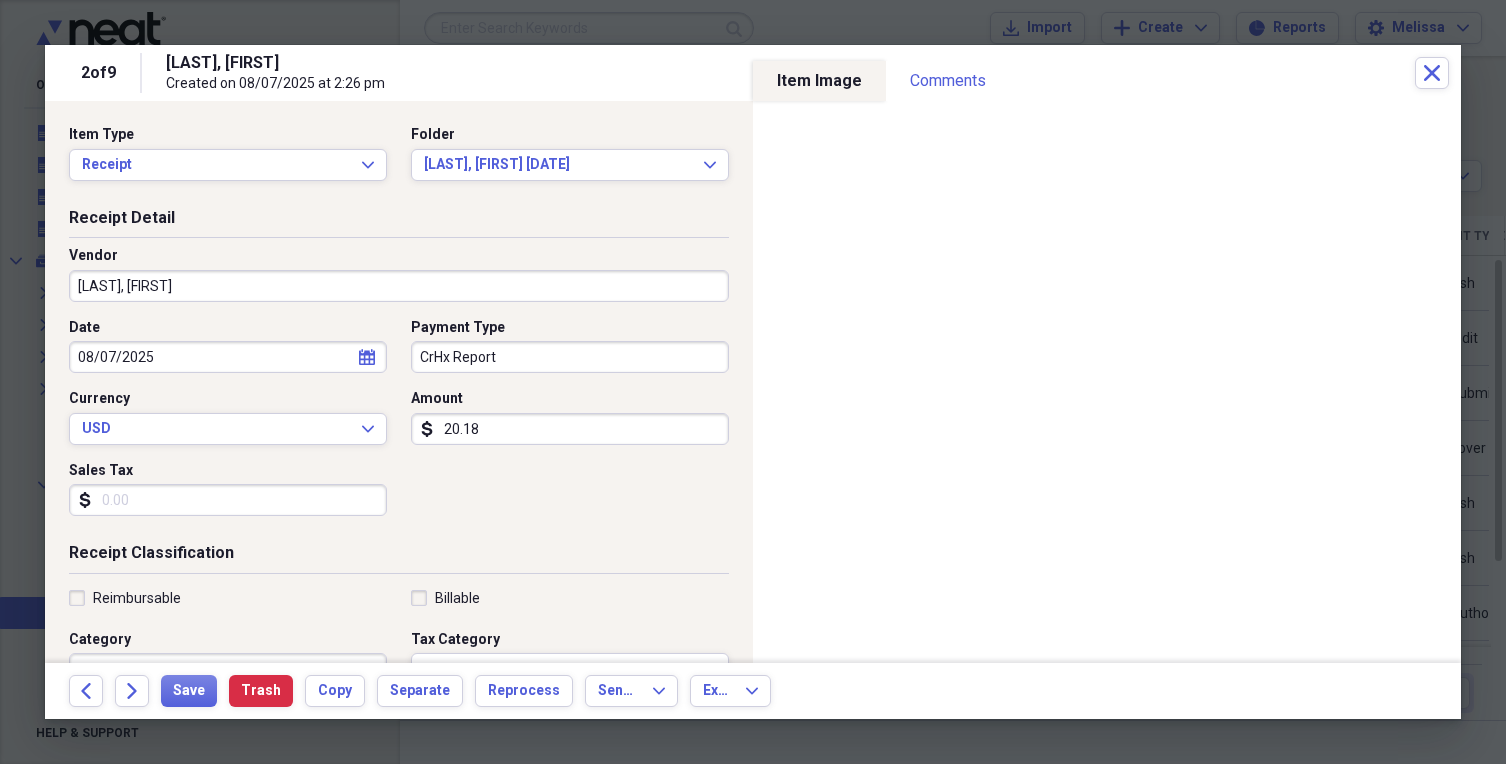click on "20.18" at bounding box center (570, 429) 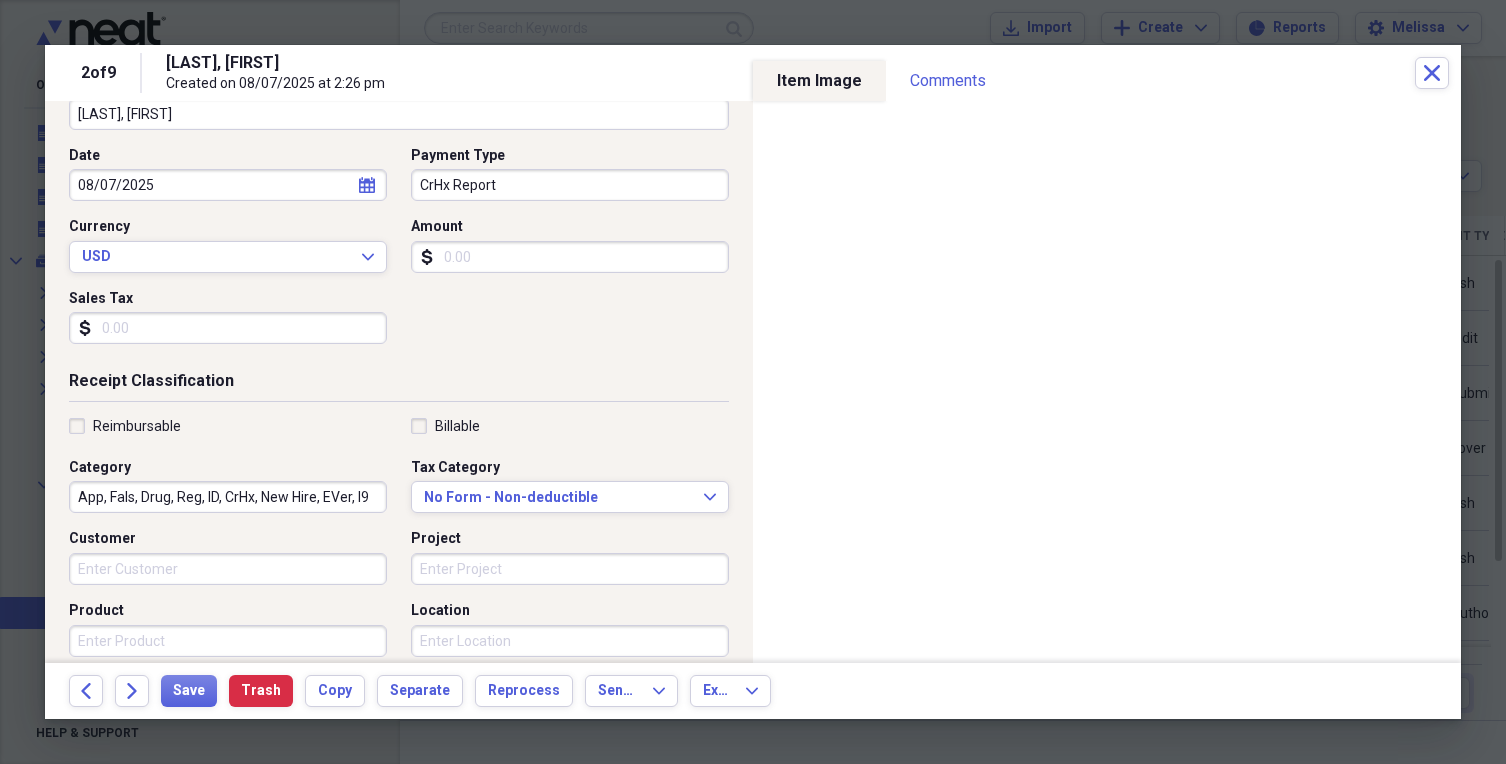 scroll, scrollTop: 300, scrollLeft: 0, axis: vertical 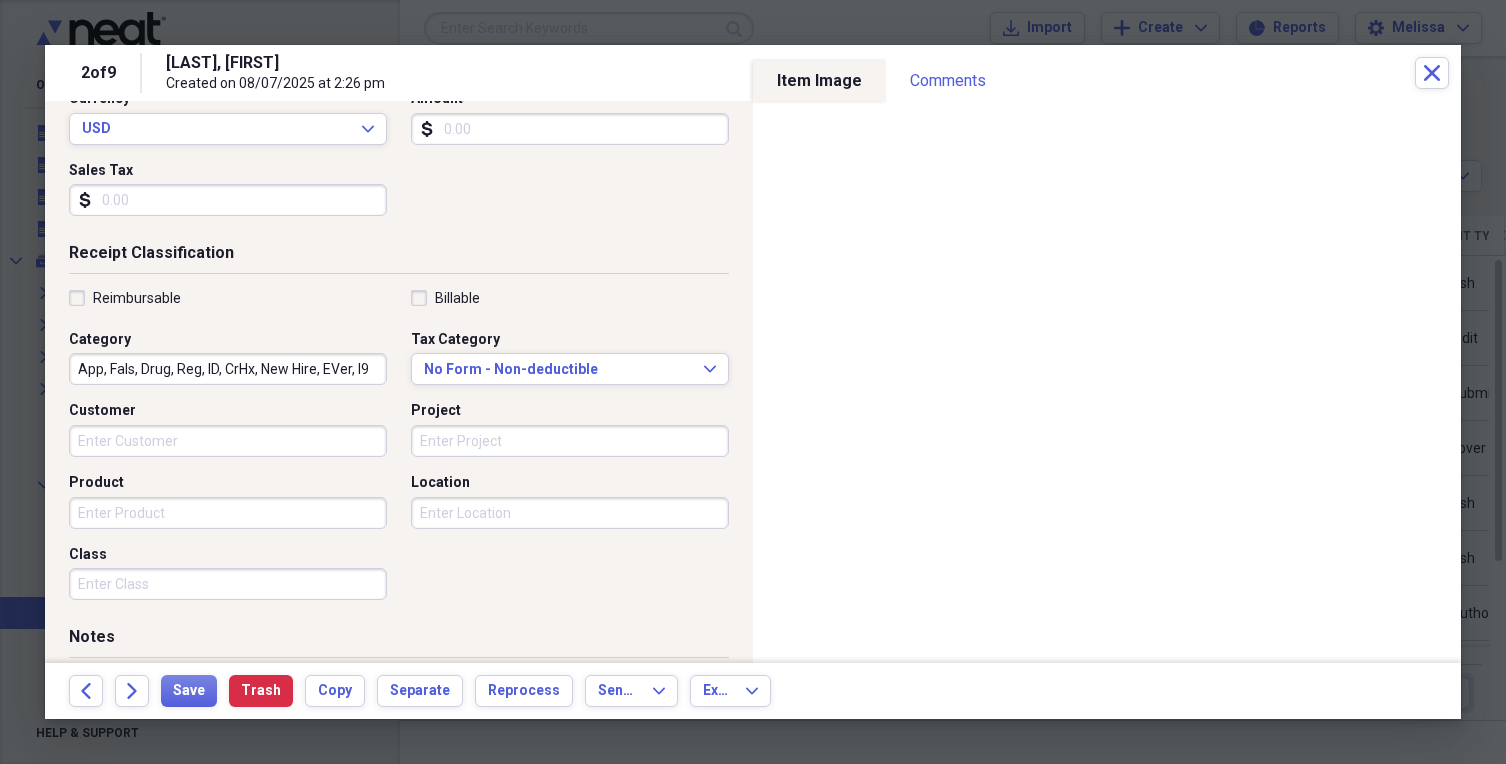 type 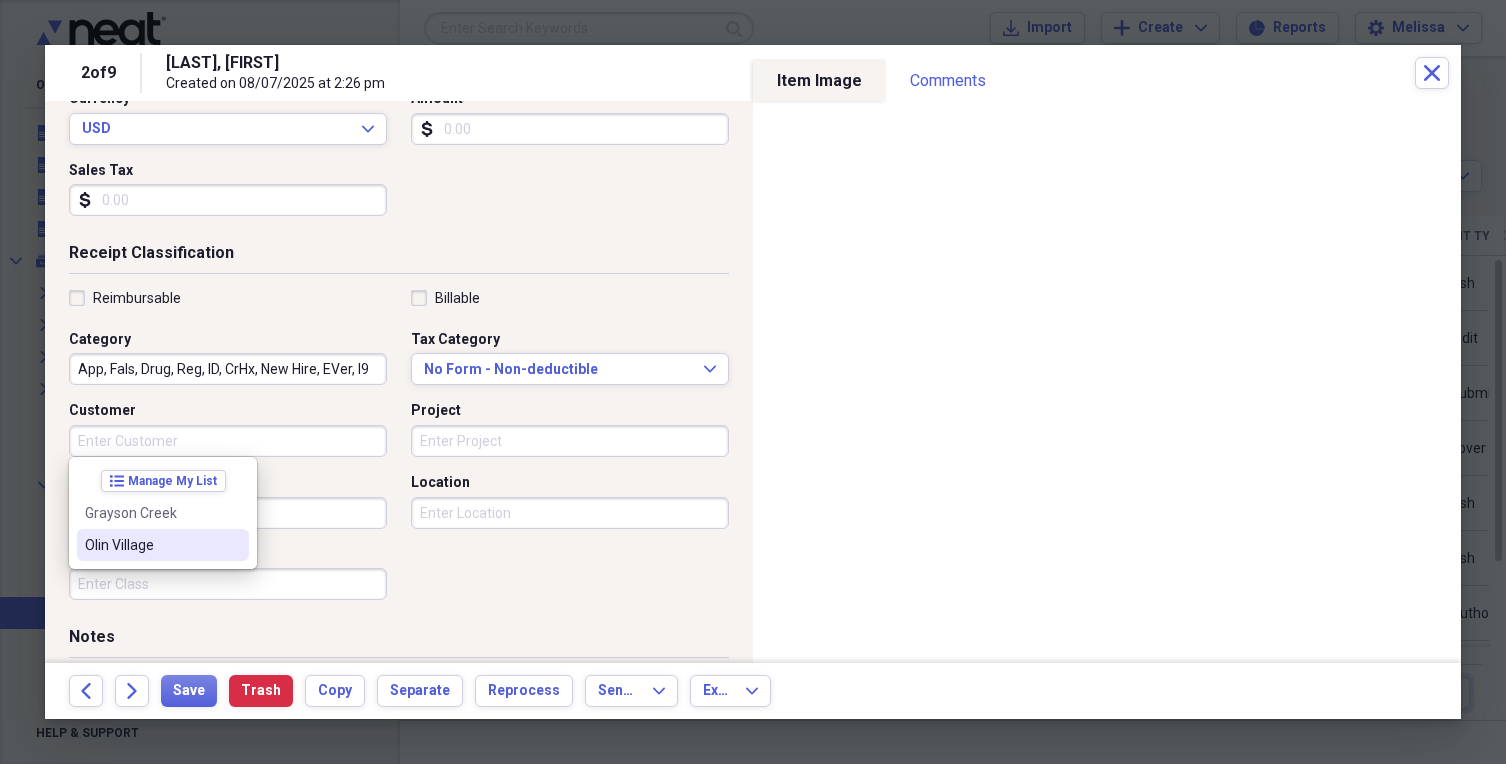click on "Olin Village" at bounding box center [151, 545] 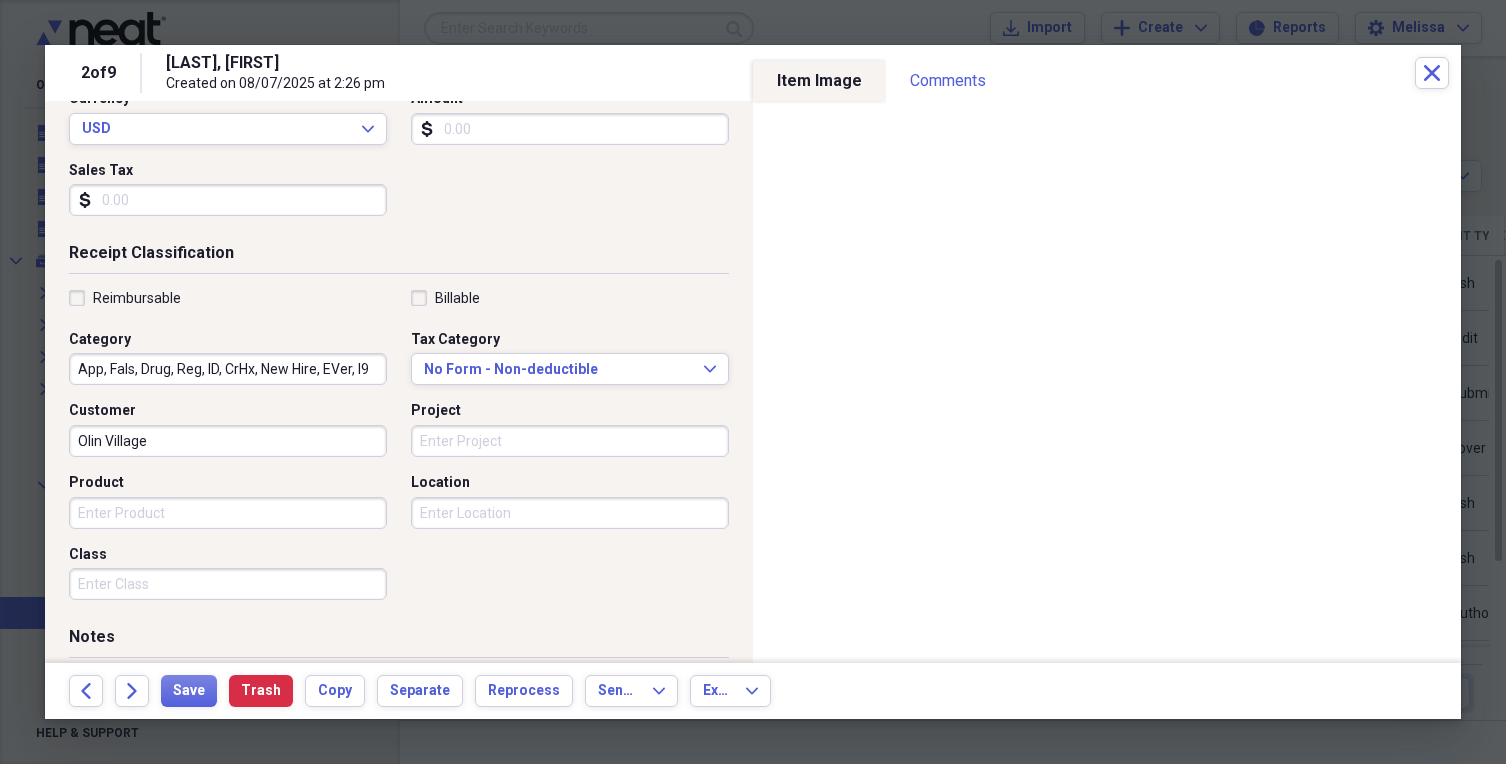 click on "Back Forward Save Trash Copy Separate Reprocess Send To Expand Export Expand" at bounding box center (753, 691) 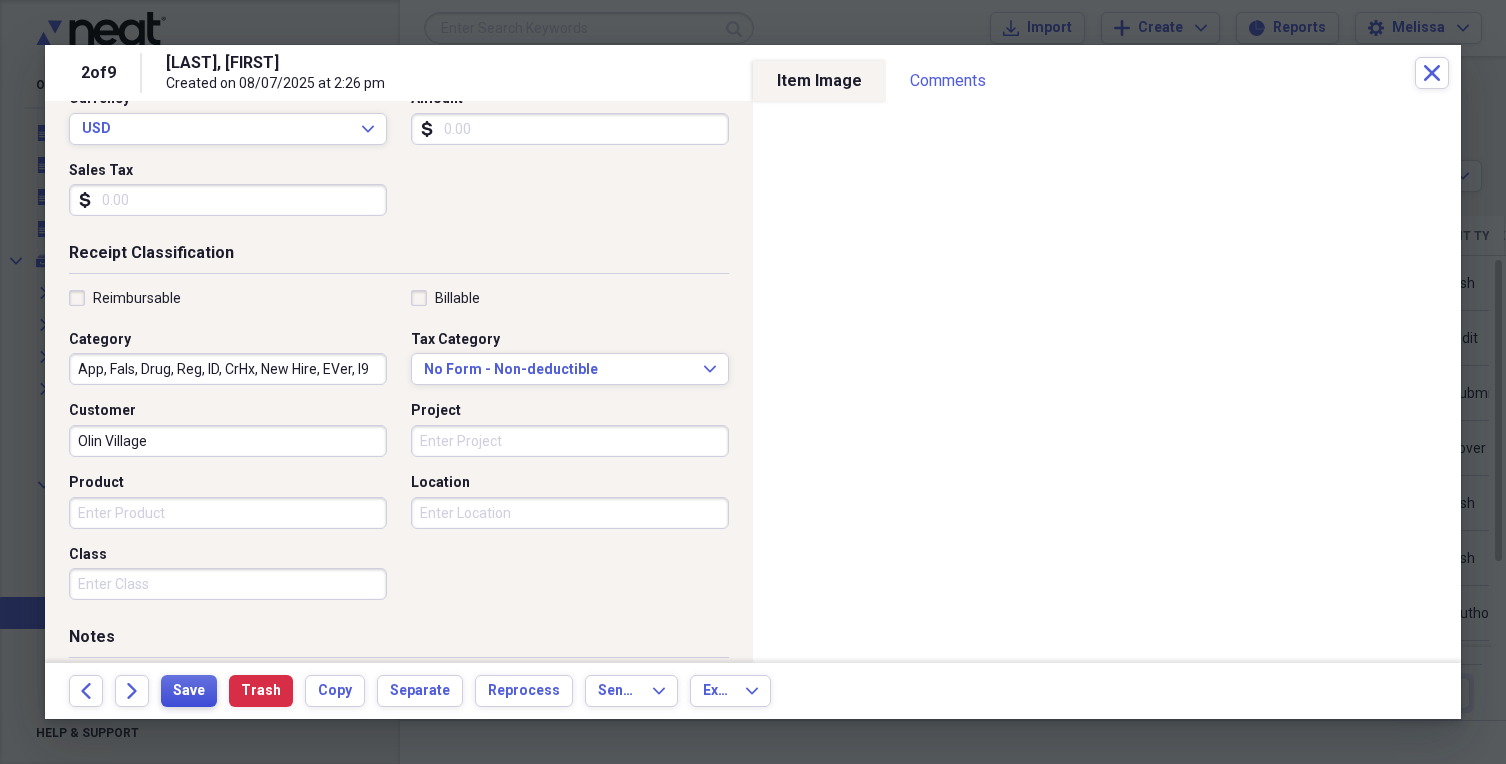 click on "Save" at bounding box center [189, 691] 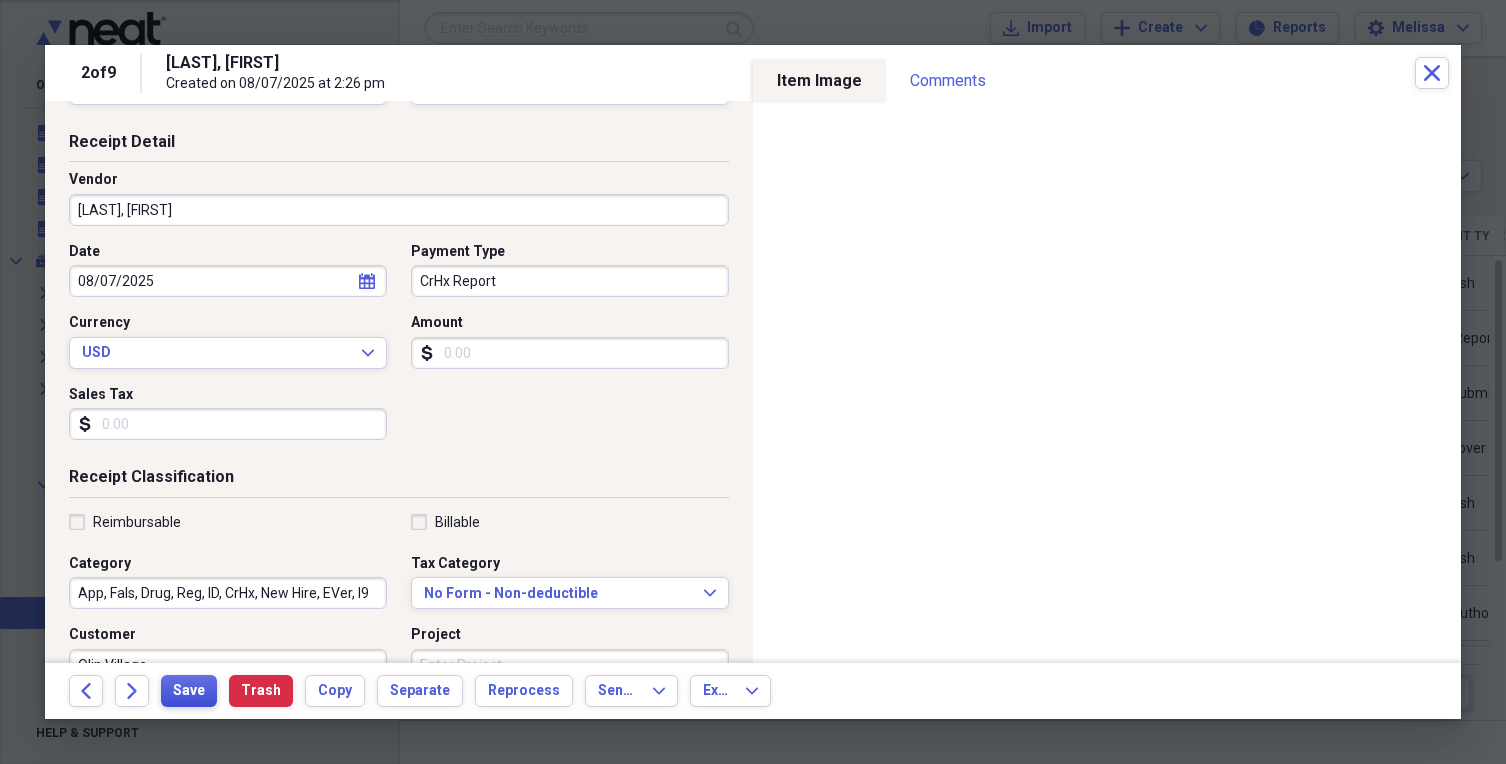 scroll, scrollTop: 0, scrollLeft: 0, axis: both 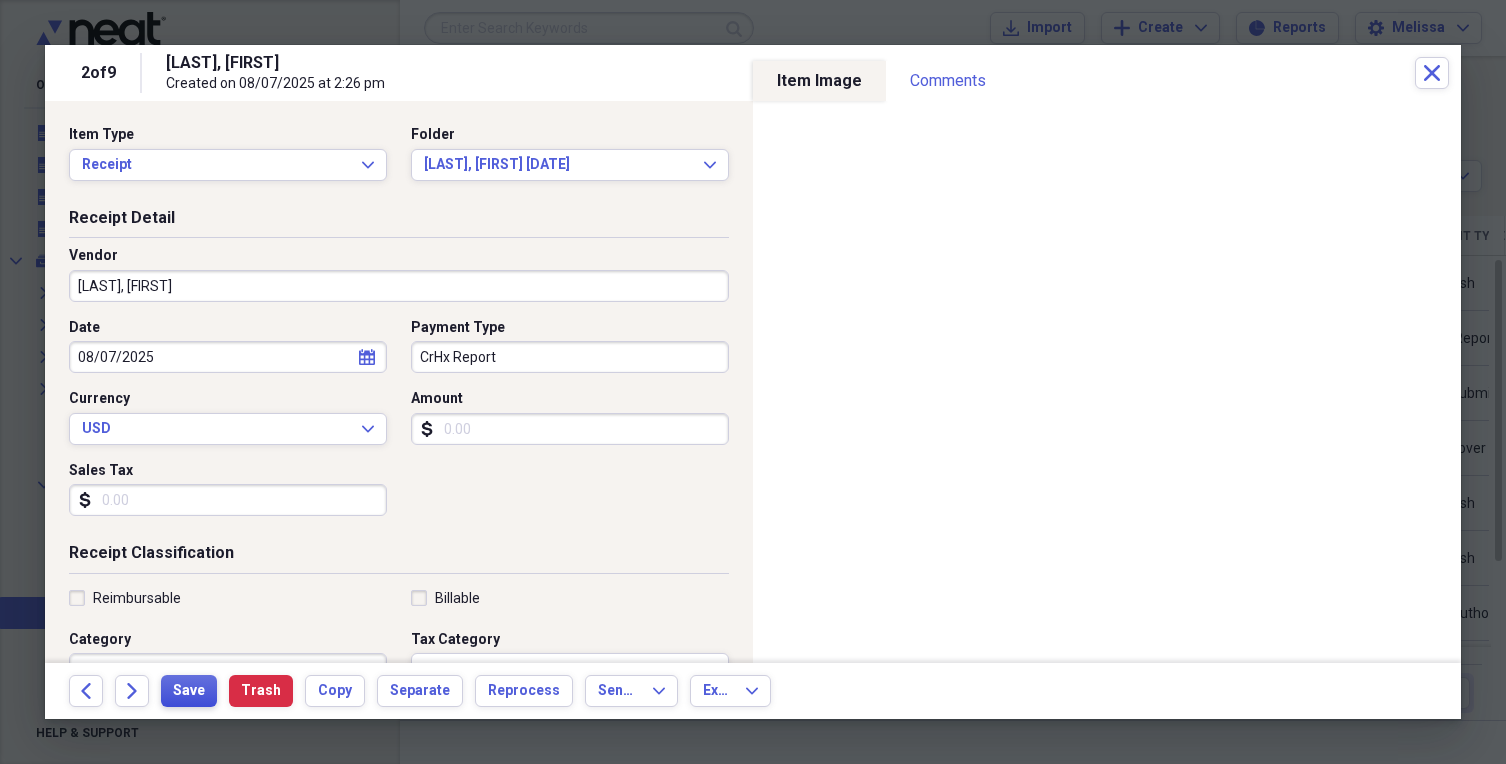 click on "Save" at bounding box center [189, 691] 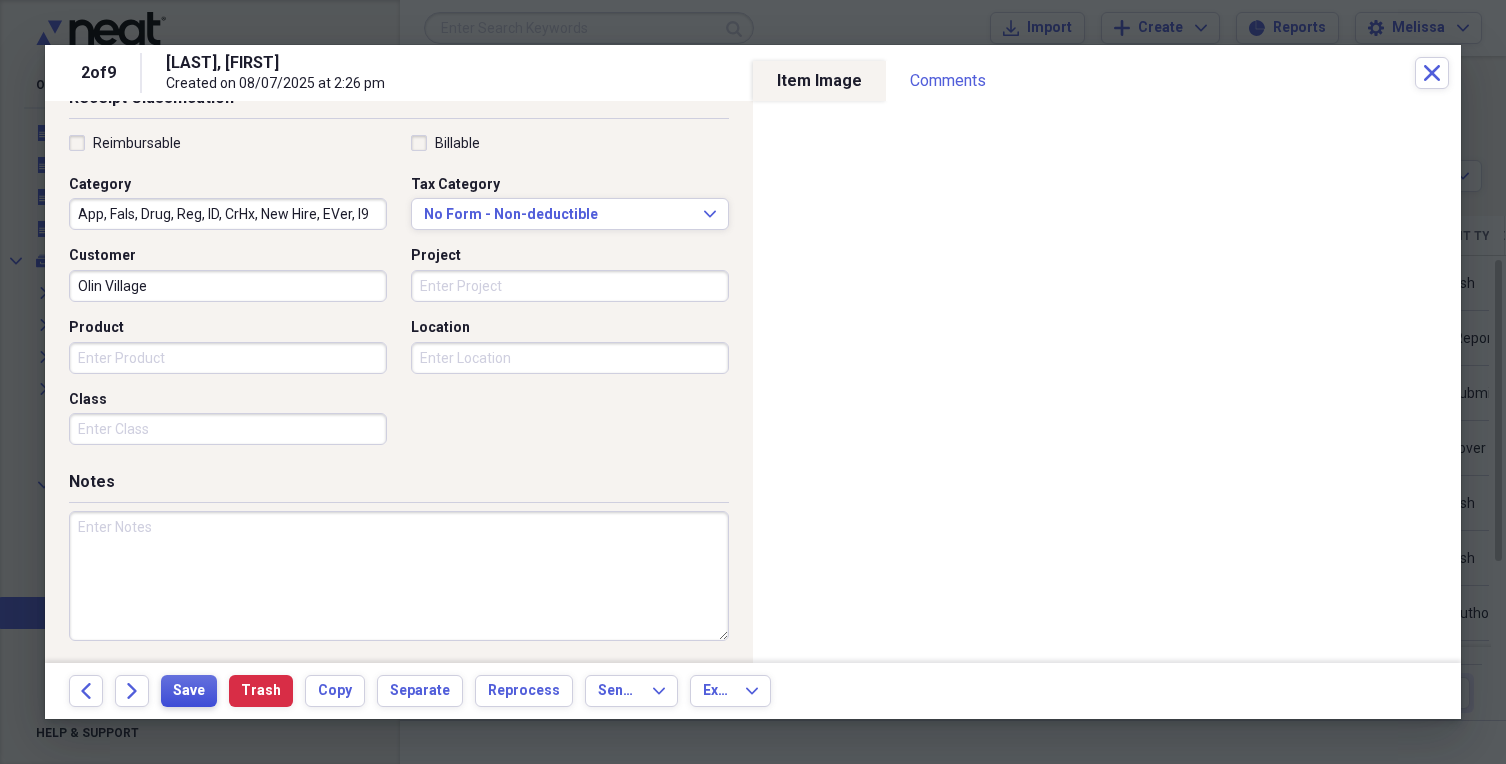 scroll, scrollTop: 459, scrollLeft: 0, axis: vertical 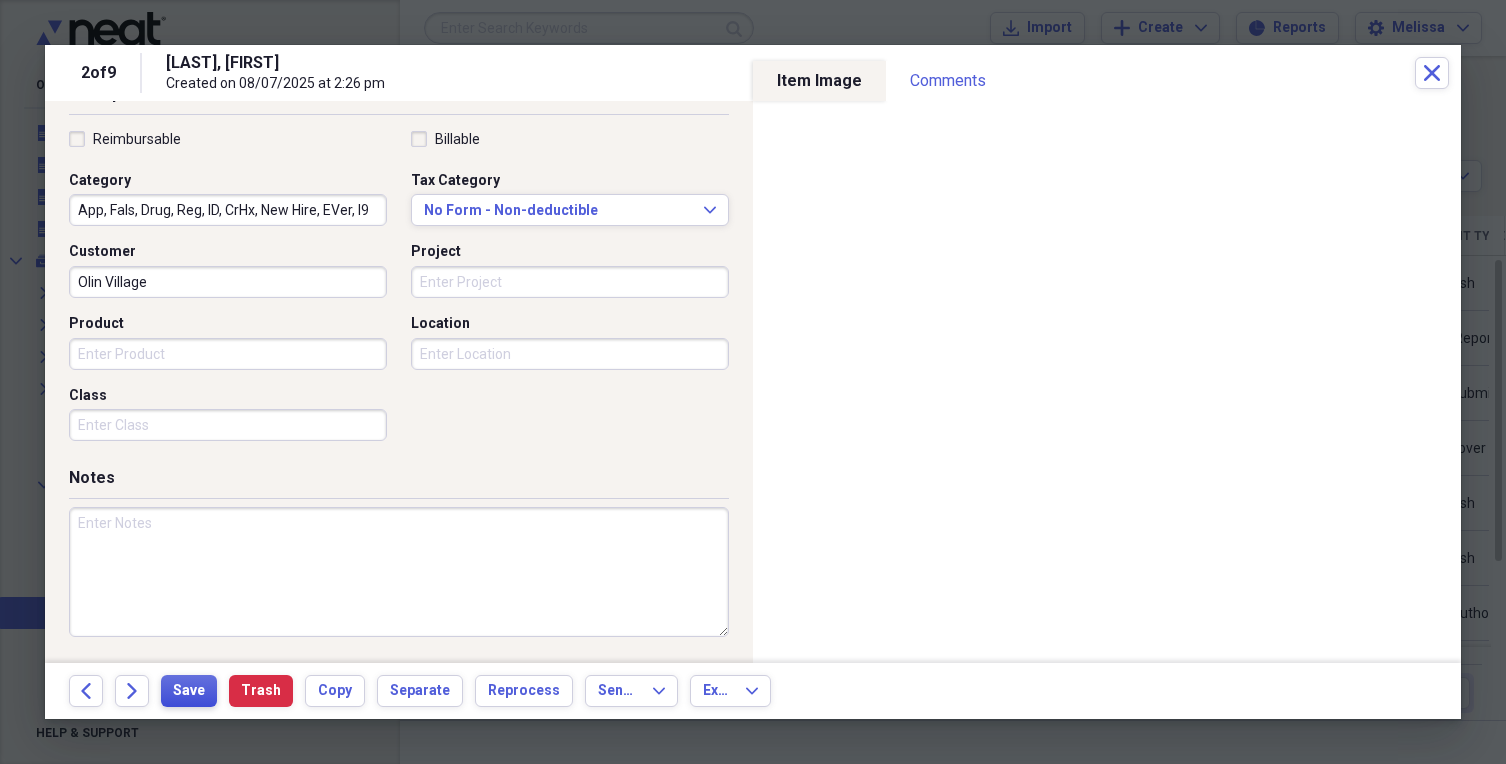 click on "Save" at bounding box center (189, 691) 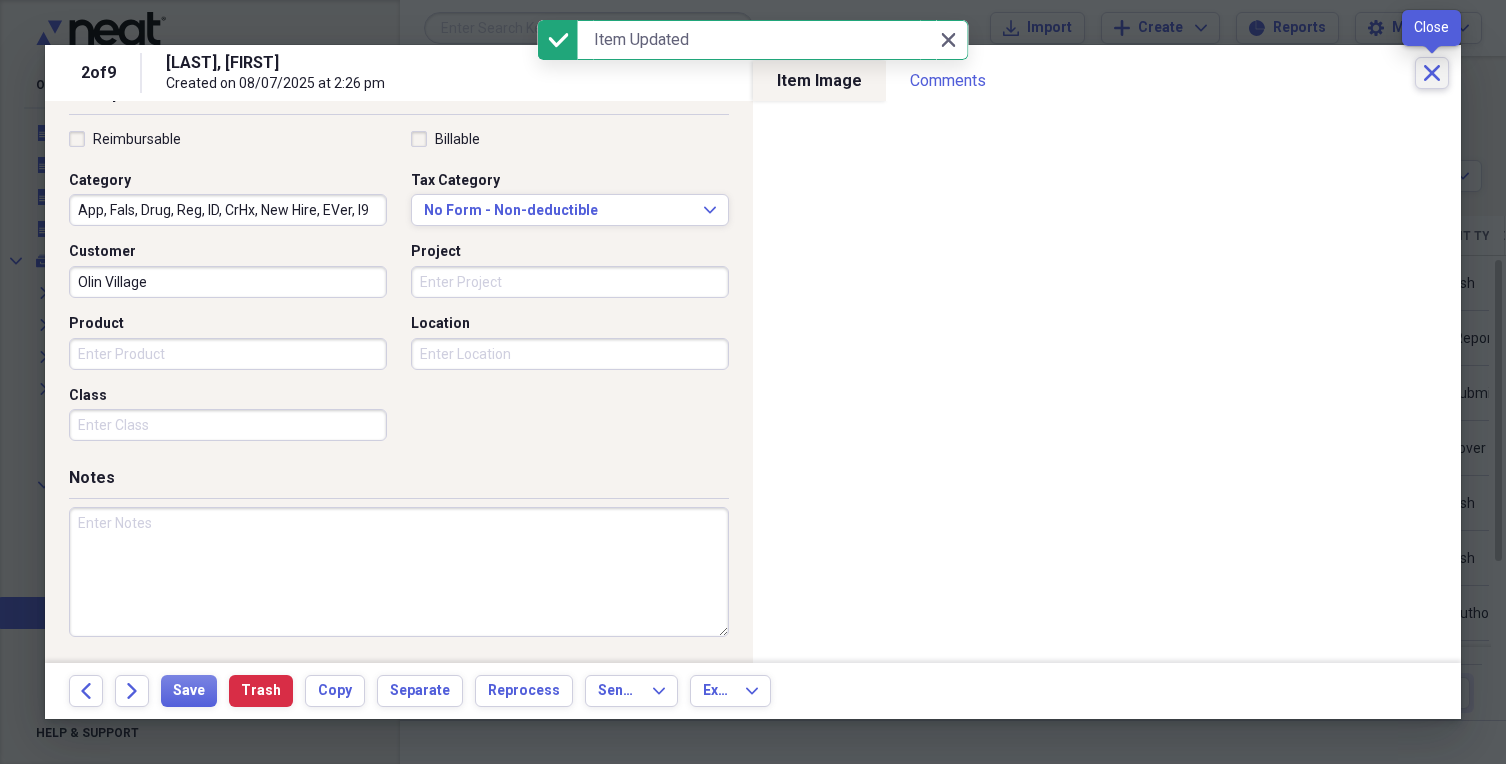 click on "Close" 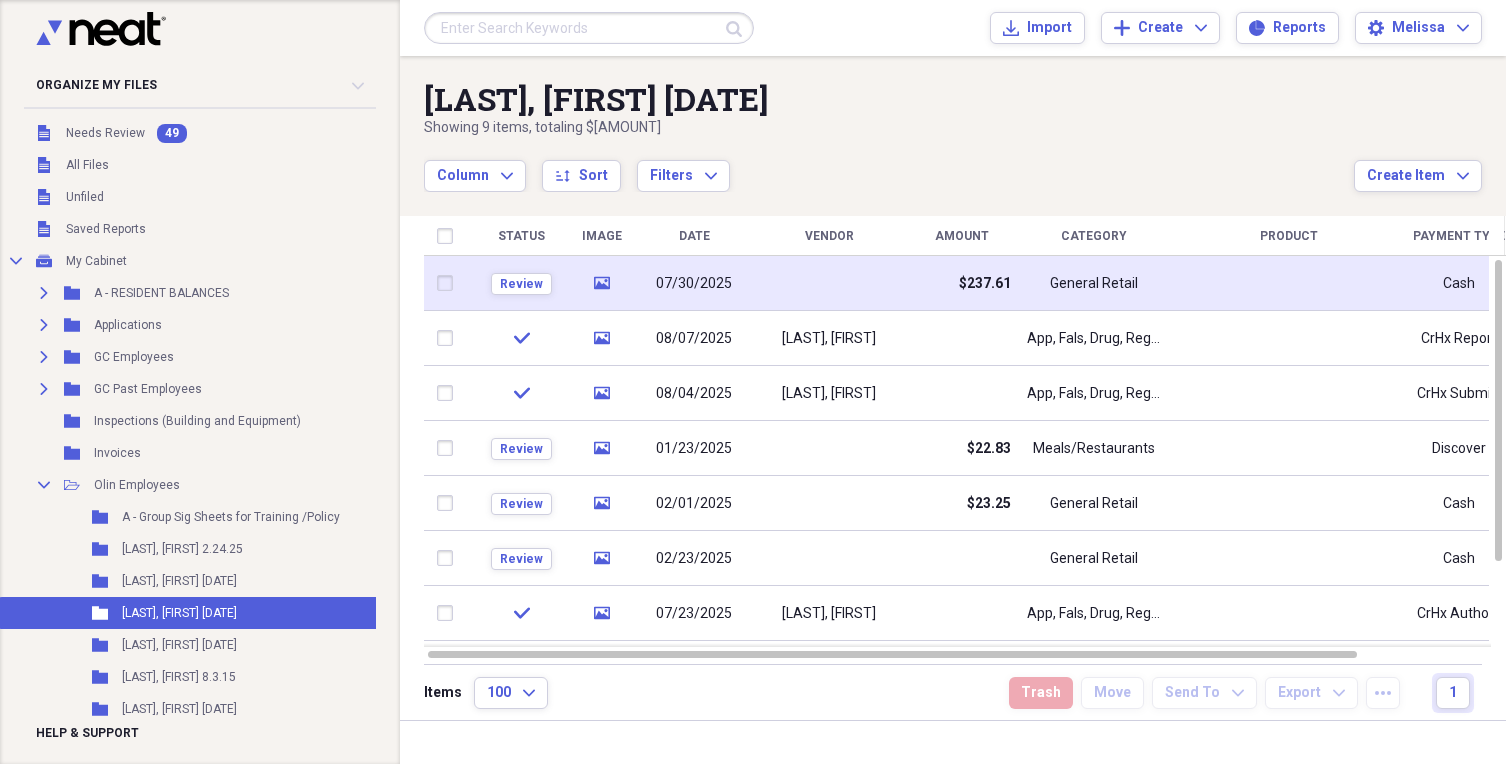 click on "General Retail" at bounding box center (1094, 284) 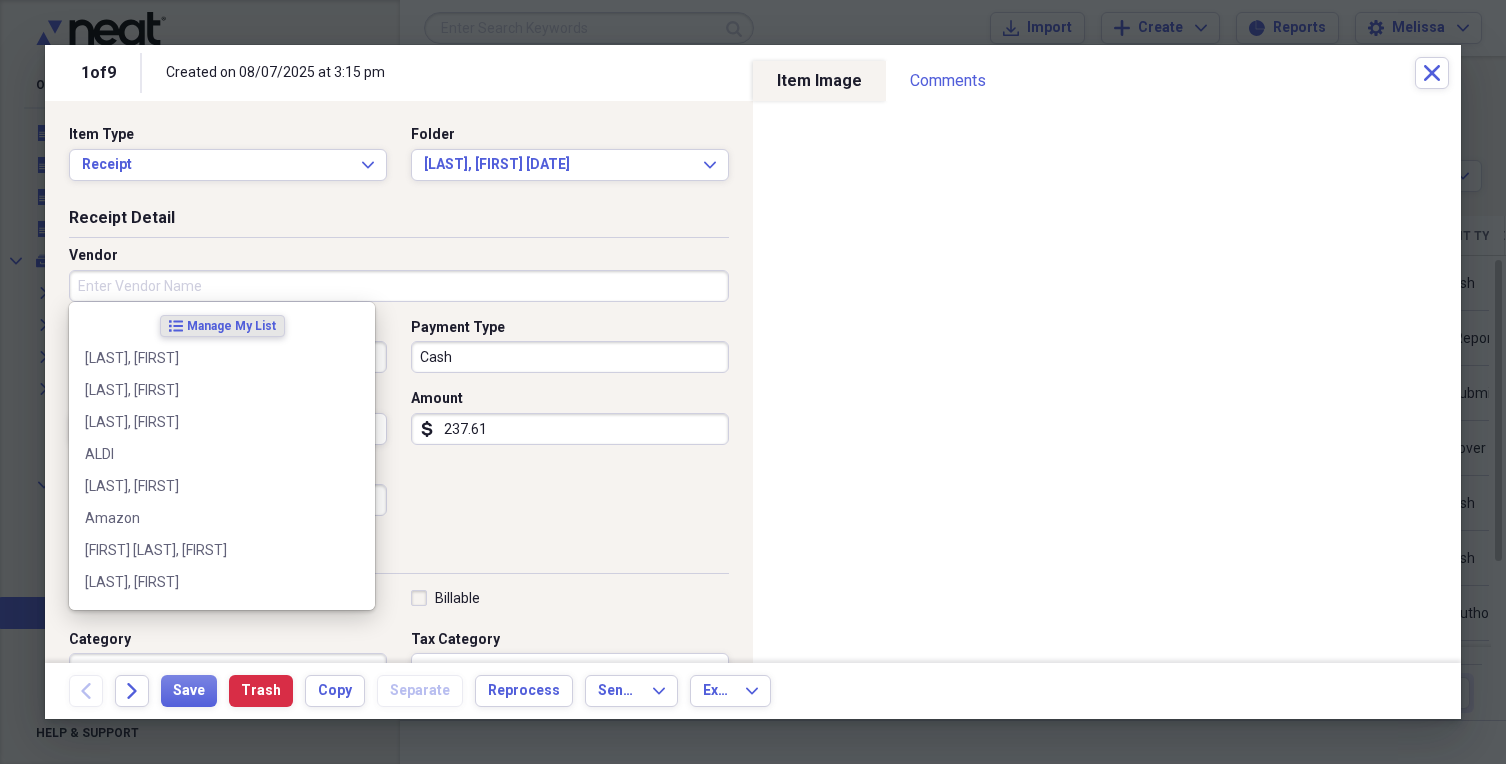 click on "Vendor" at bounding box center (399, 286) 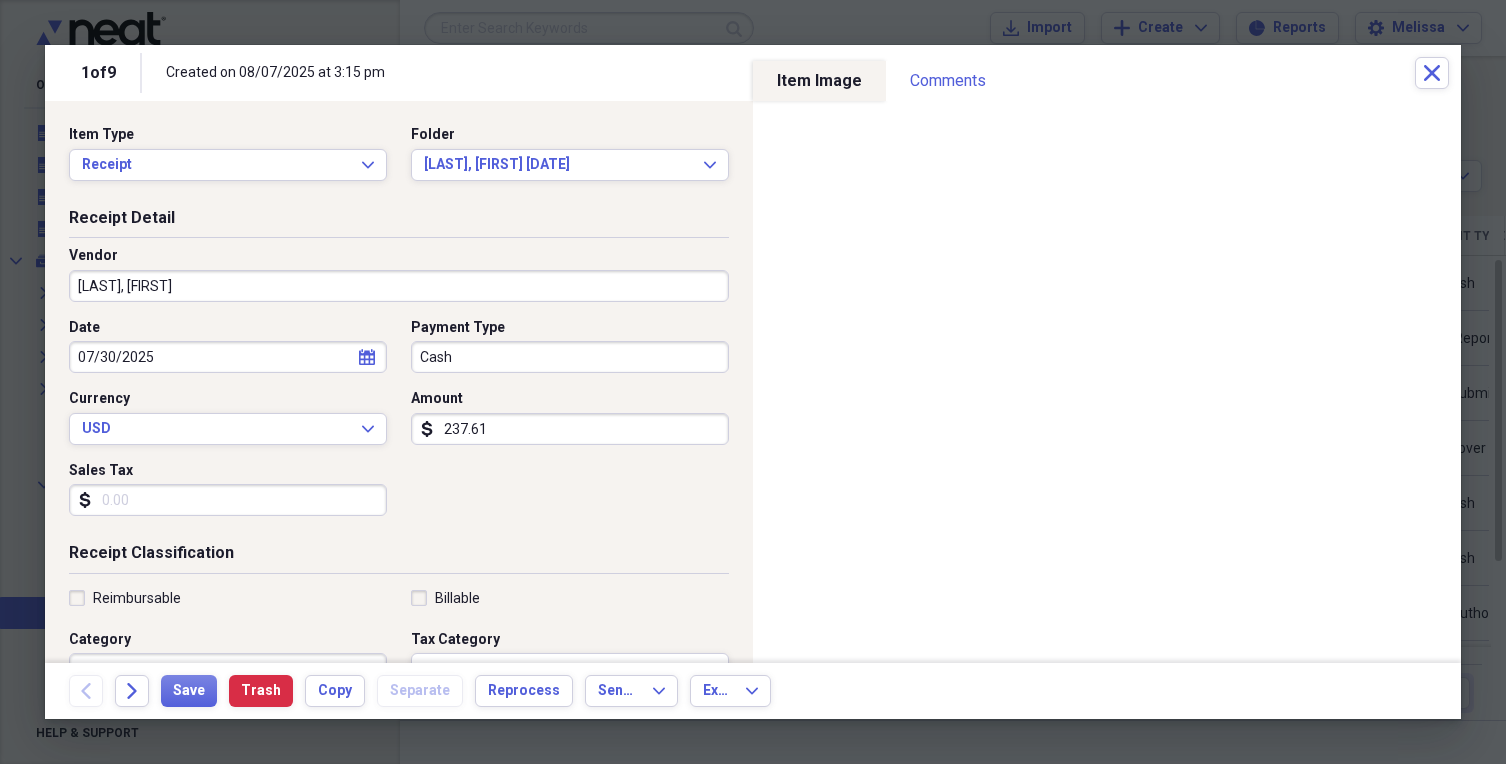 type on "[LAST], [FIRST]" 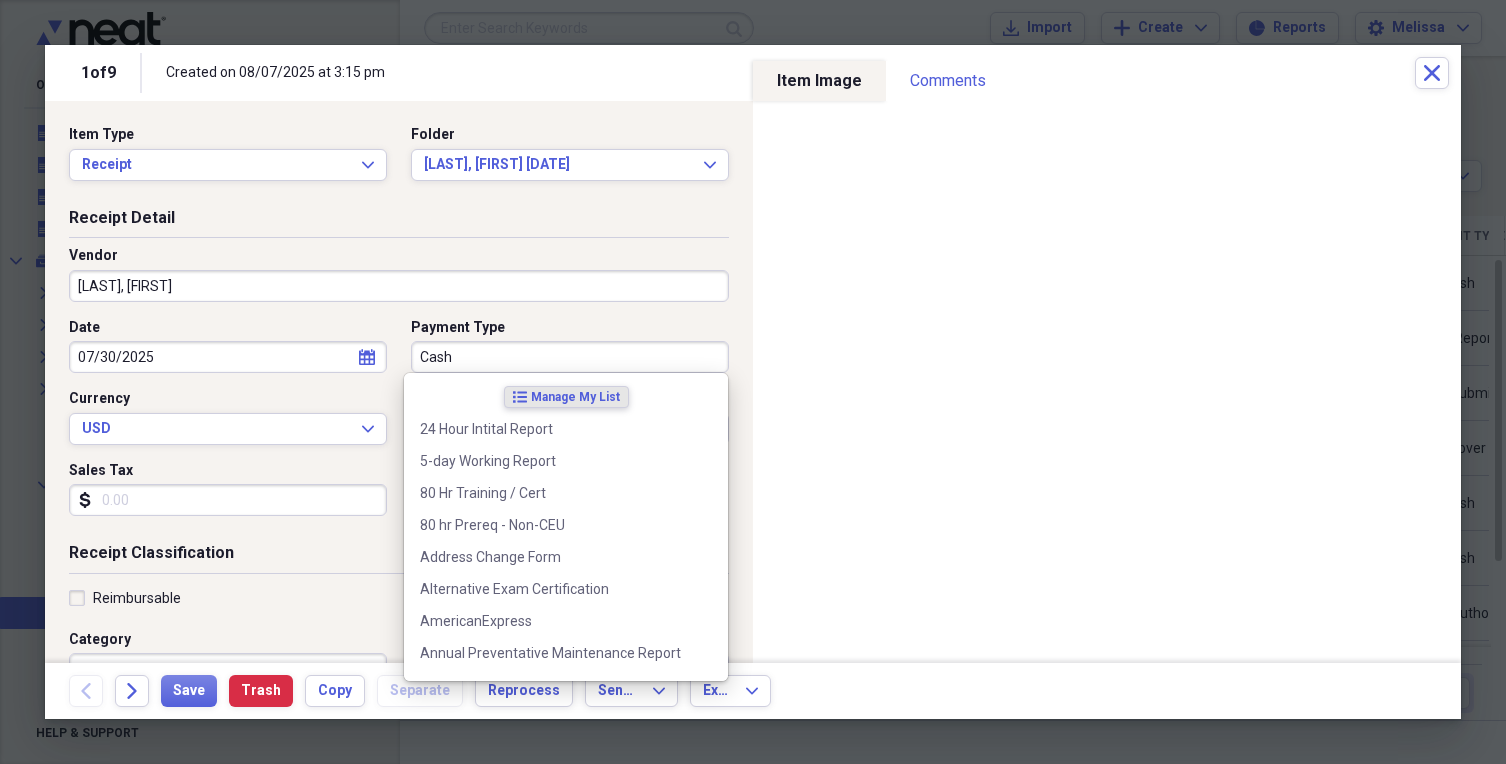 click on "Cash" at bounding box center [570, 357] 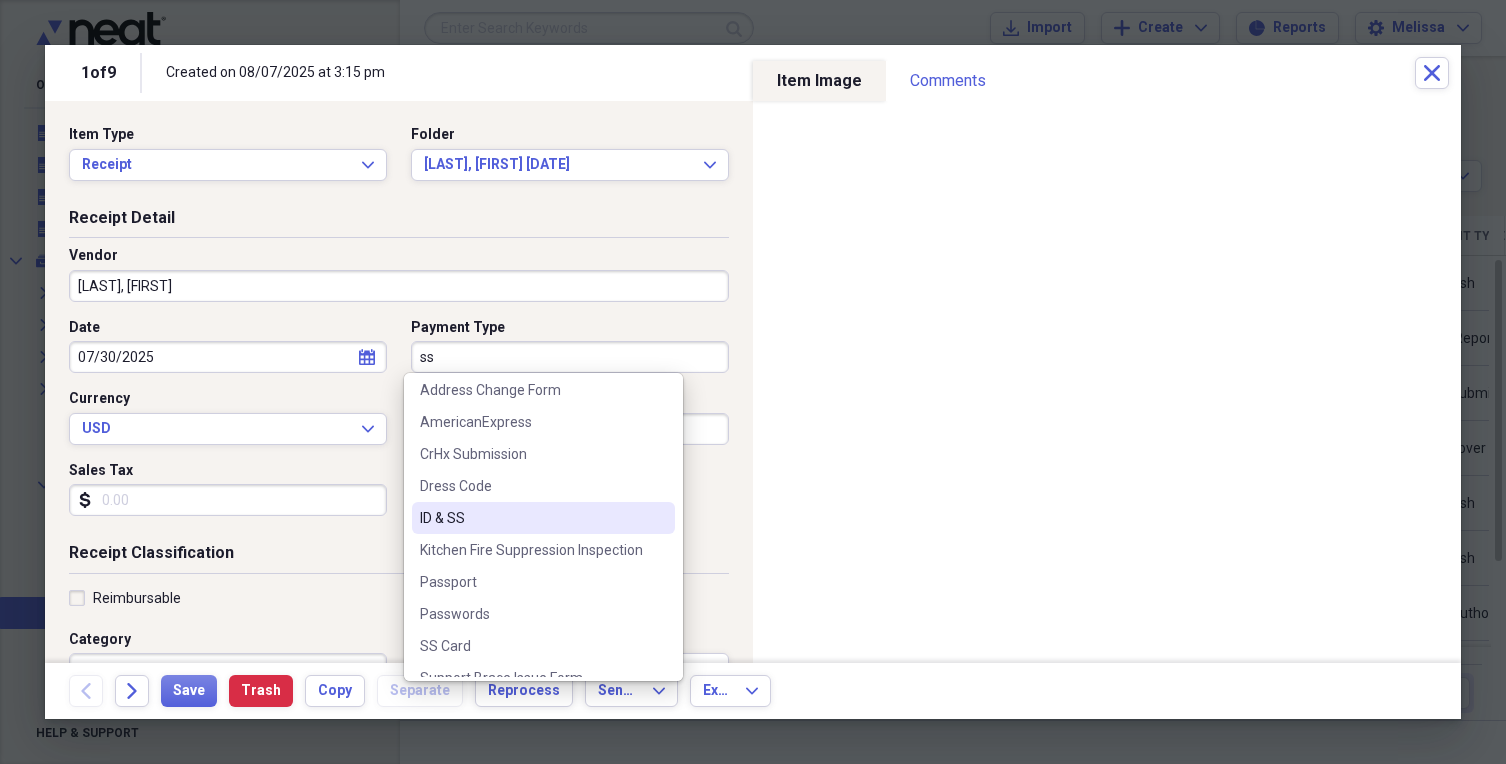 scroll, scrollTop: 60, scrollLeft: 0, axis: vertical 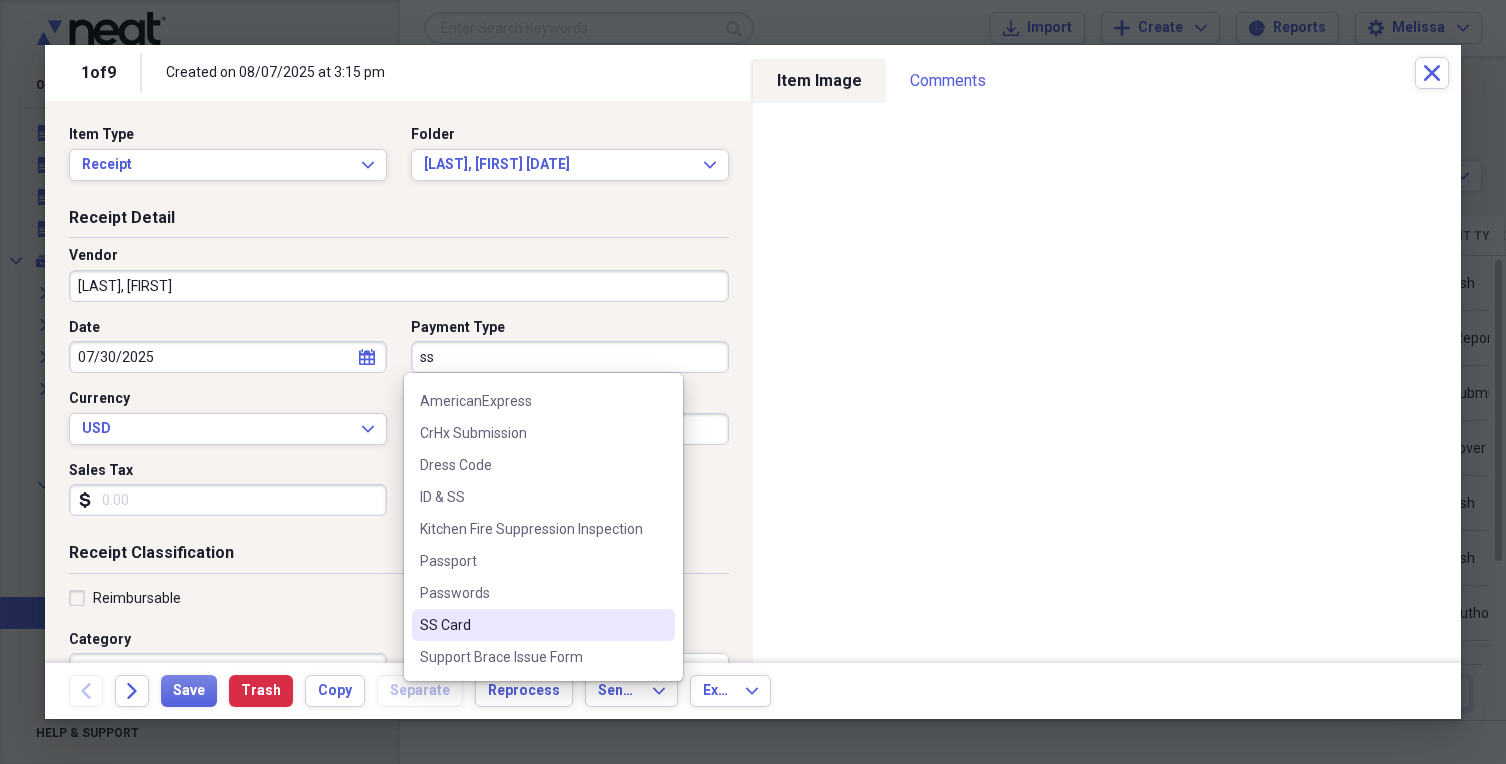 click on "SS Card" at bounding box center (531, 625) 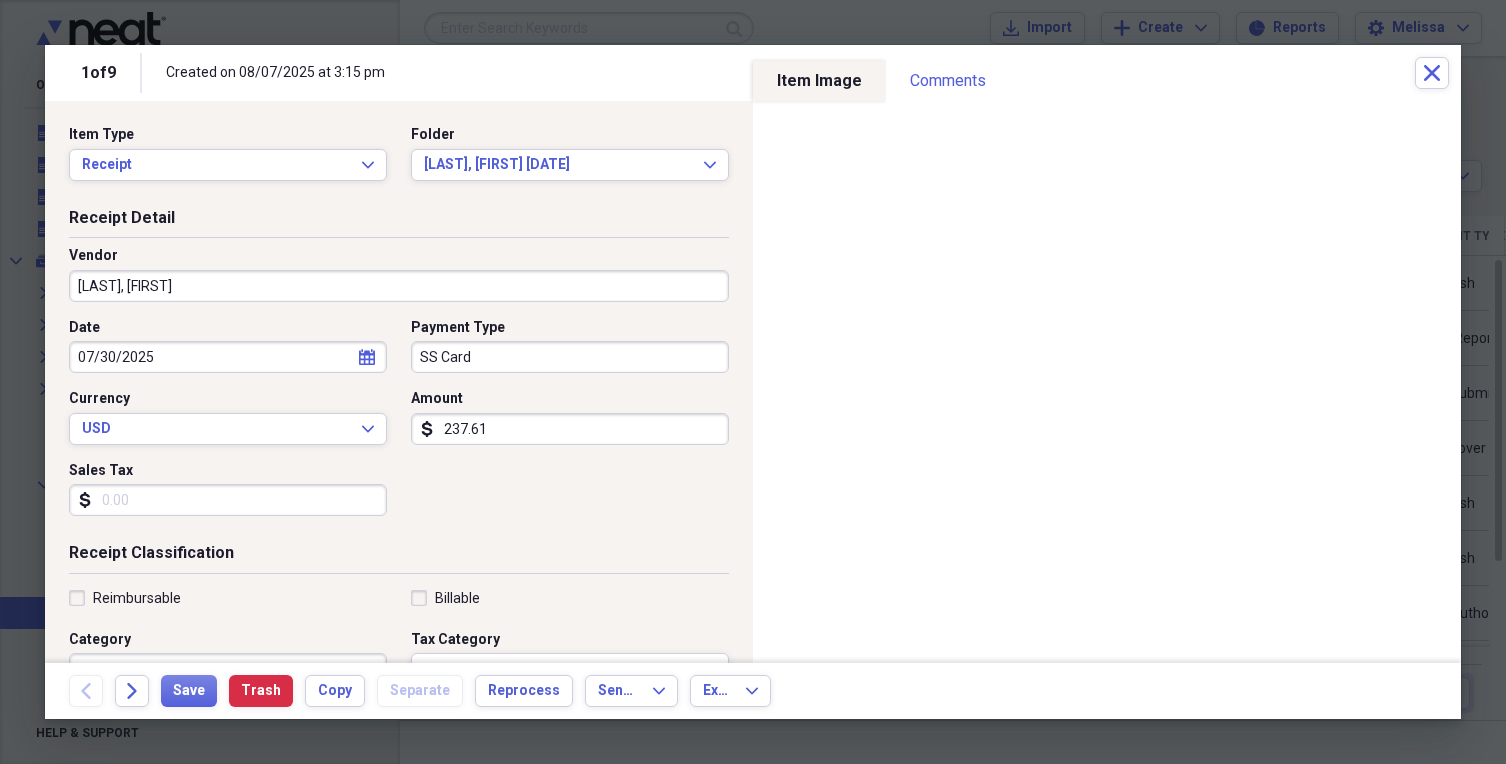 click on "237.61" at bounding box center (570, 429) 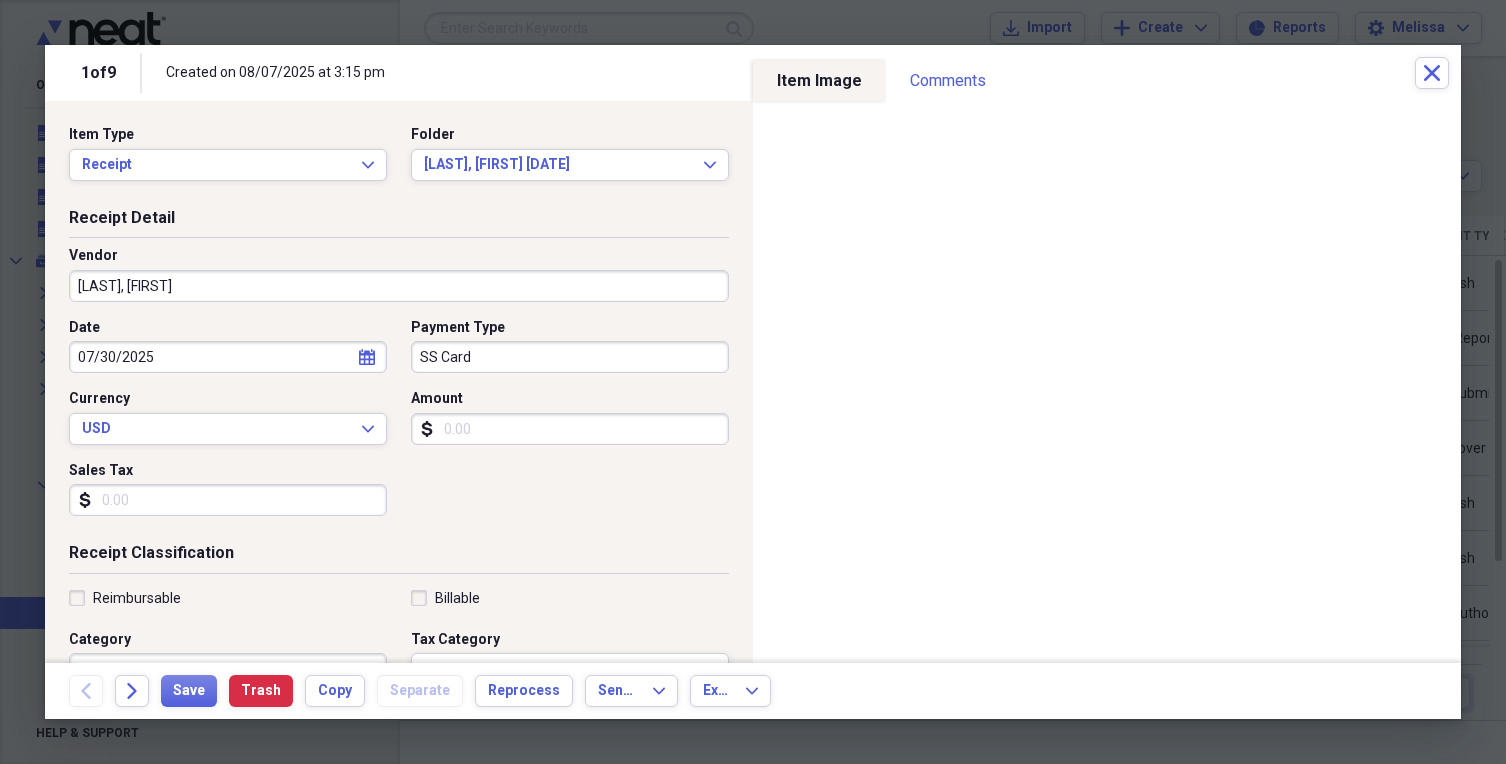 type 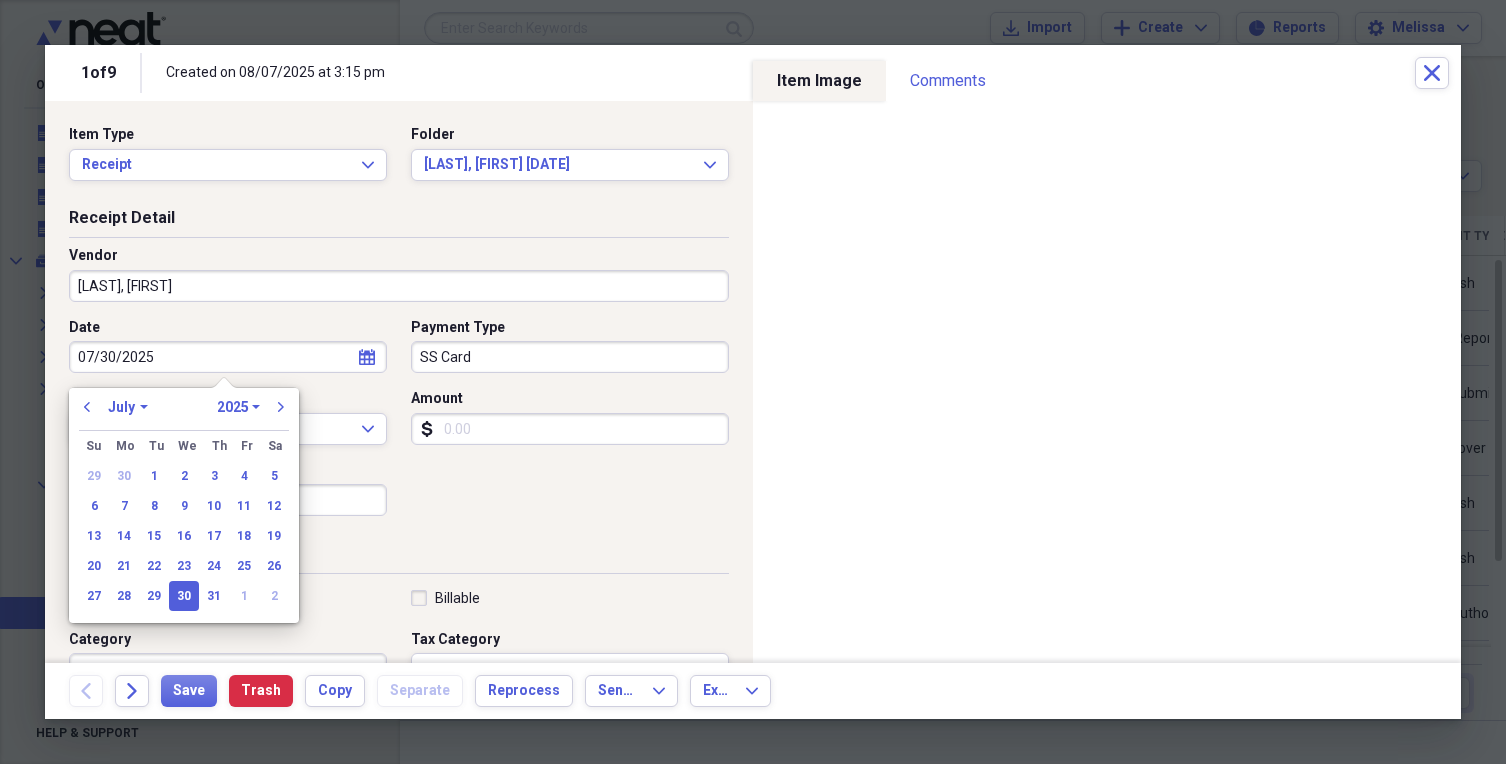 click on "07/30/2025" at bounding box center [228, 357] 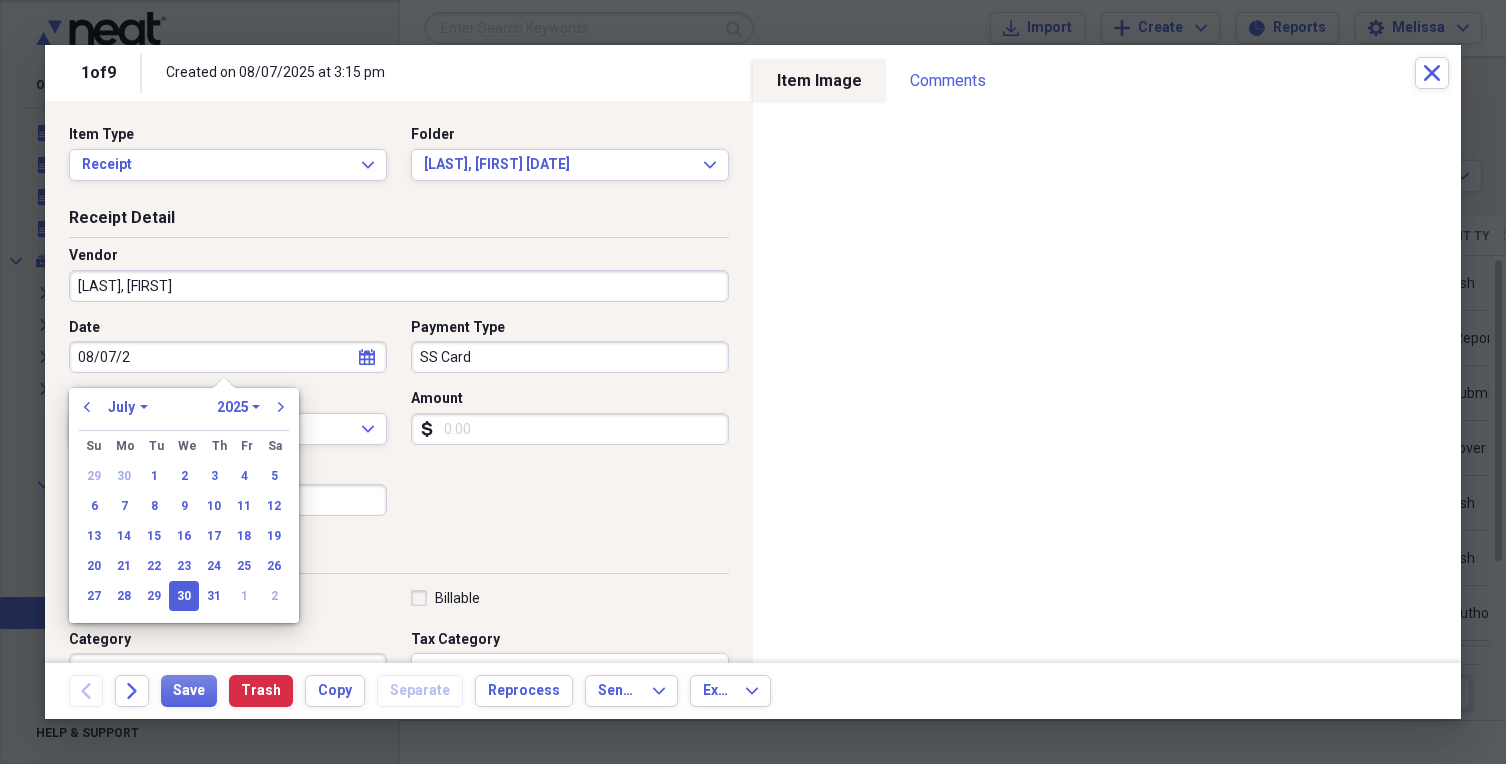 type on "08/07/20" 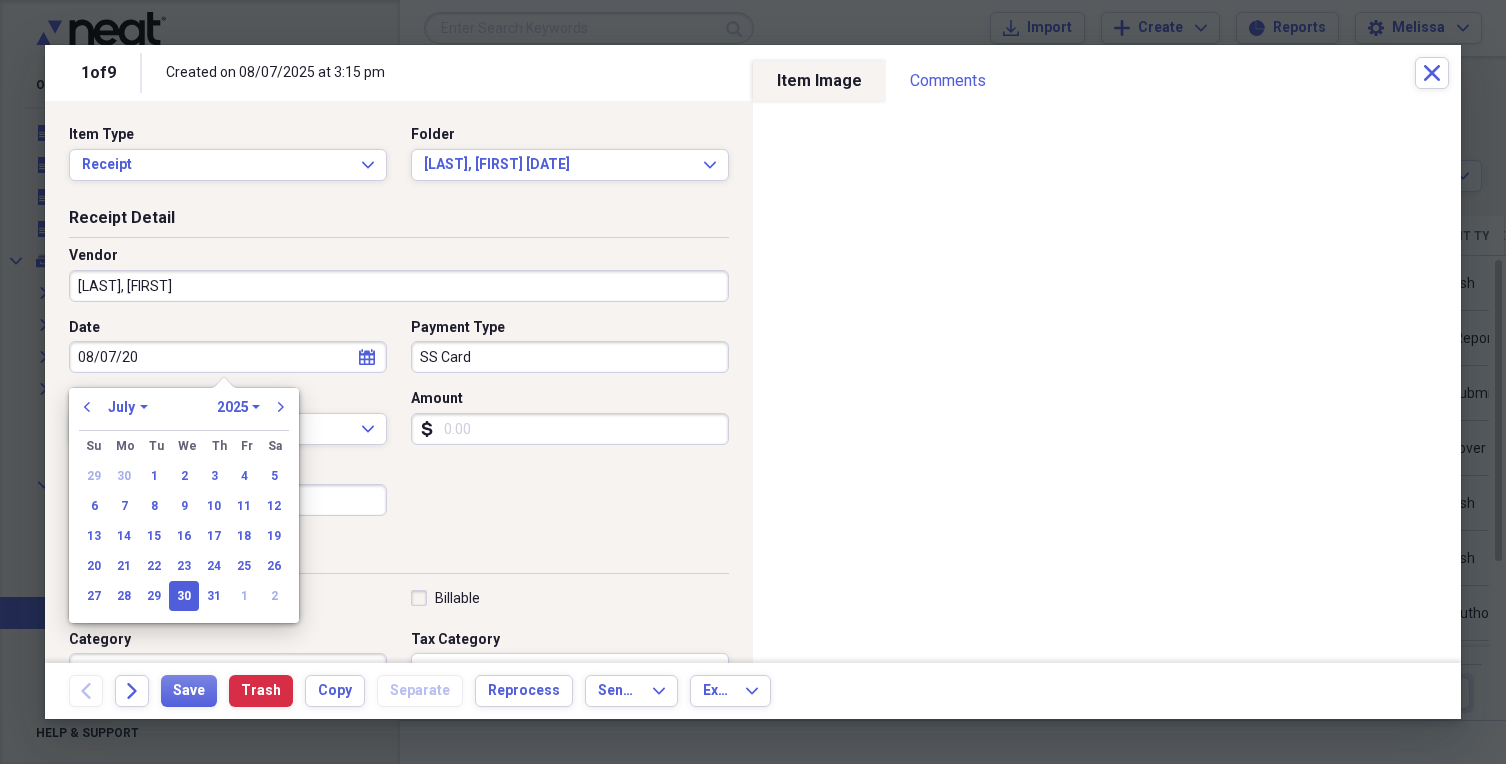 select on "7" 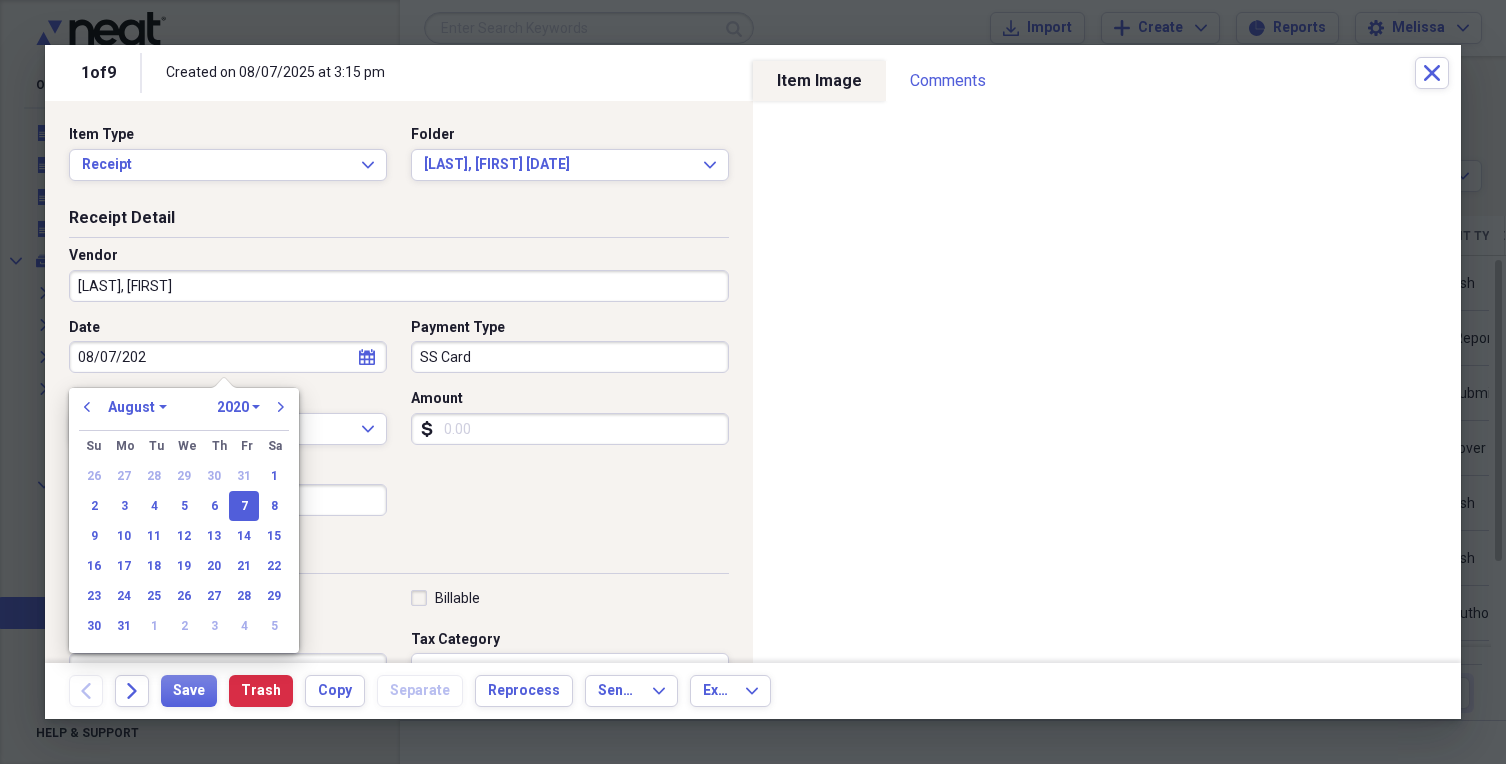 type on "08/07/2025" 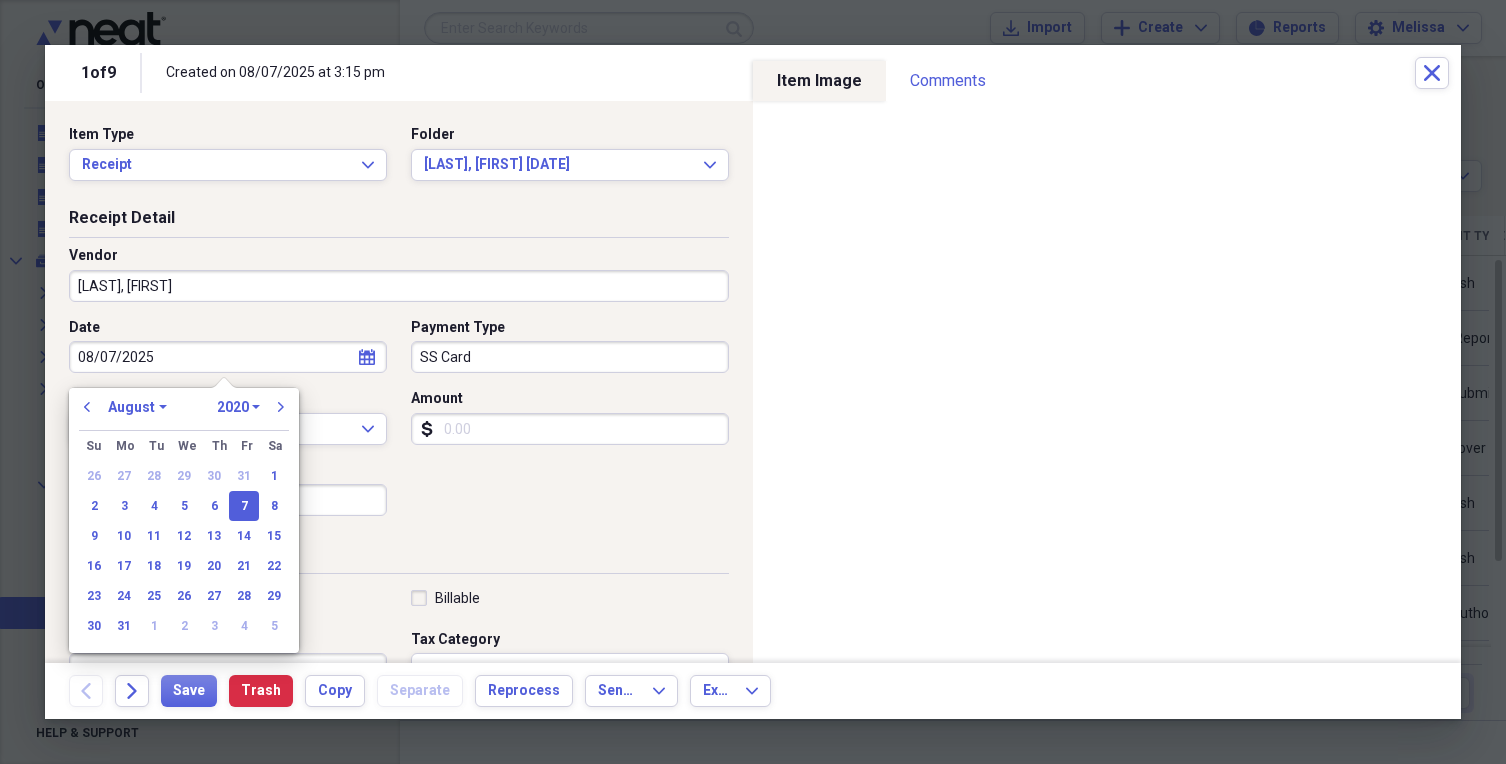 select on "2025" 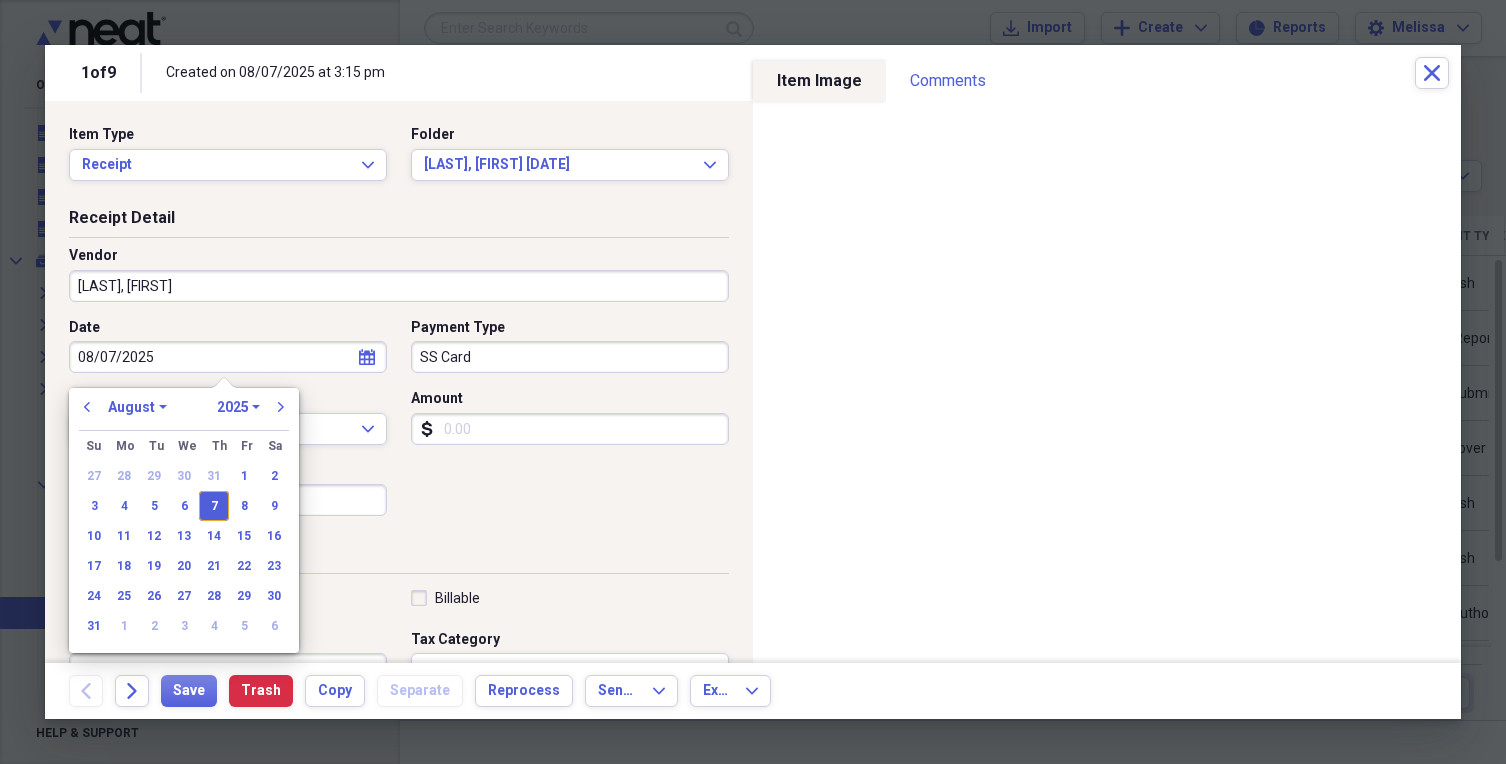 type on "08/07/2025" 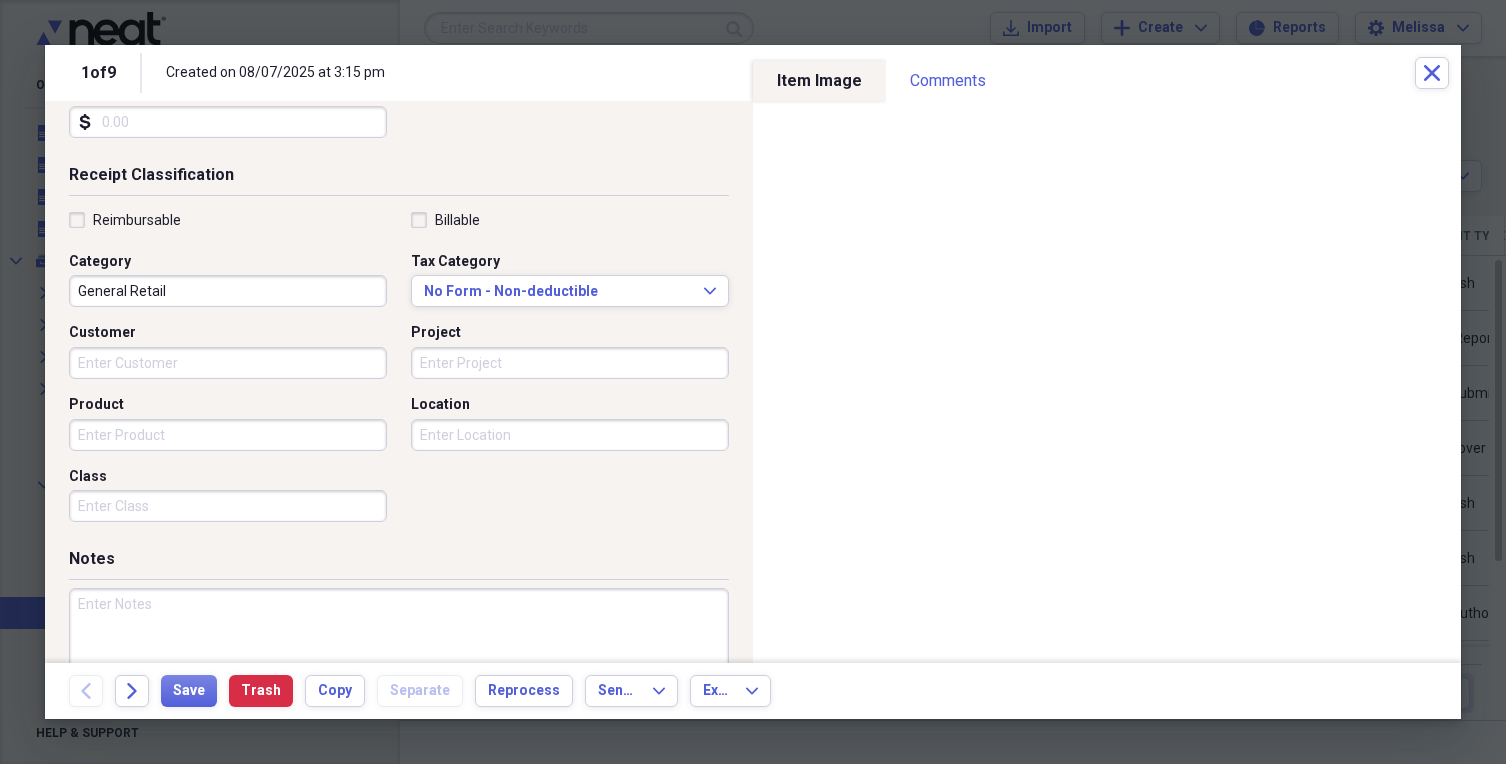 scroll, scrollTop: 400, scrollLeft: 0, axis: vertical 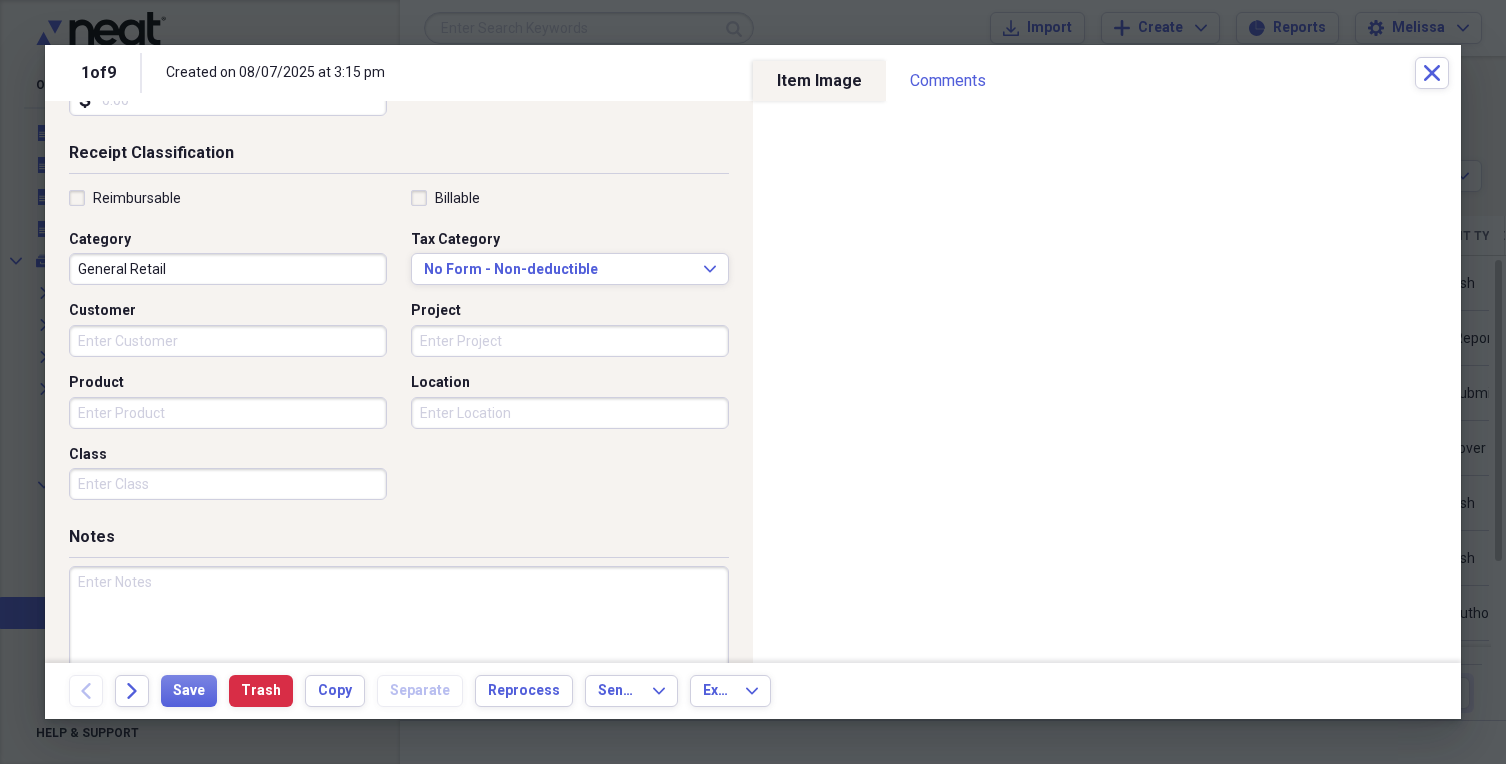 click on "General Retail" at bounding box center [228, 269] 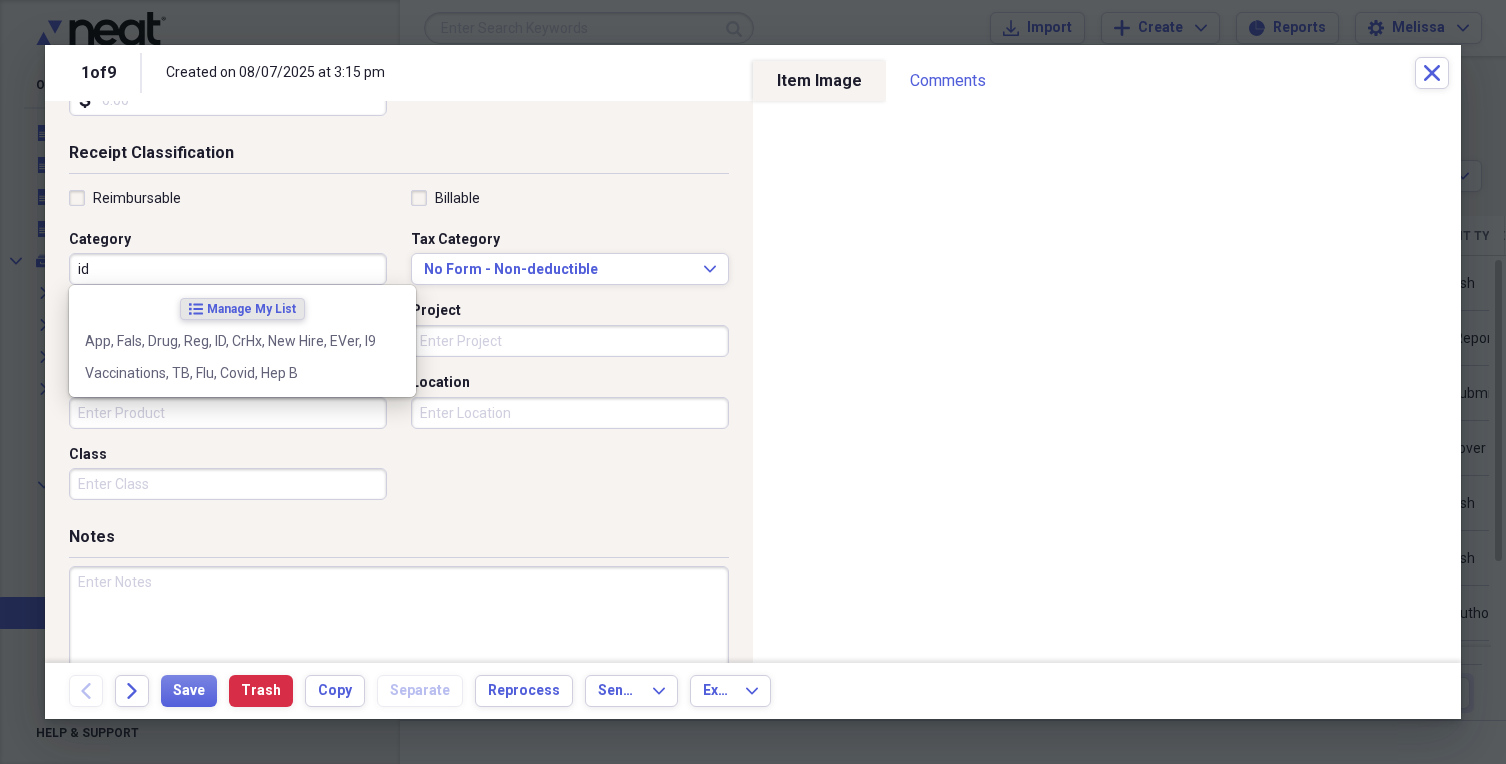 click on "App, Fals, Drug, Reg, ID, CrHx, New Hire, EVer, I9" at bounding box center (242, 341) 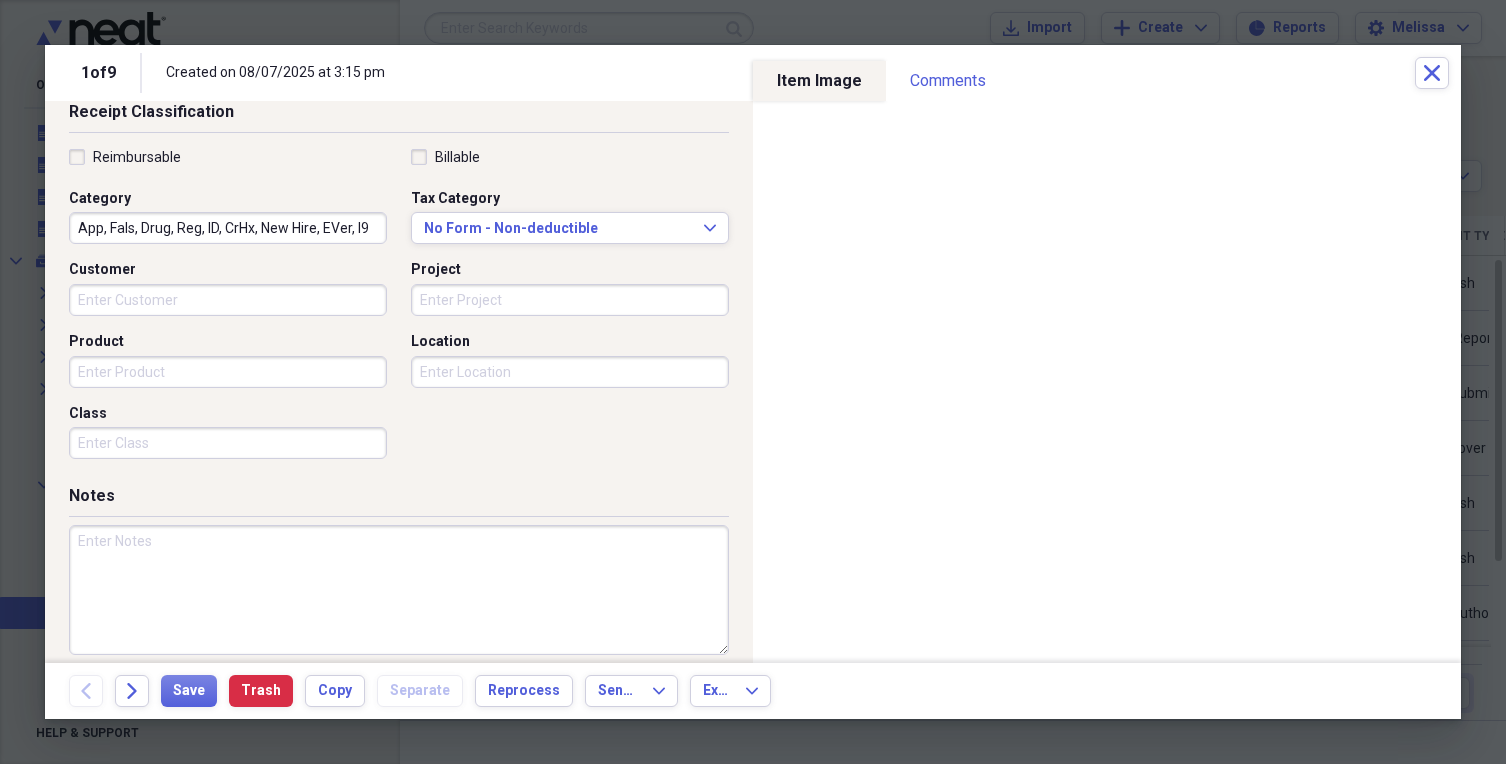 scroll, scrollTop: 459, scrollLeft: 0, axis: vertical 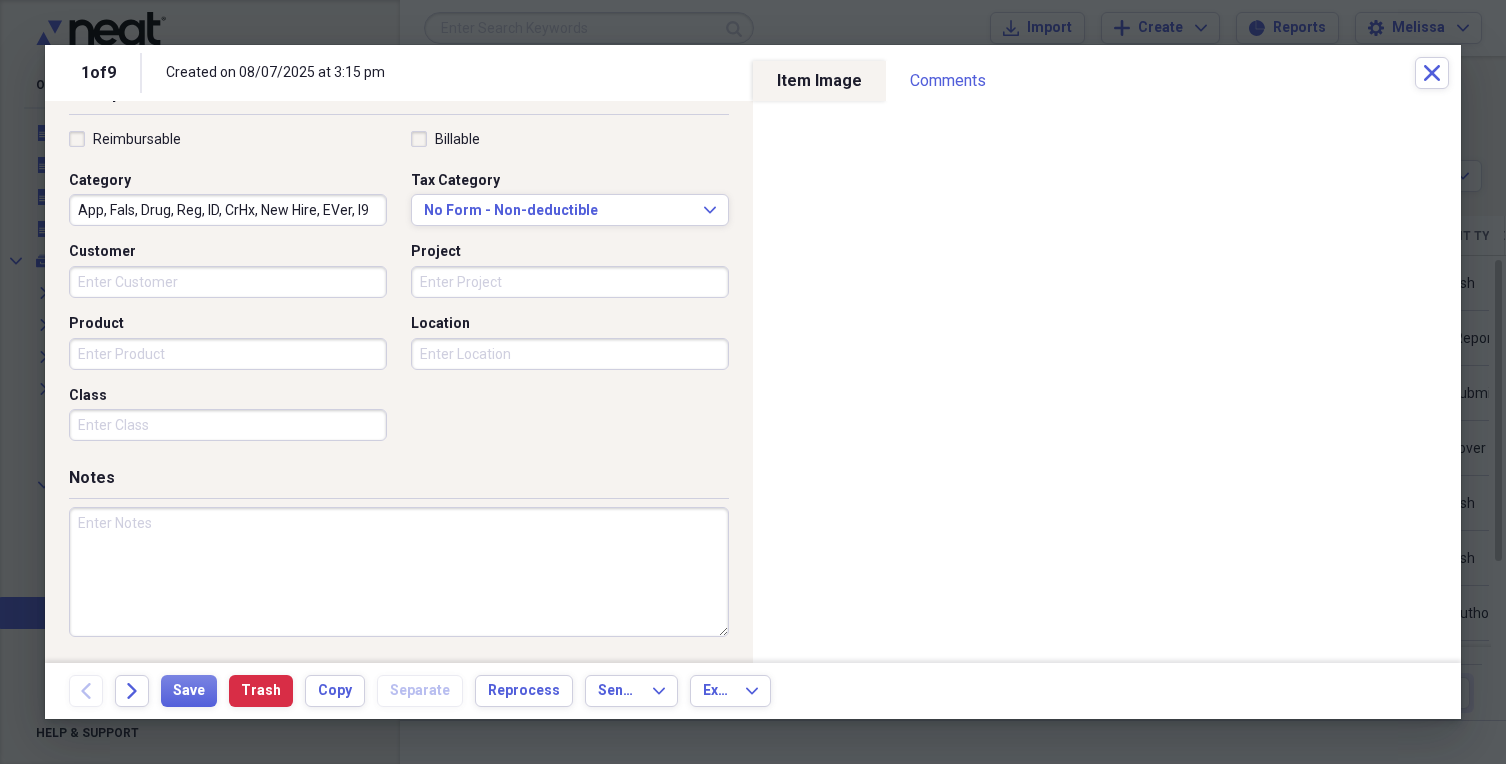 click at bounding box center (399, 572) 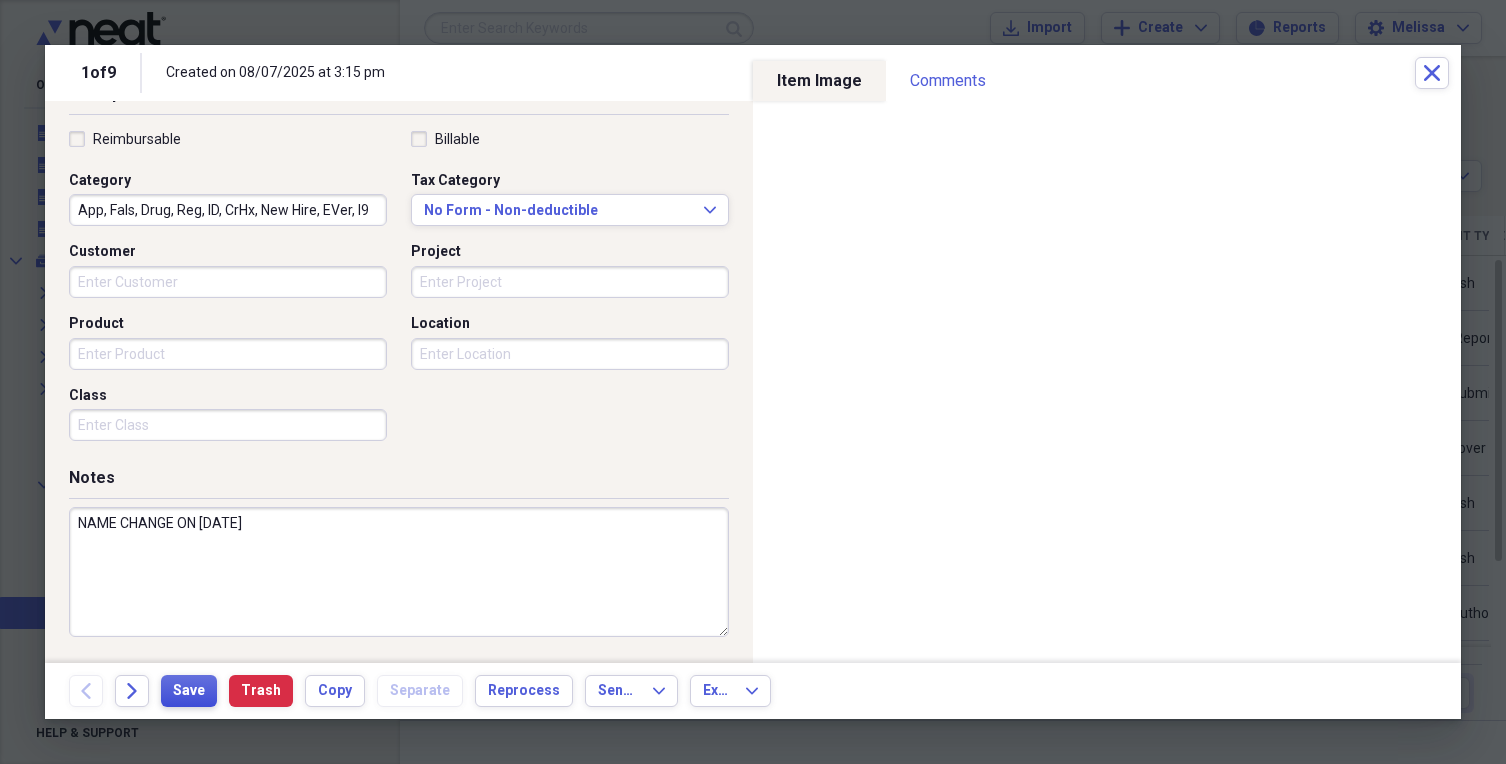 type on "NAME CHANGE ON [DATE]" 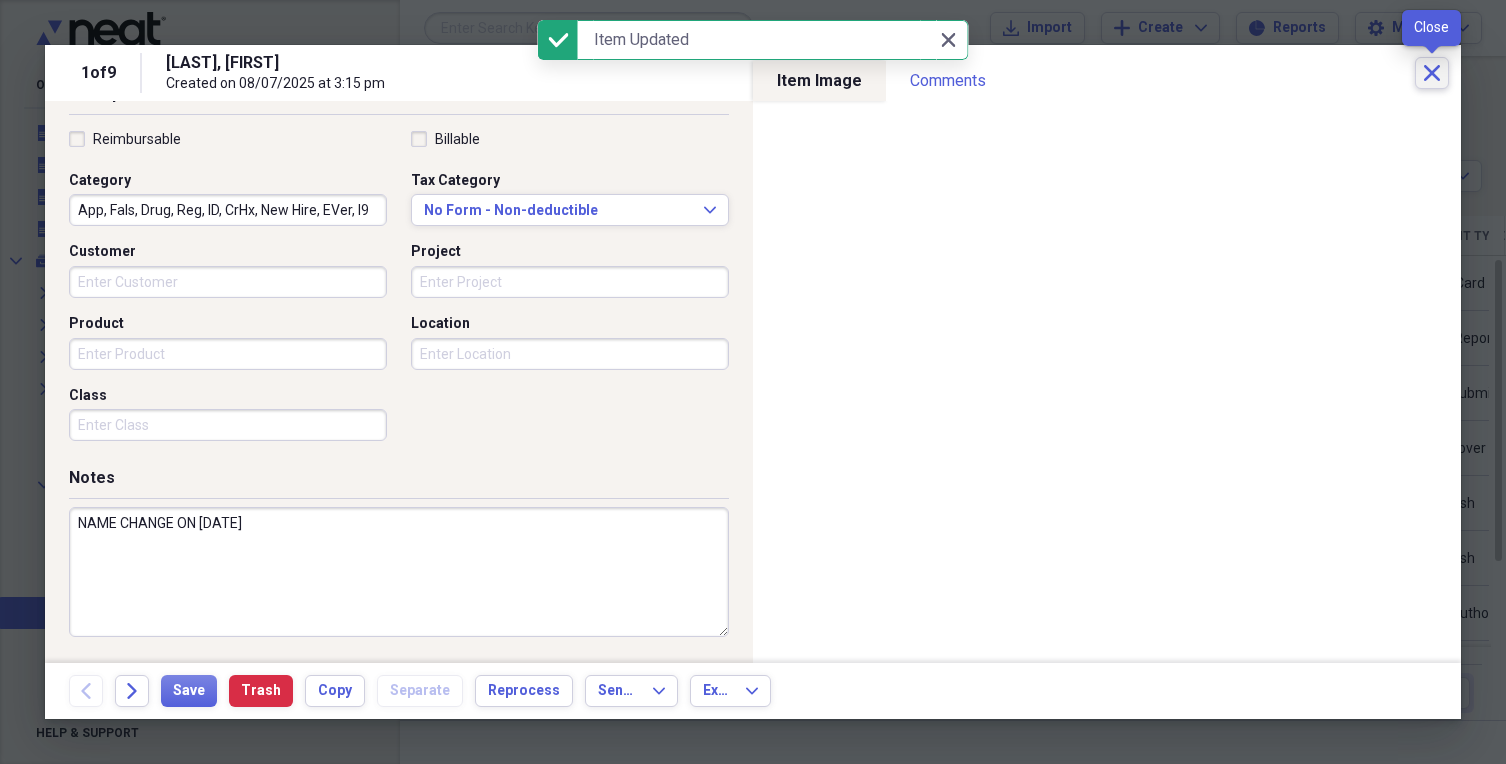 click on "Close" 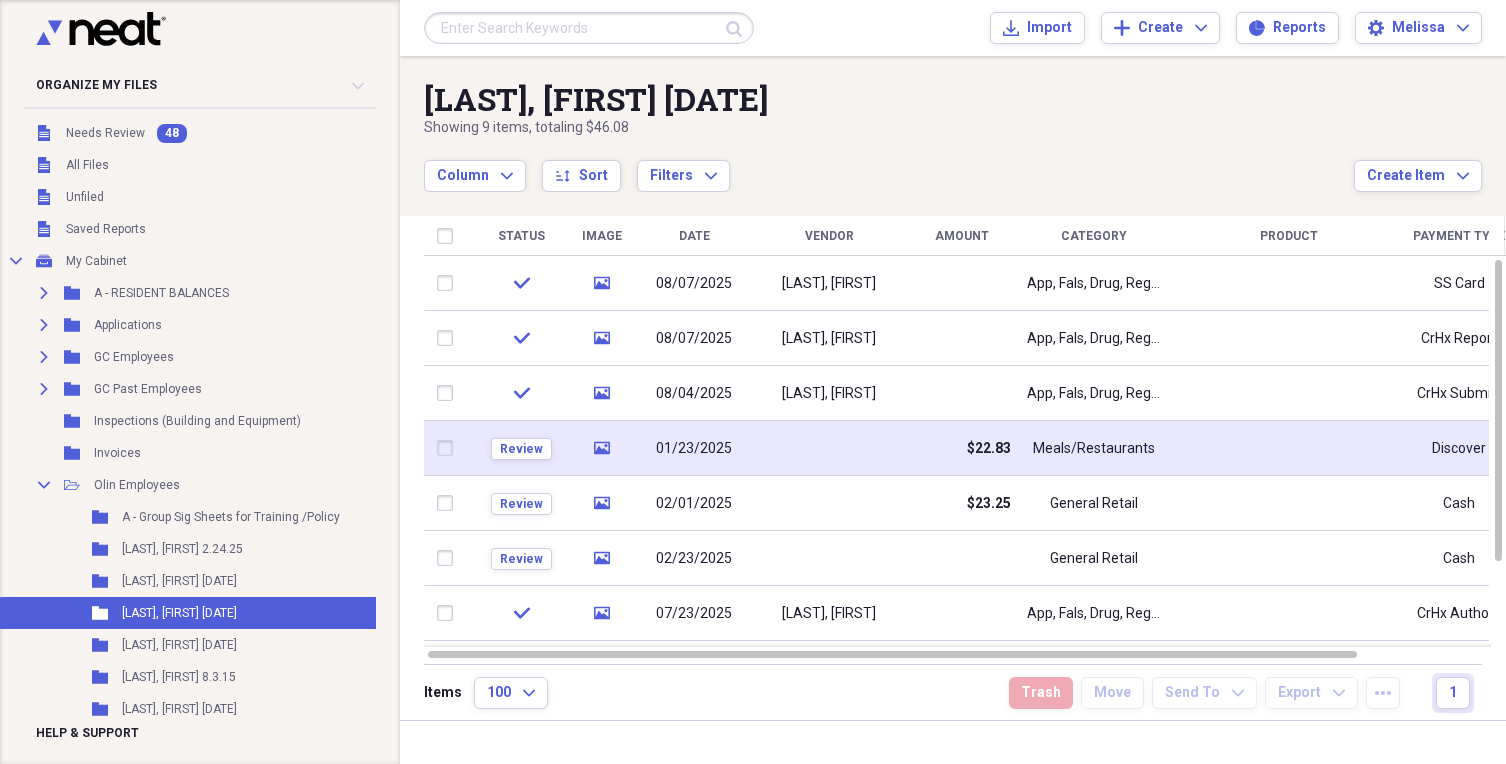 click at bounding box center [829, 448] 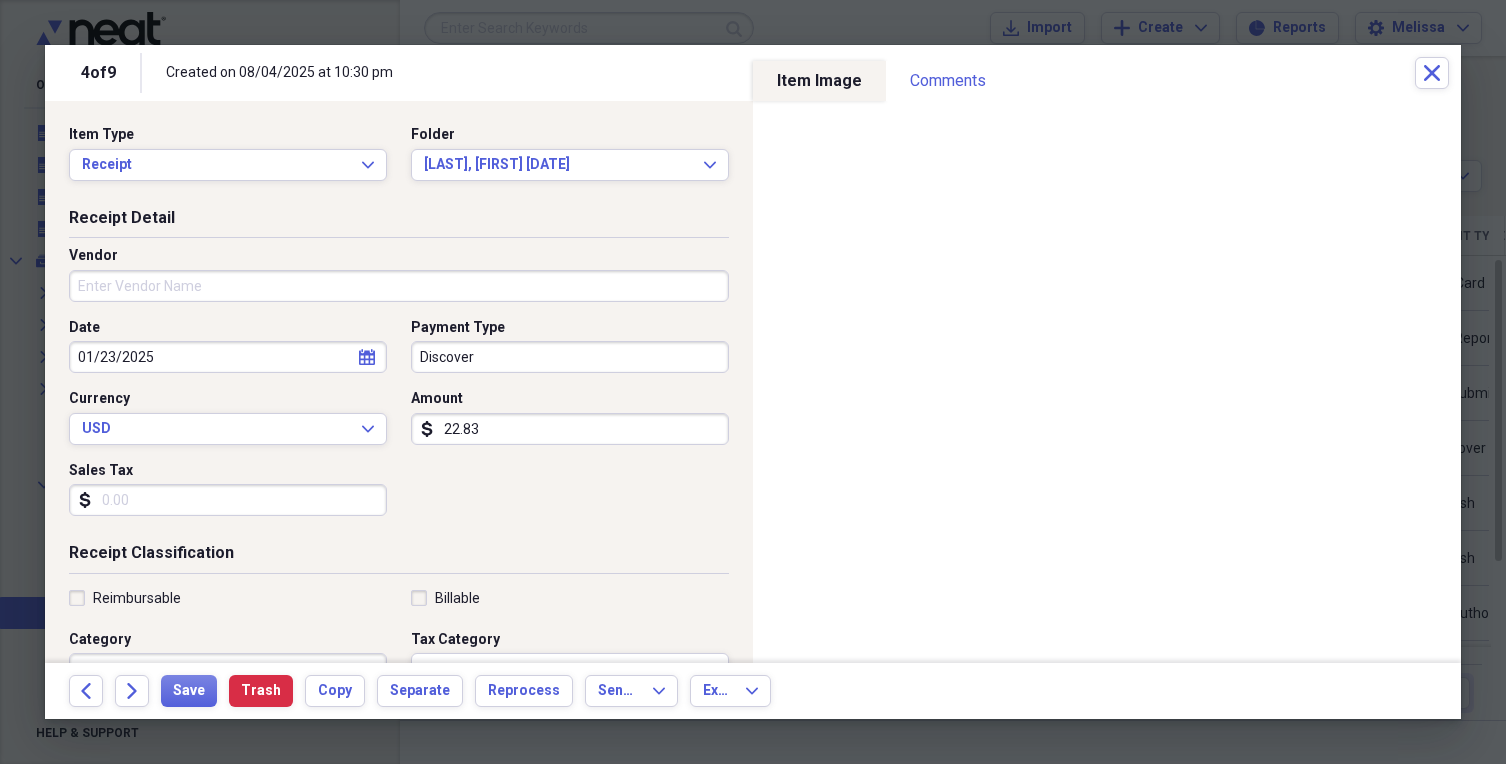 click on "Vendor" at bounding box center (399, 286) 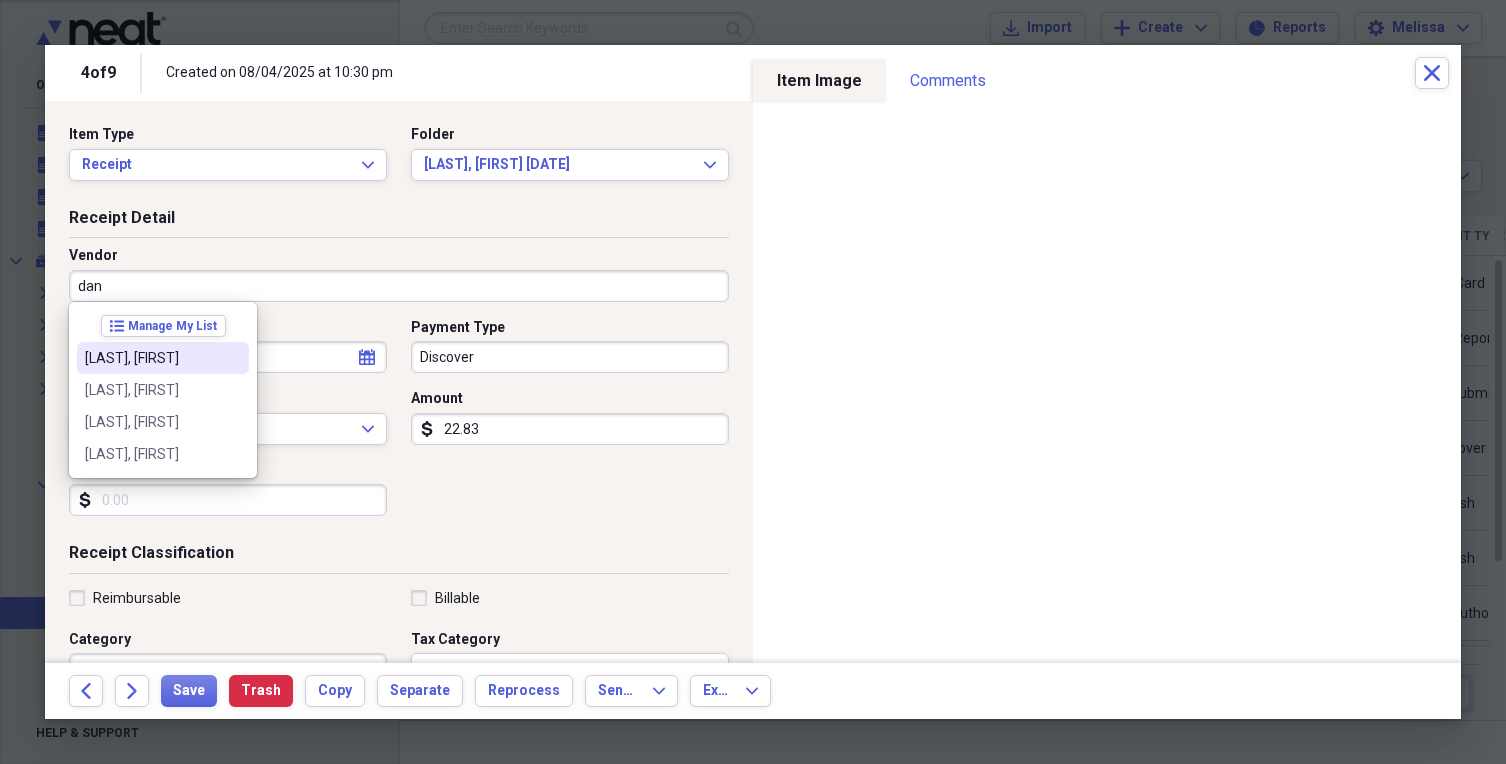 click on "[LAST], [FIRST]" at bounding box center [151, 358] 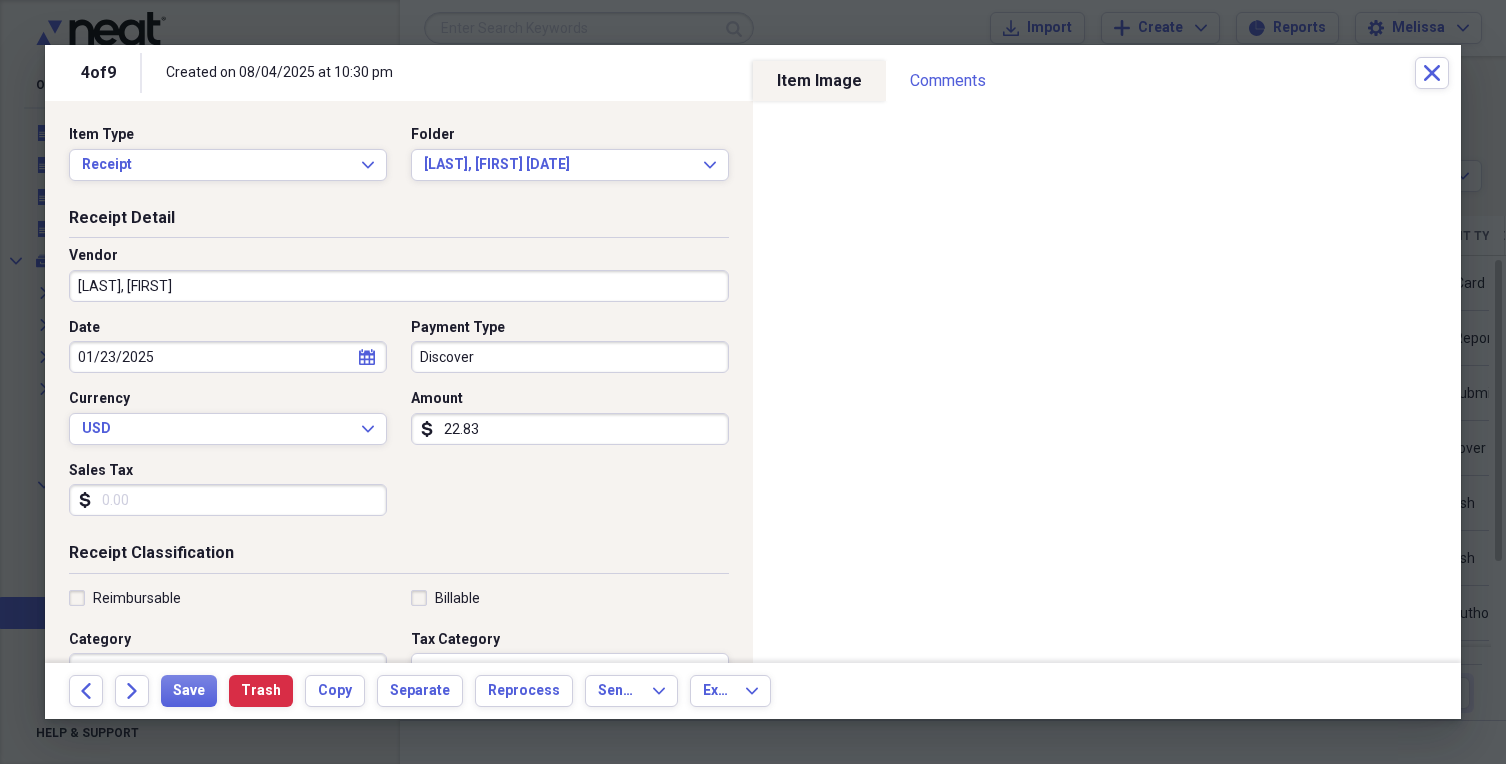 type on "App, Fals, Drug, Reg, ID, CrHx, New Hire, EVer, I9" 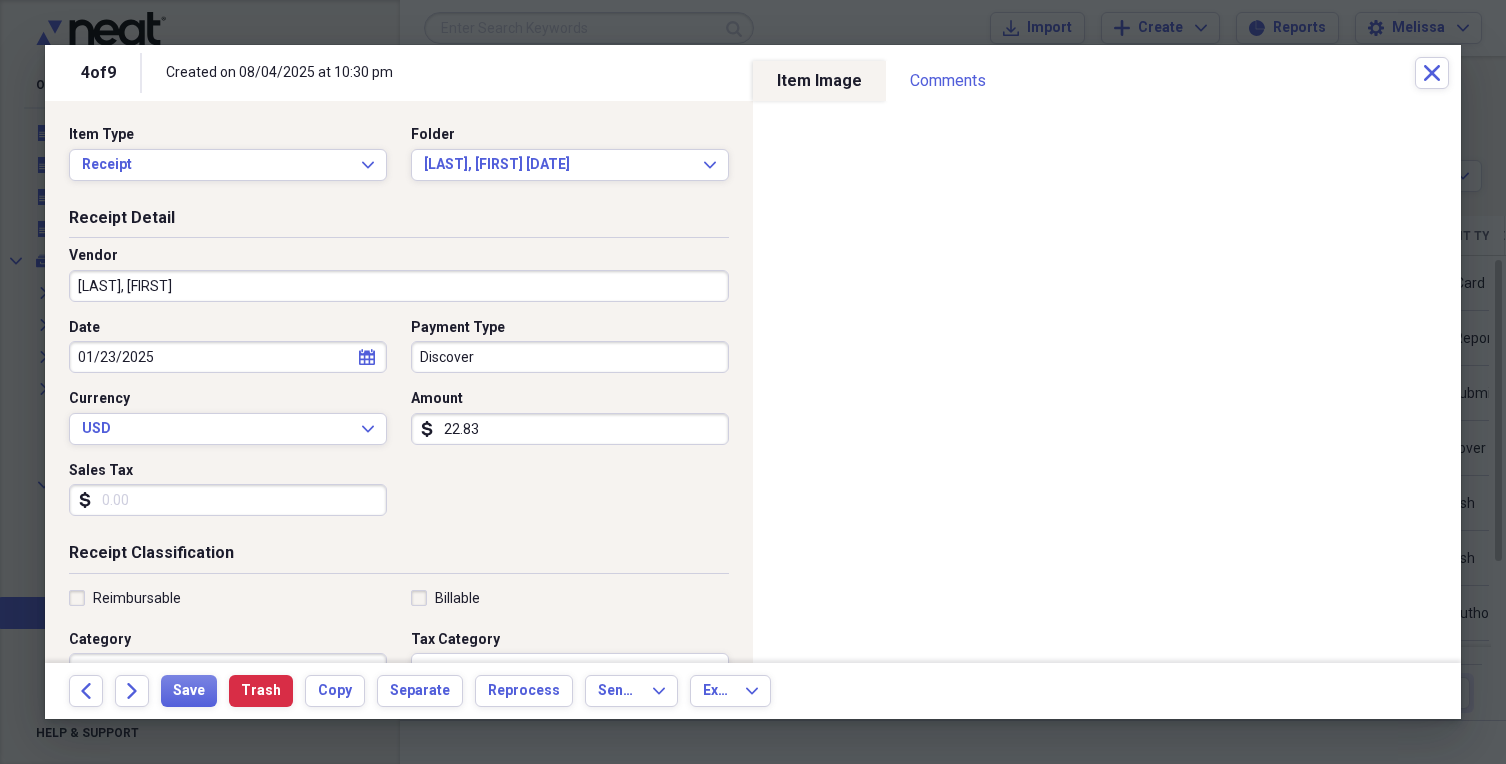 click on "Discover" at bounding box center (570, 357) 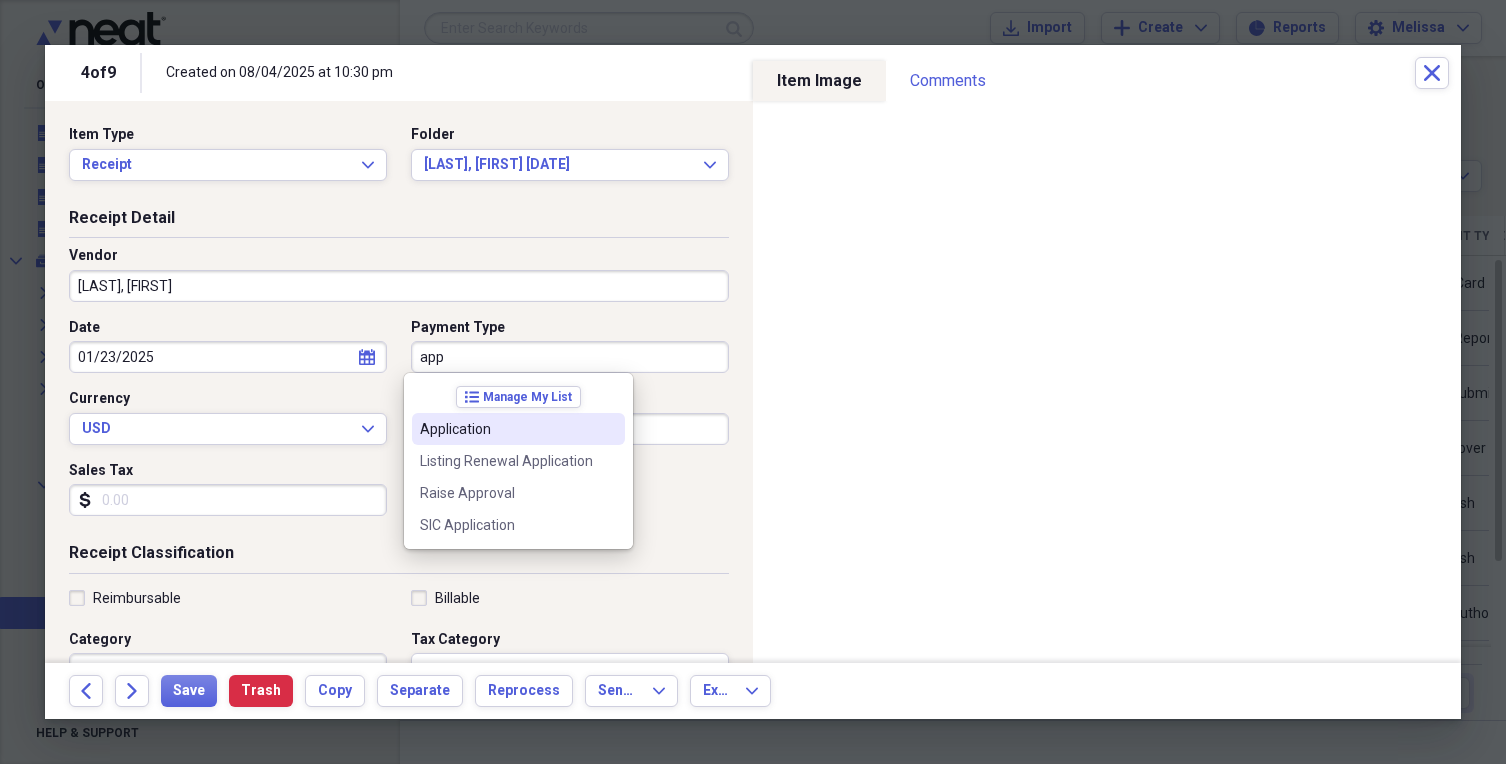 click on "Application" at bounding box center [506, 429] 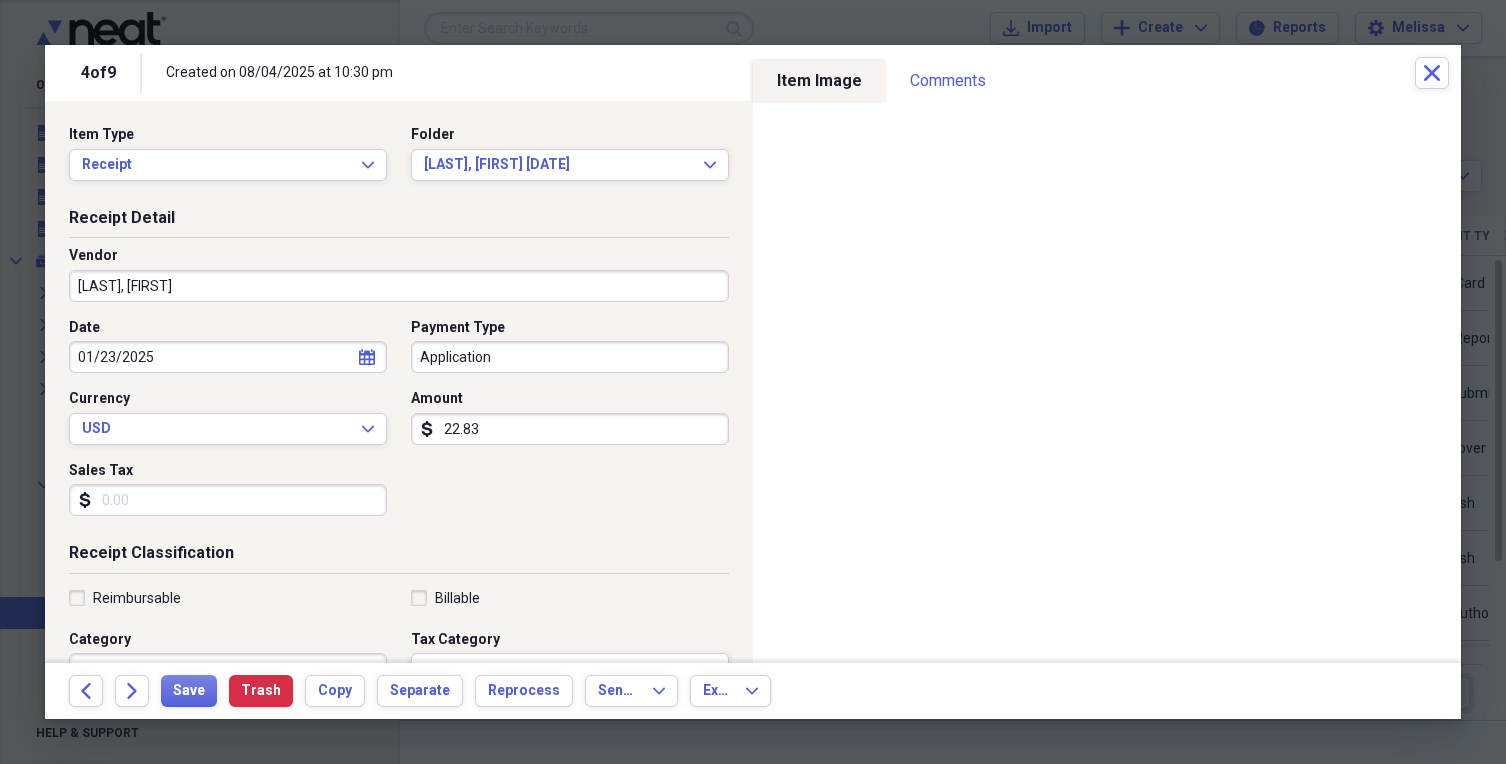 click on "22.83" at bounding box center (570, 429) 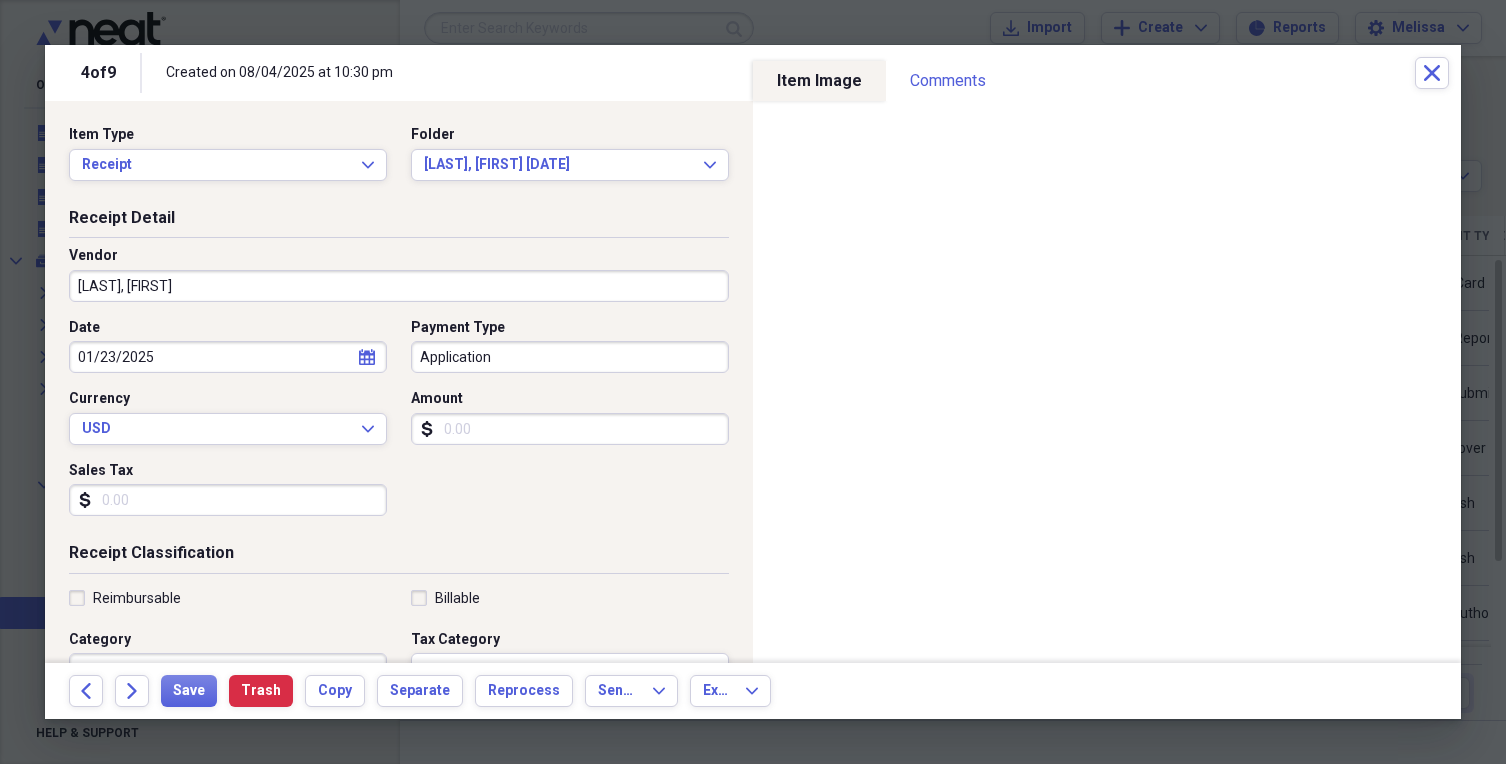scroll, scrollTop: 200, scrollLeft: 0, axis: vertical 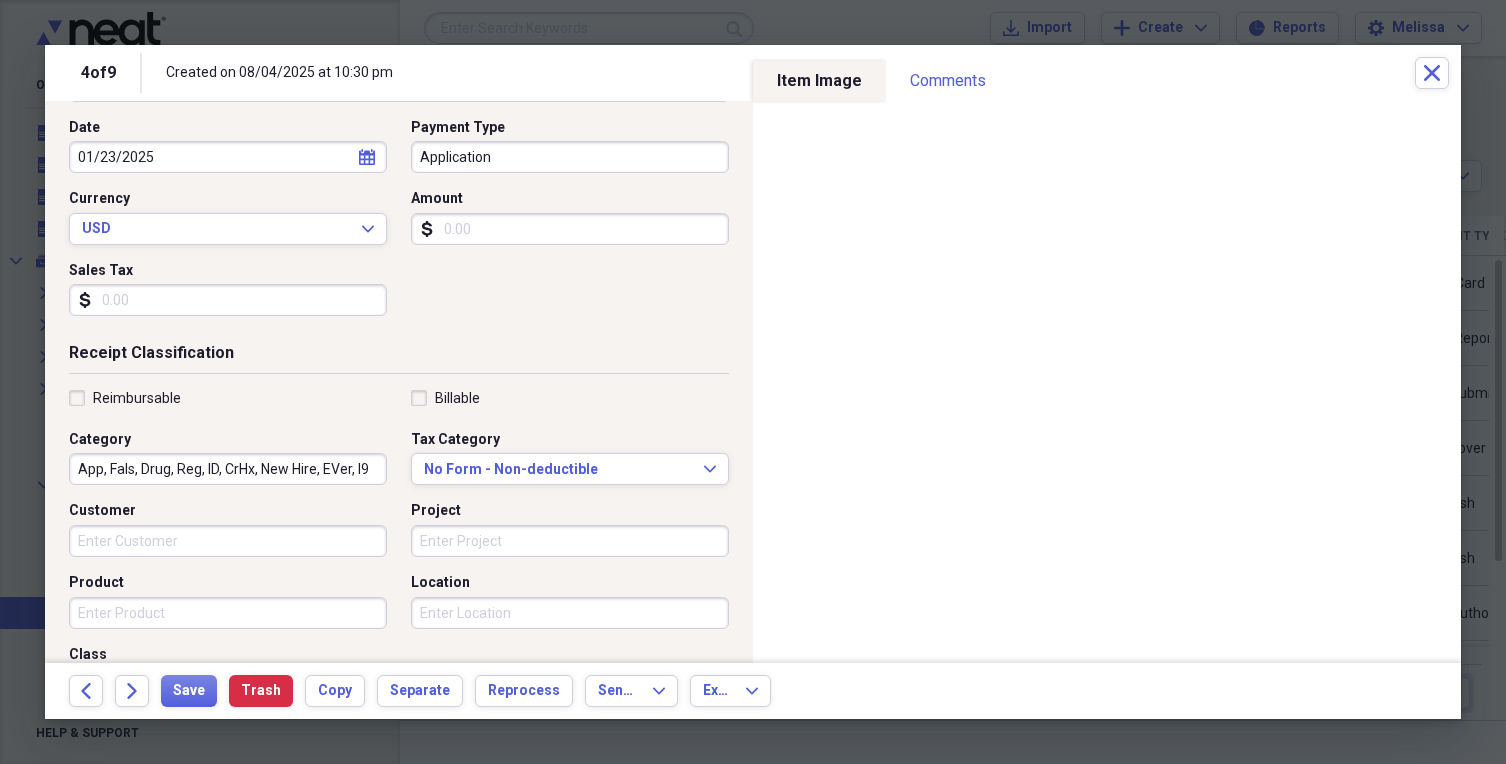 type 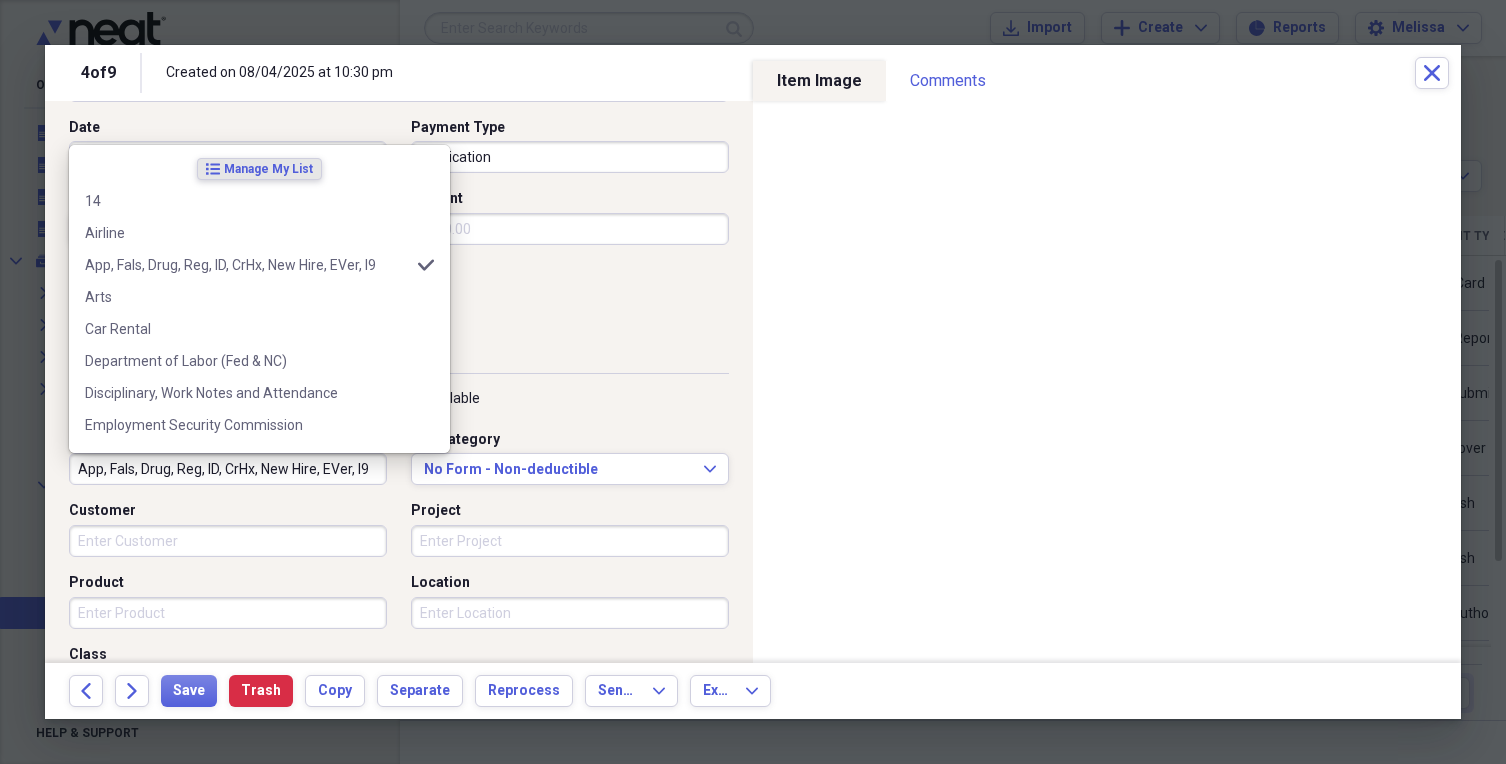 click on "App, Fals, Drug, Reg, ID, CrHx, New Hire, EVer, I9" at bounding box center [228, 469] 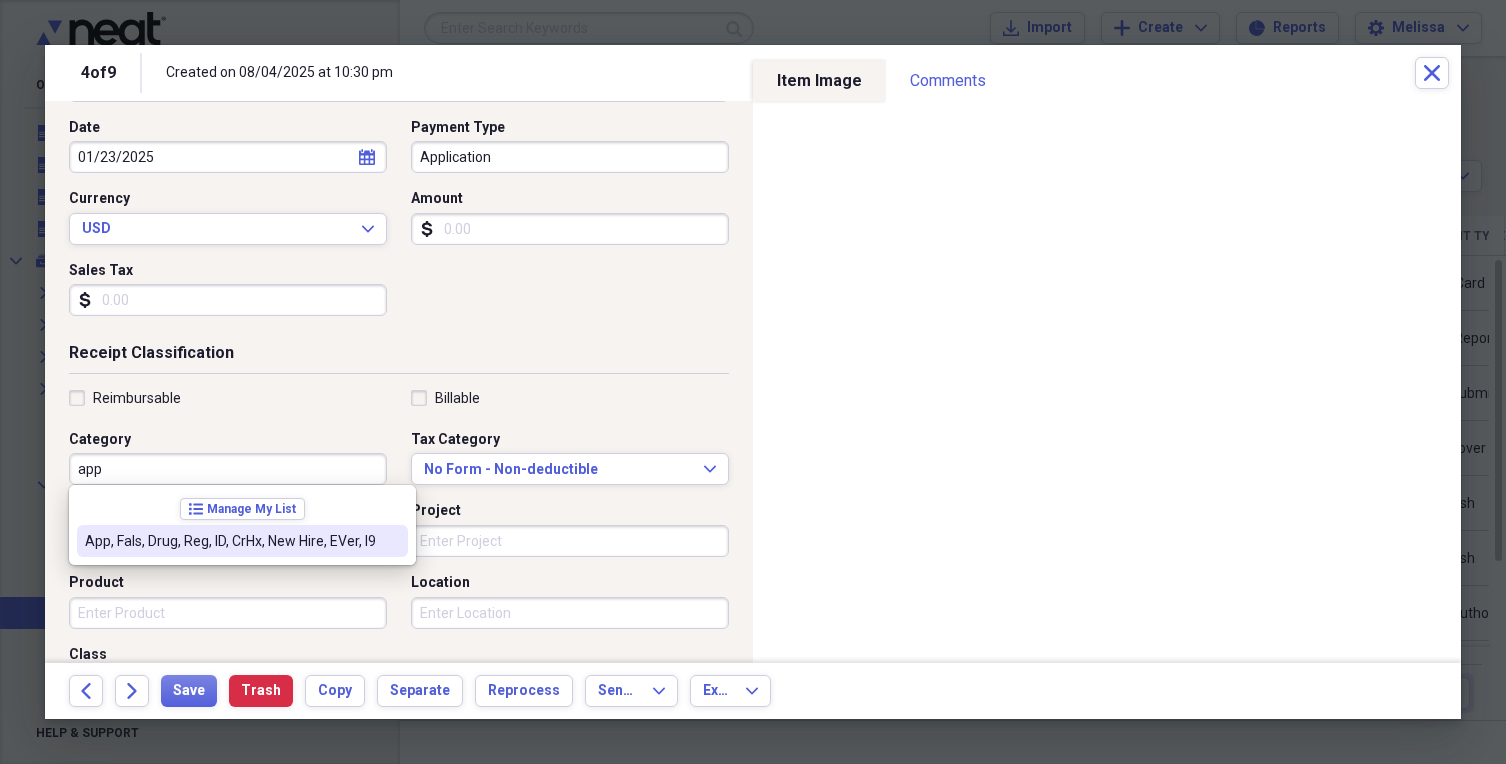 click on "App, Fals, Drug, Reg, ID, CrHx, New Hire, EVer, I9" at bounding box center [230, 541] 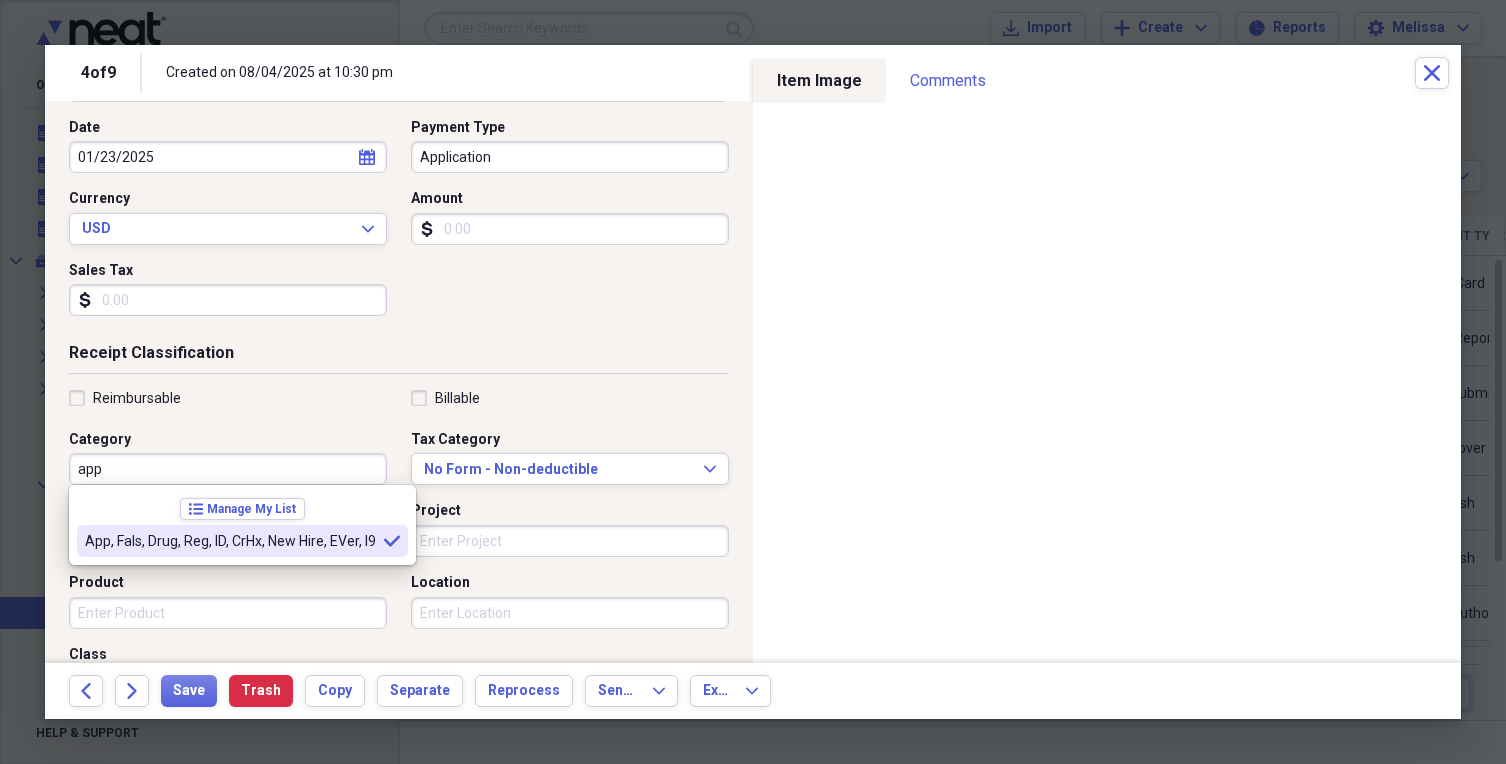 type on "App, Fals, Drug, Reg, ID, CrHx, New Hire, EVer, I9" 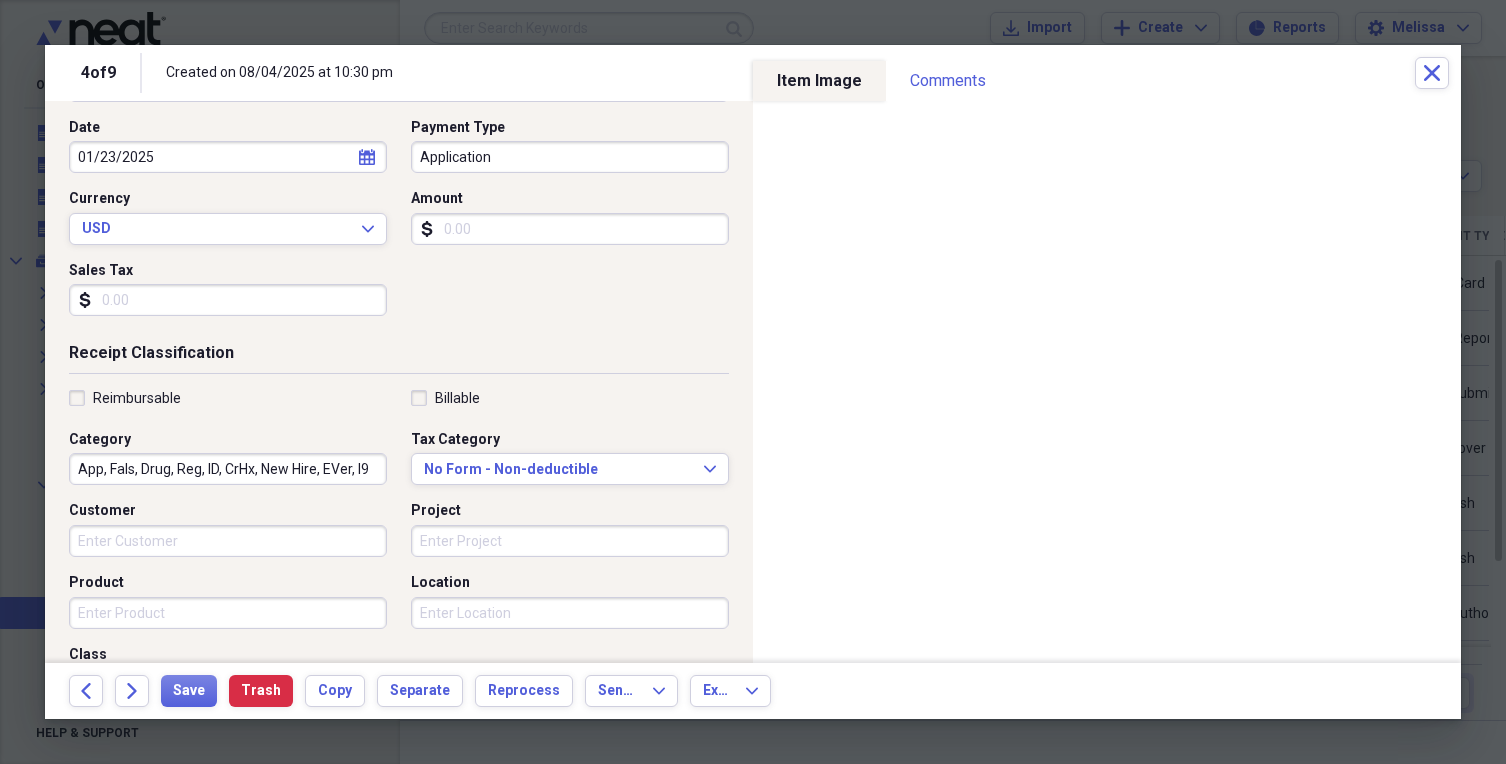 click on "01/23/2025" at bounding box center (228, 157) 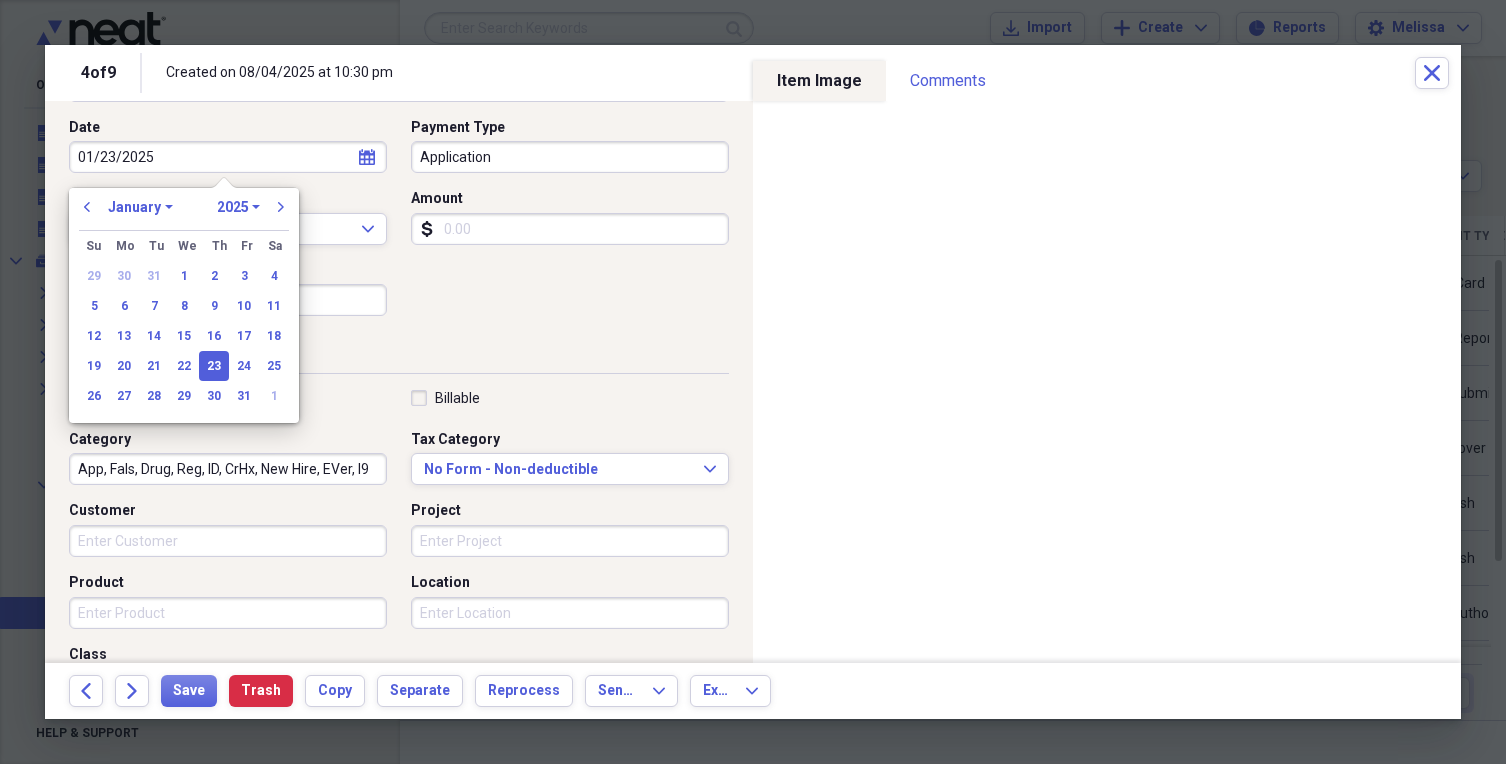 click on "01/23/2025" at bounding box center (228, 157) 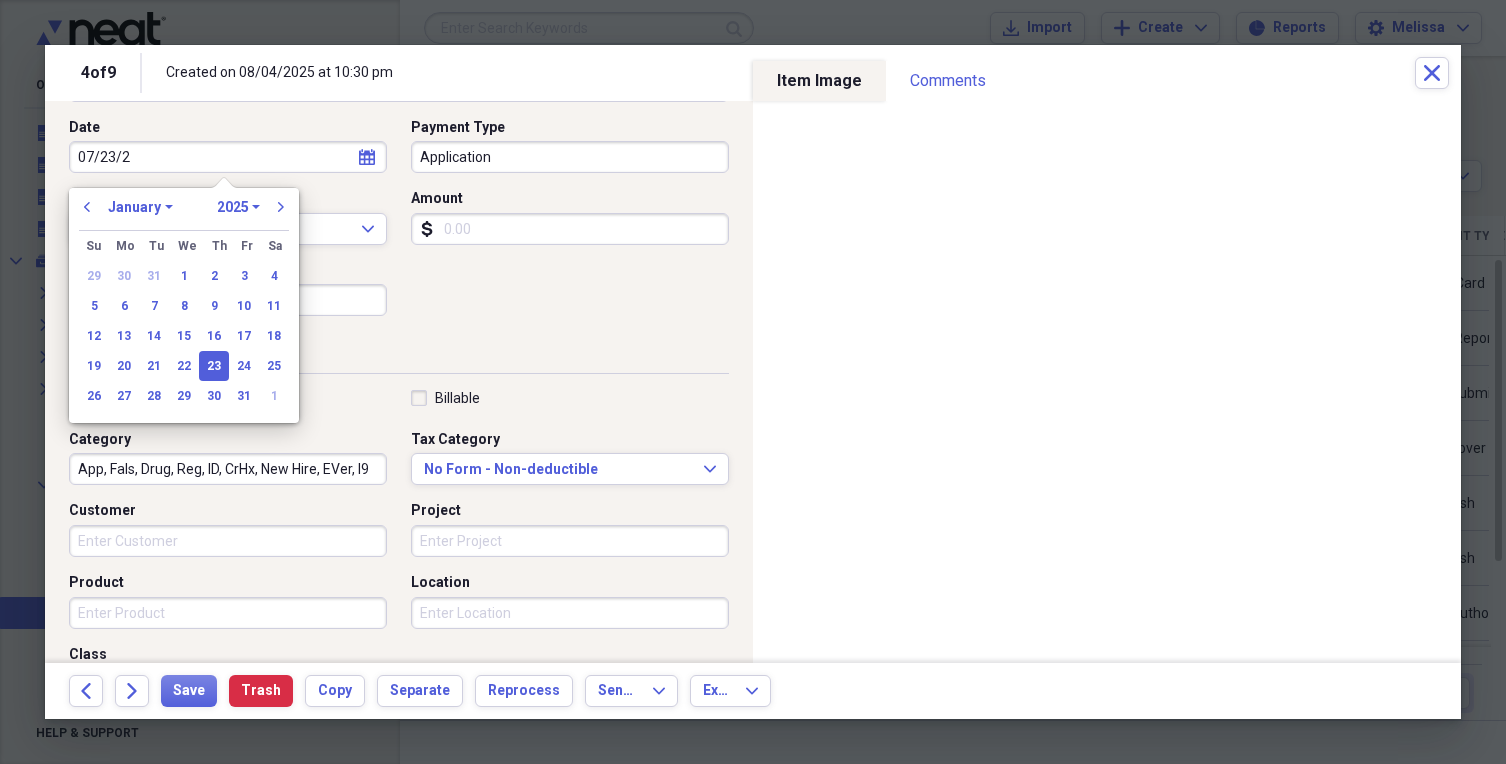 type on "07/23/20" 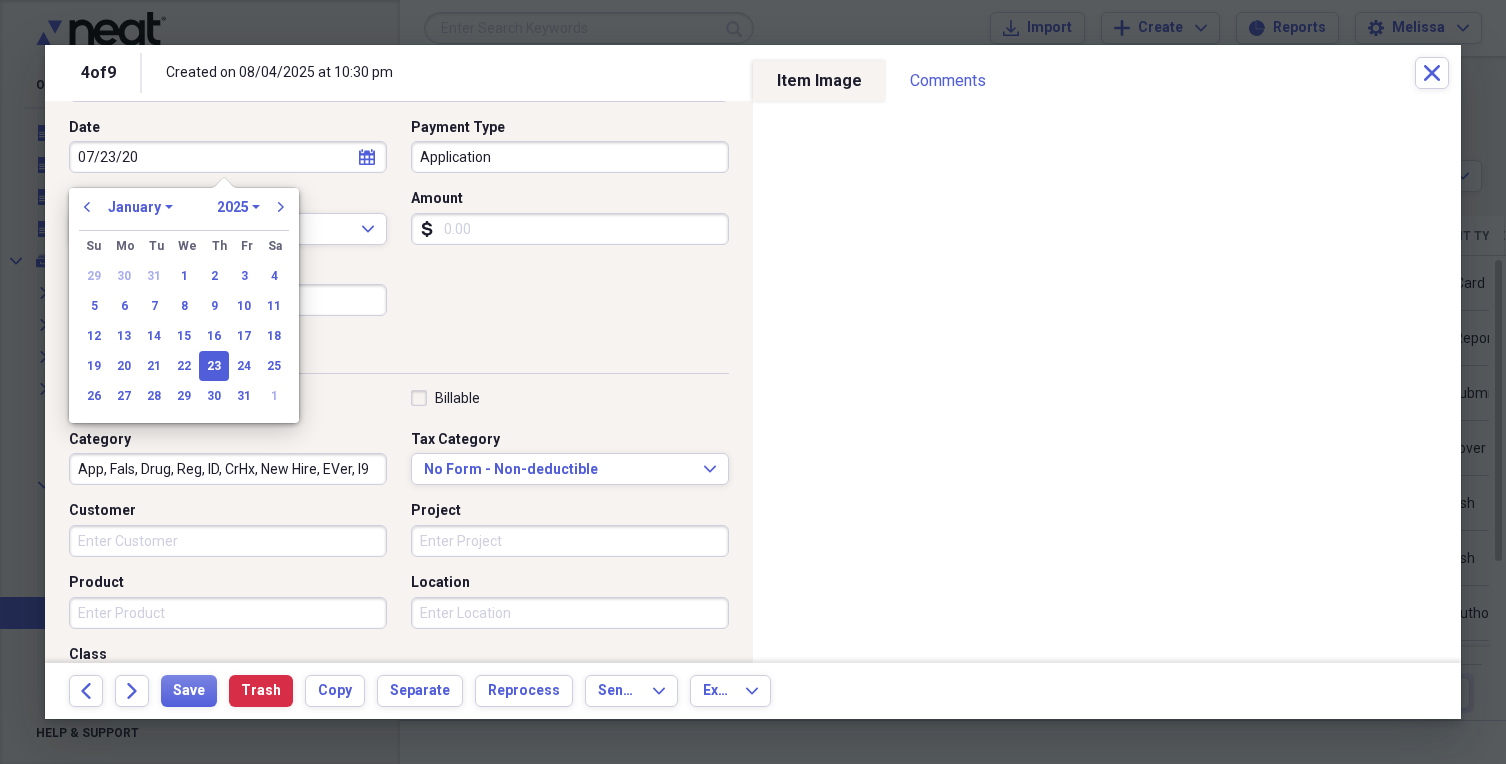 select on "6" 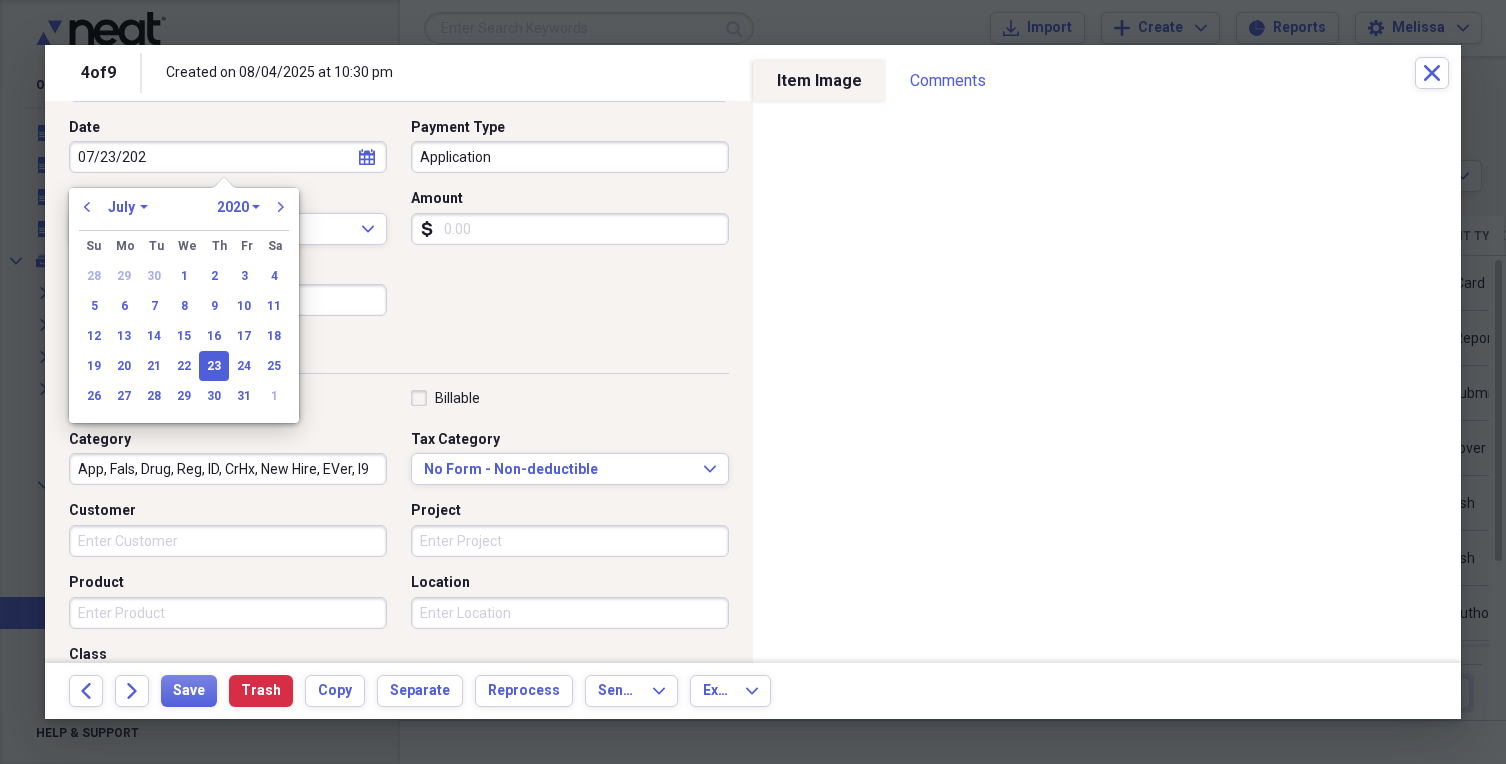 type on "07/23/2025" 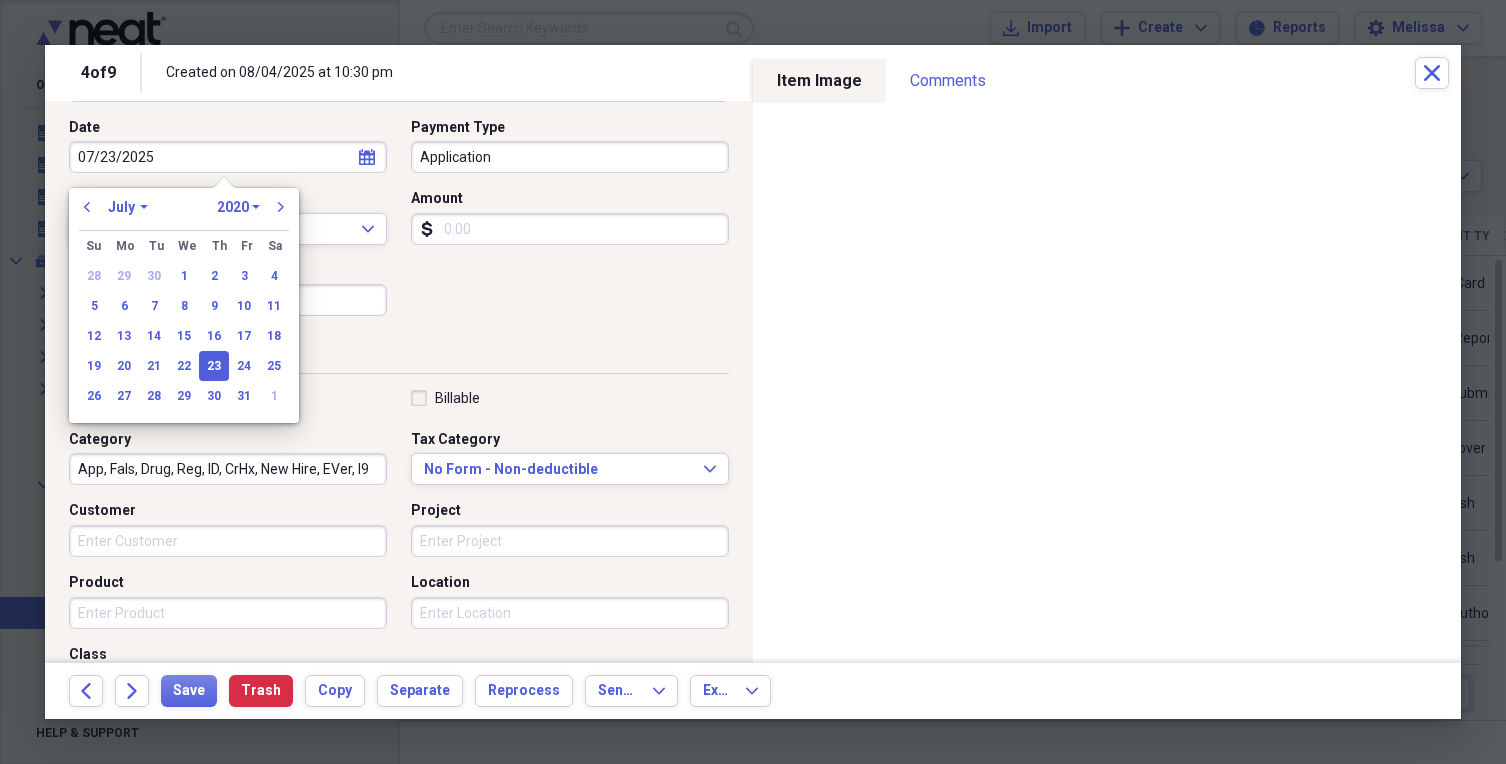 select on "2025" 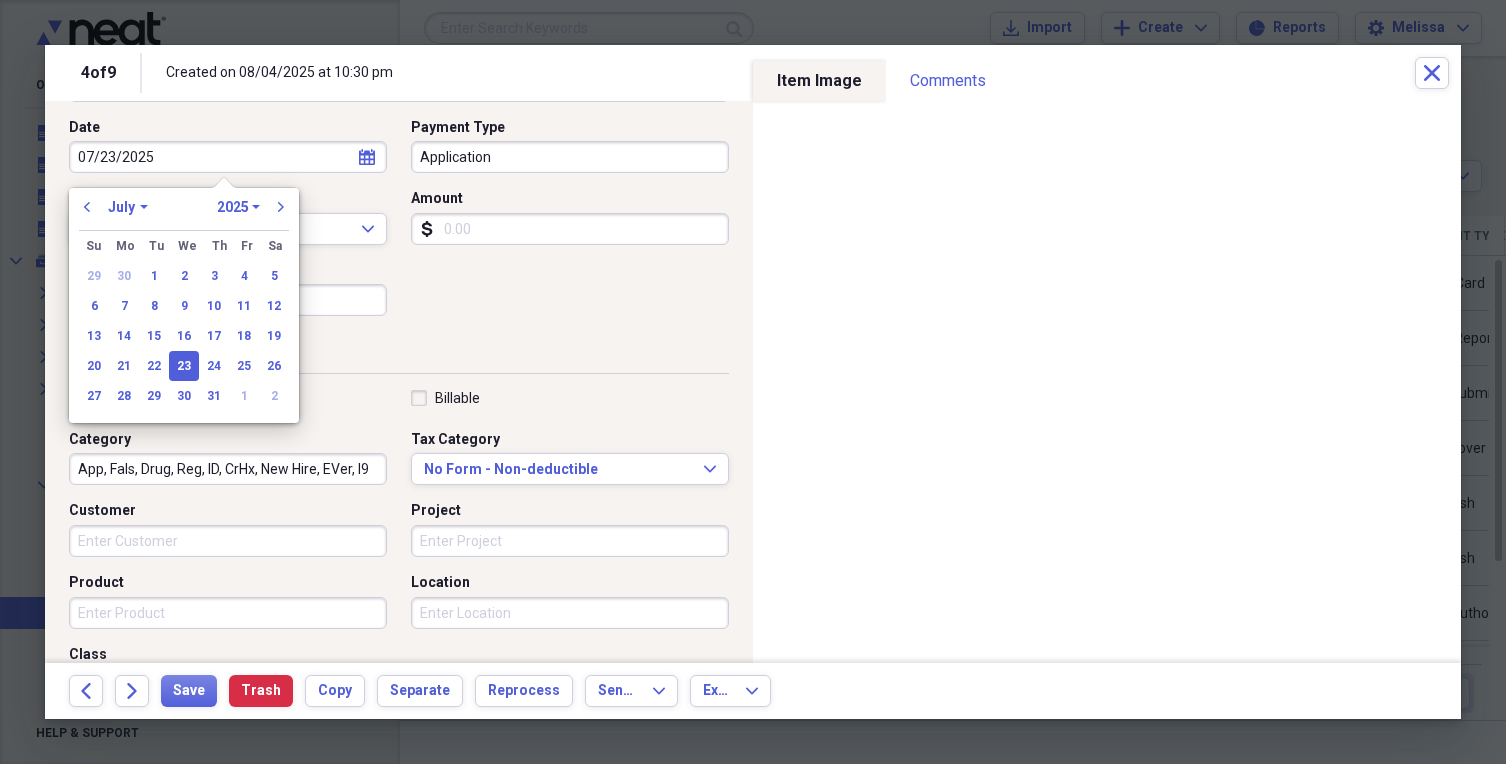 type on "07/23/2025" 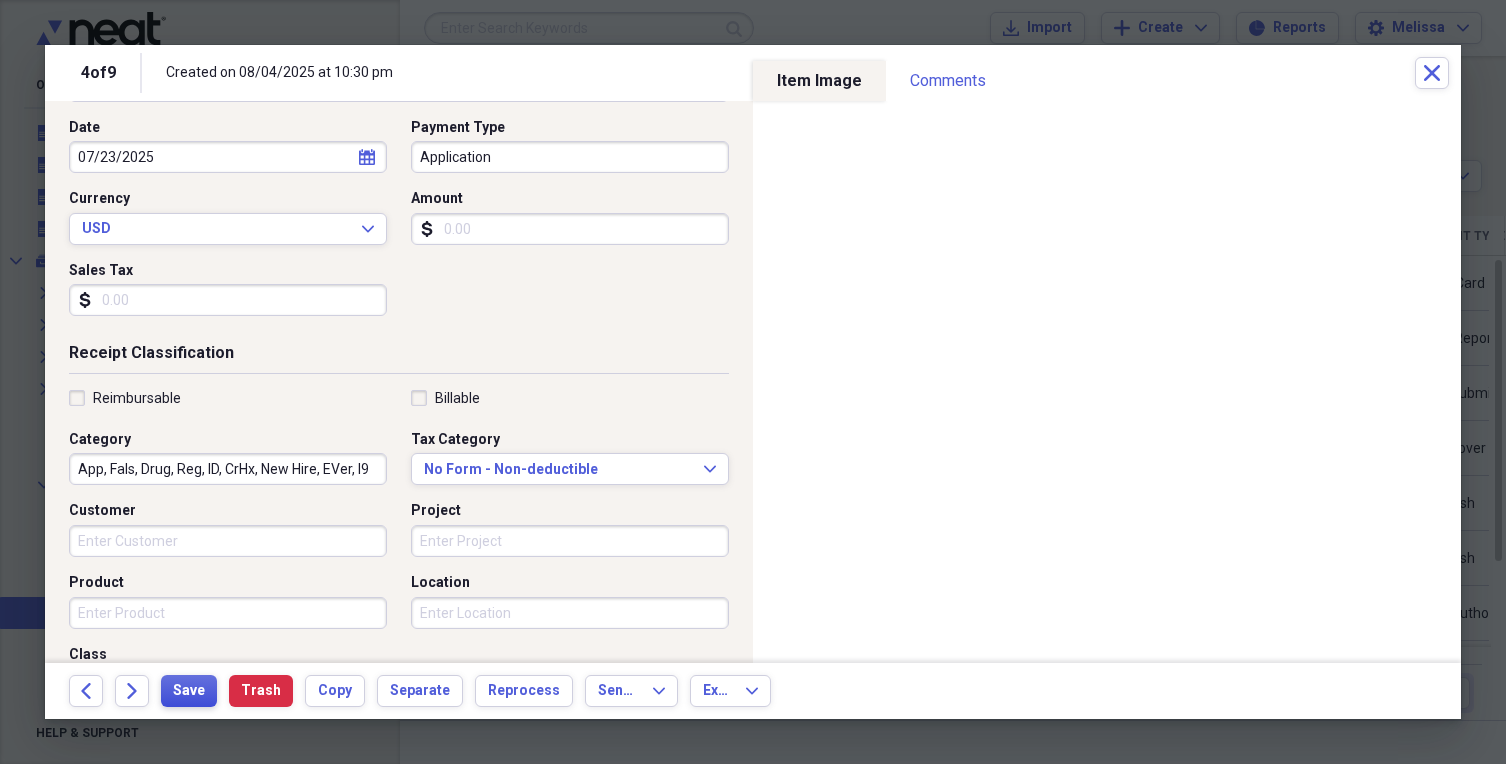 click on "Save" at bounding box center [189, 691] 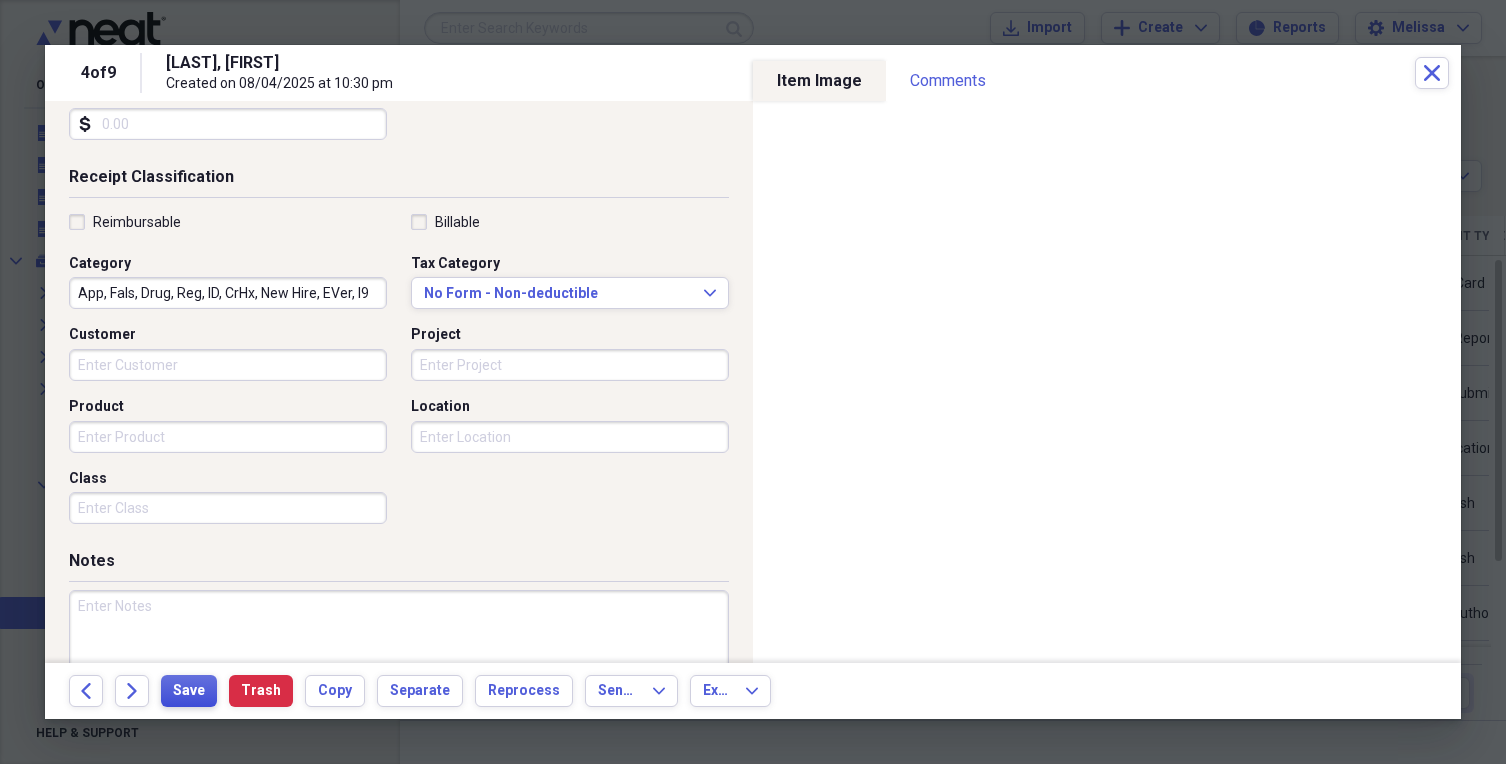 scroll, scrollTop: 459, scrollLeft: 0, axis: vertical 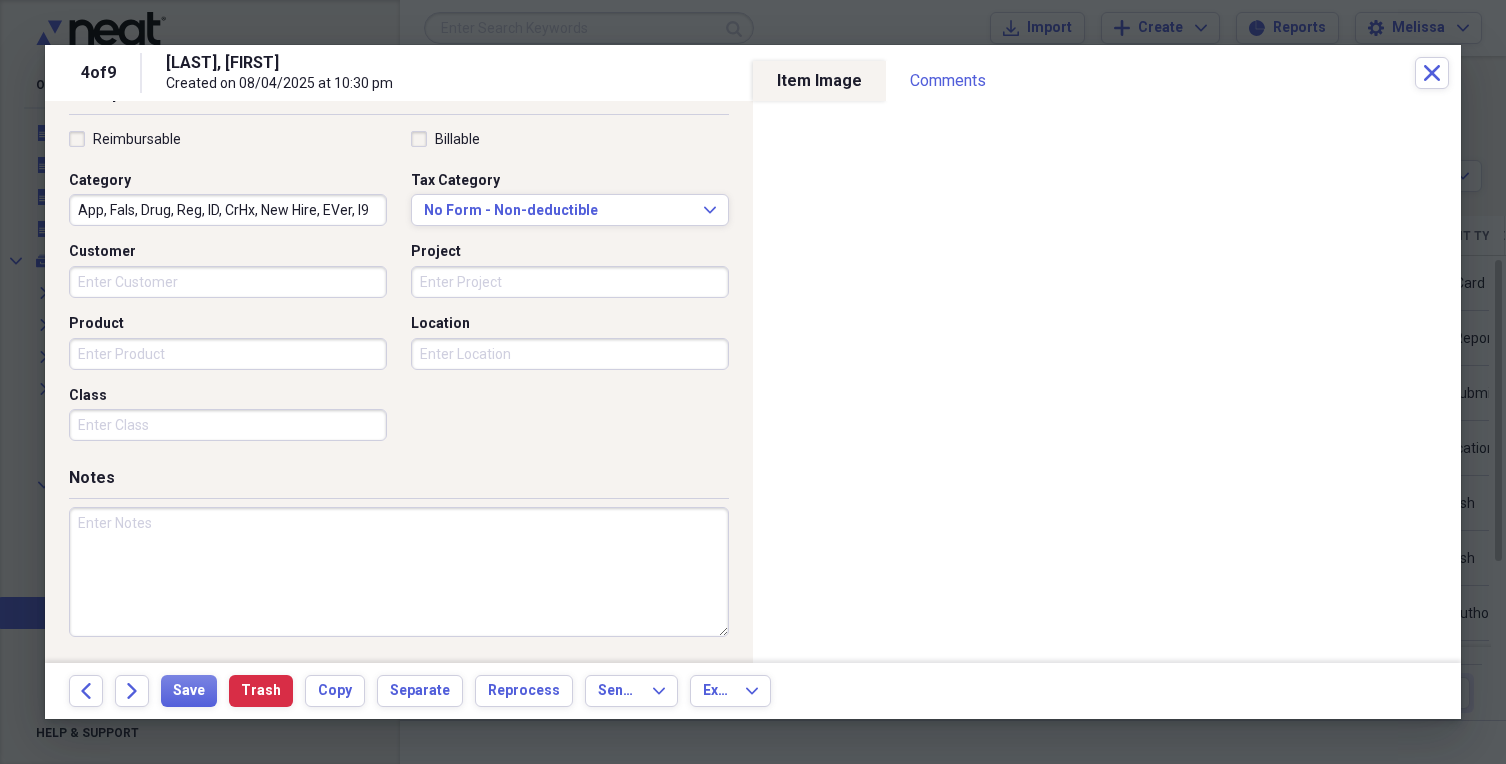 click on "Customer" at bounding box center [228, 282] 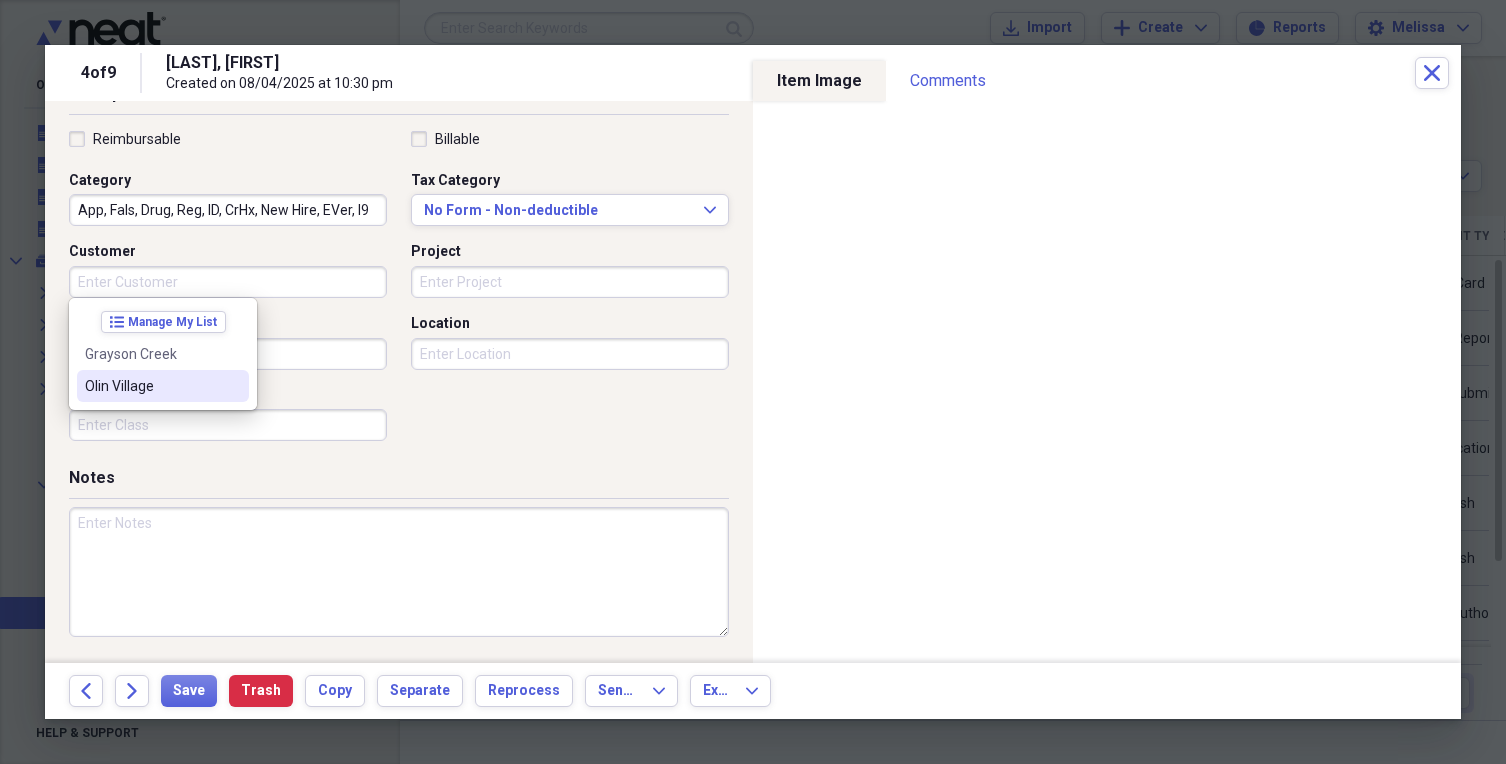 click on "Olin Village" at bounding box center [163, 386] 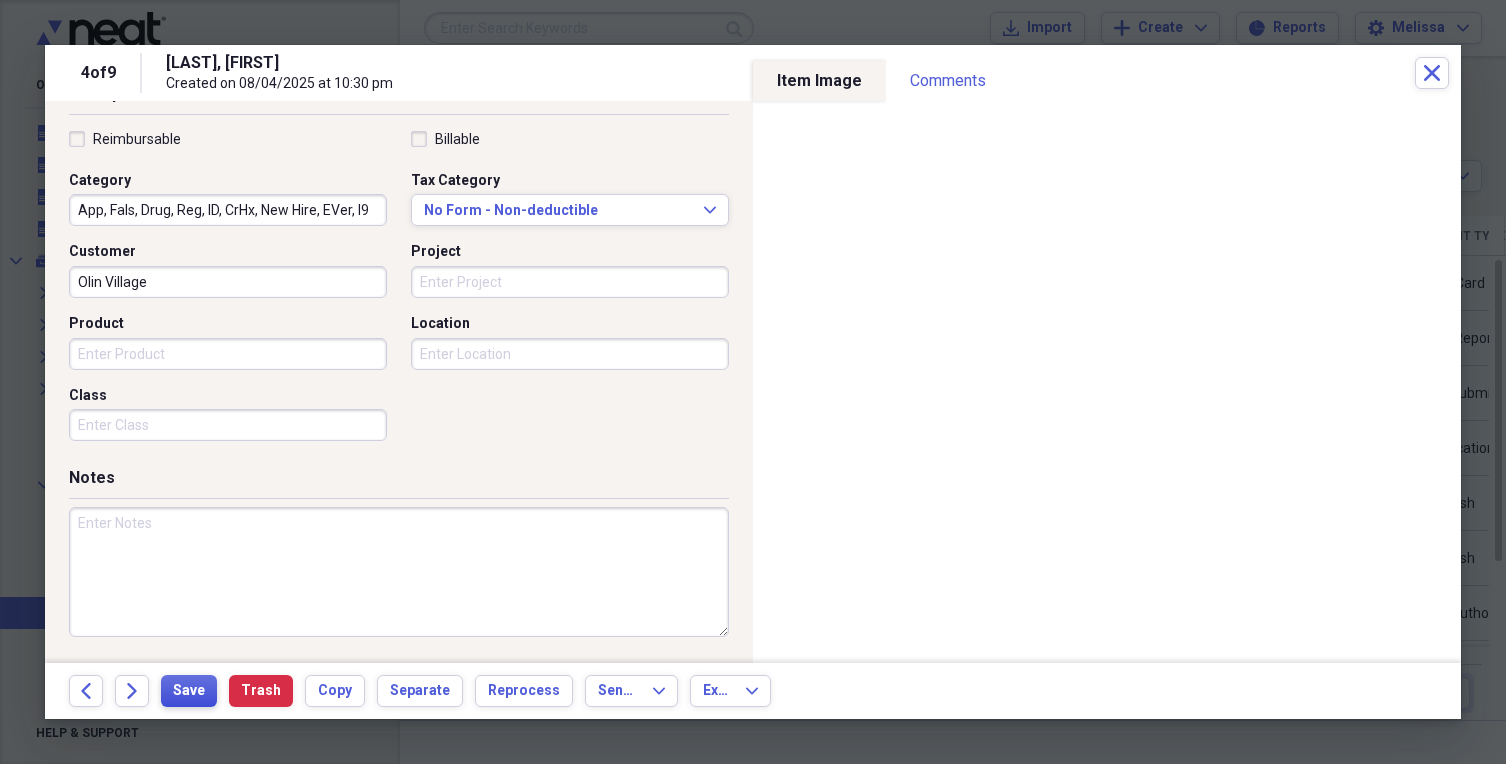 click on "Save" at bounding box center [189, 691] 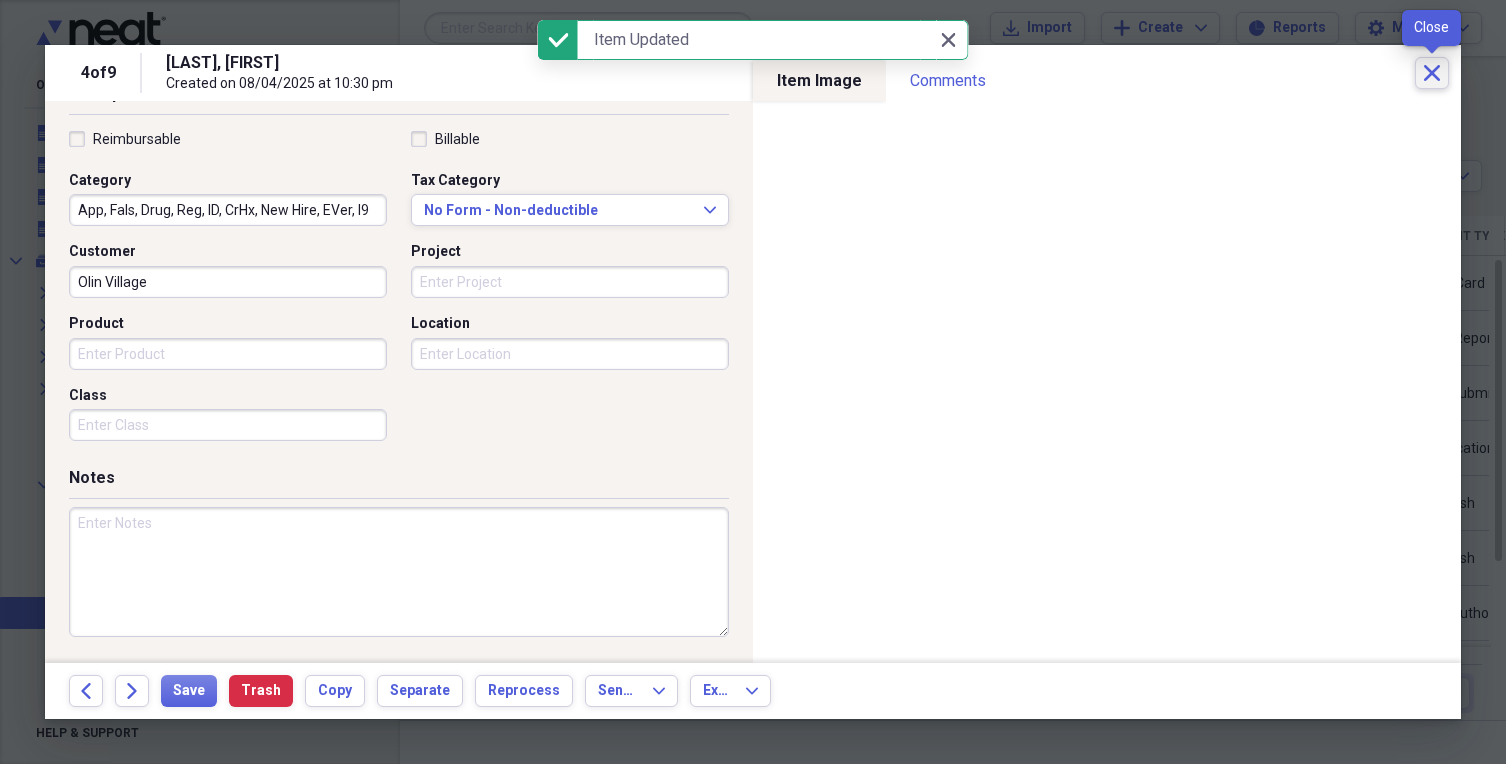click on "Close" at bounding box center (1432, 73) 